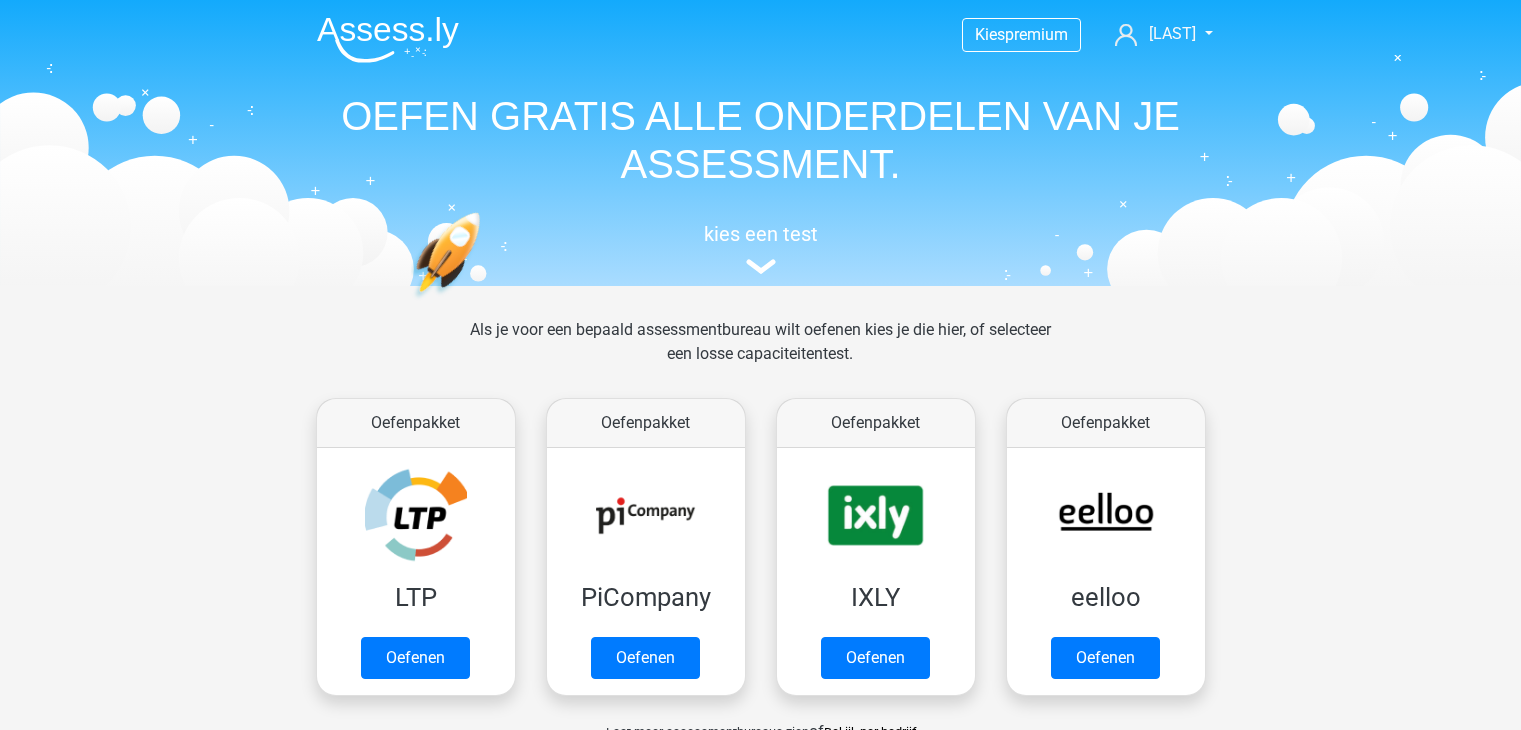 scroll, scrollTop: 300, scrollLeft: 0, axis: vertical 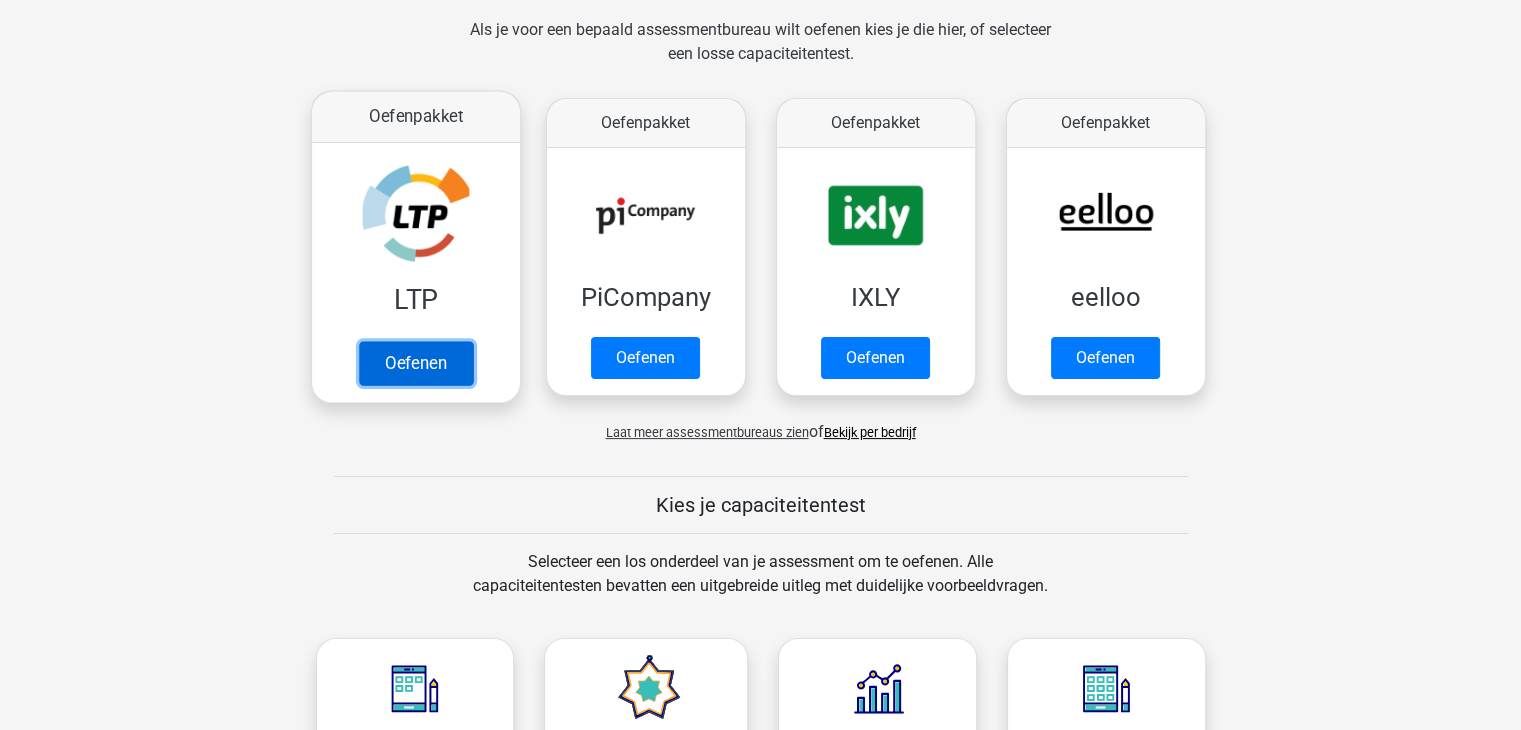 click on "Oefenen" at bounding box center (415, 363) 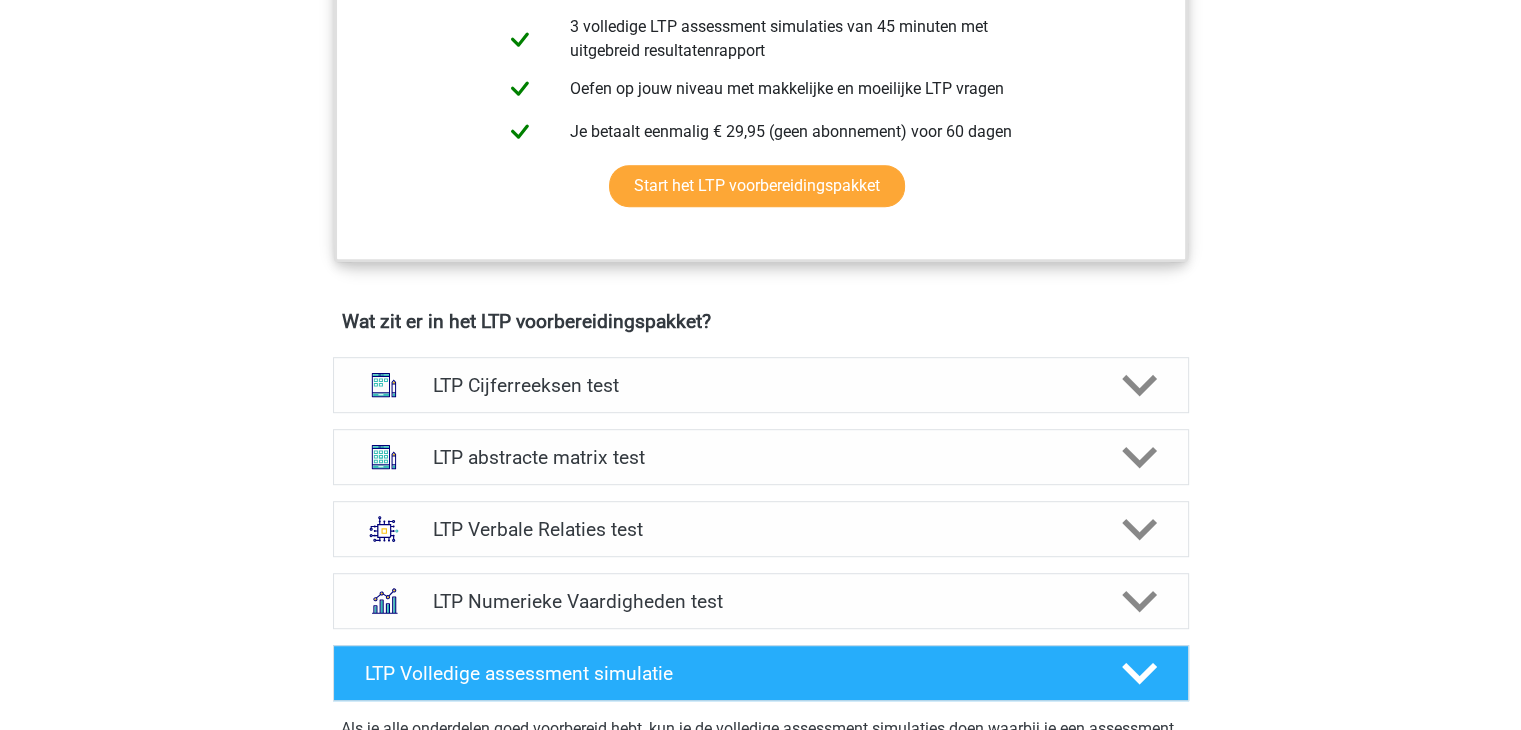 scroll, scrollTop: 1000, scrollLeft: 0, axis: vertical 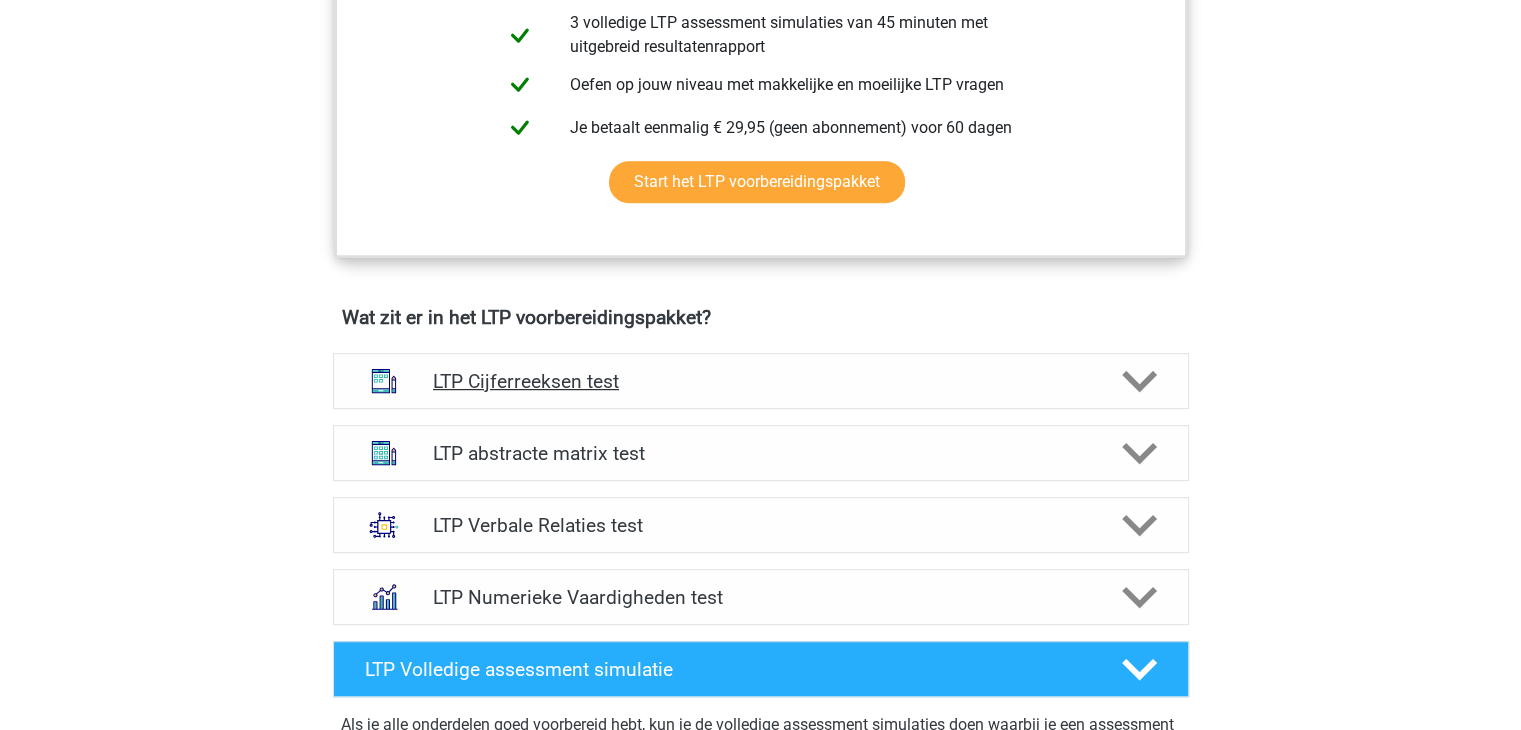 click on "LTP Cijferreeksen test" at bounding box center [760, 381] 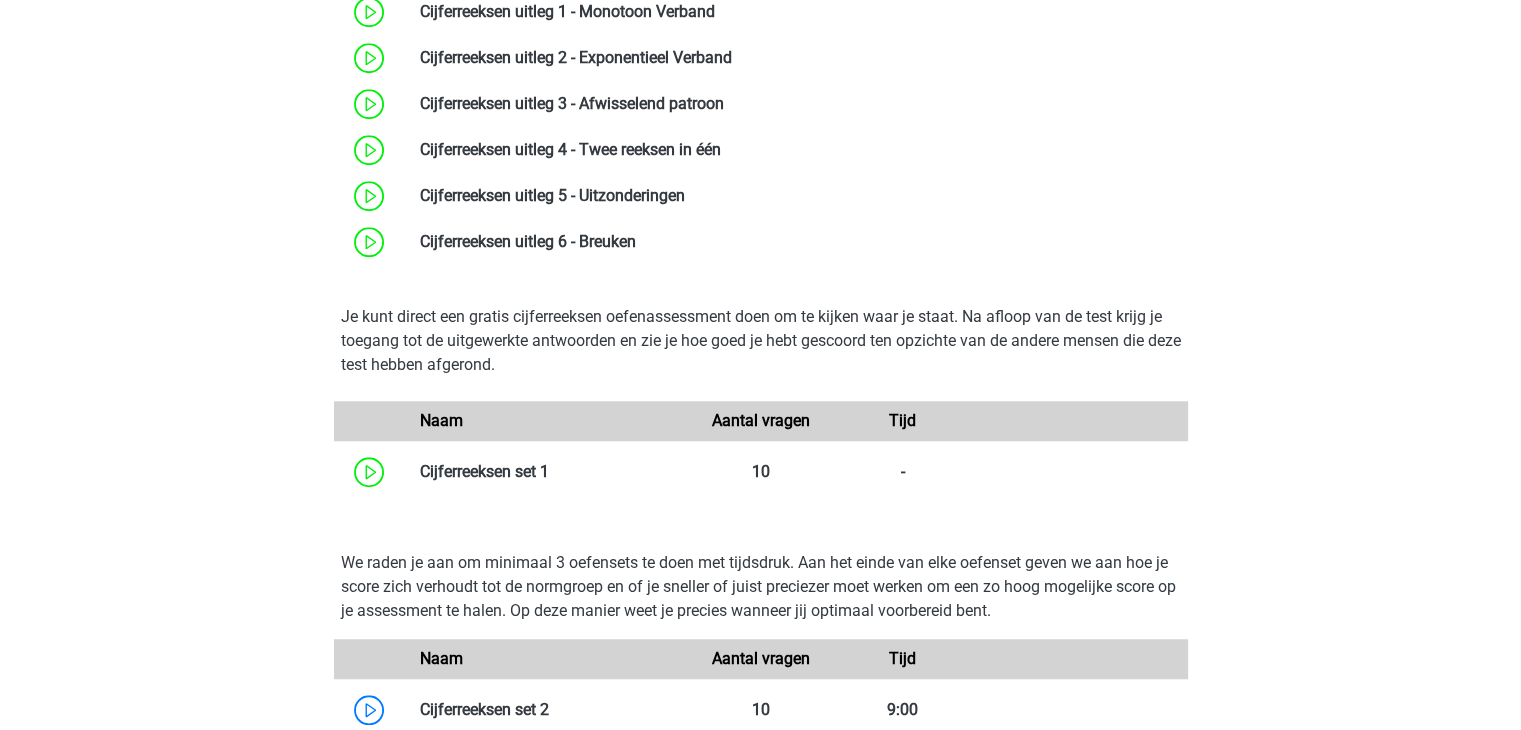 scroll, scrollTop: 1800, scrollLeft: 0, axis: vertical 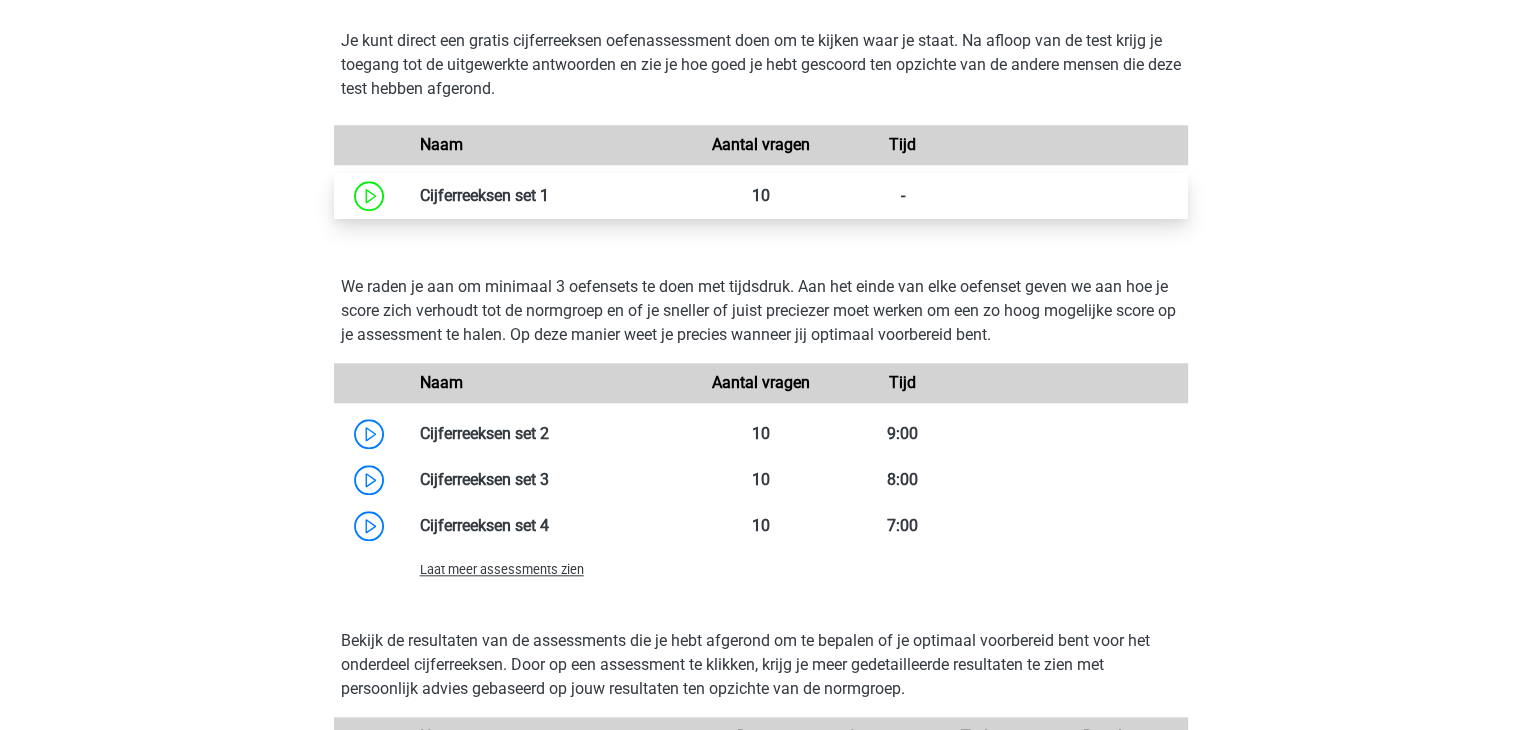 click at bounding box center (549, 195) 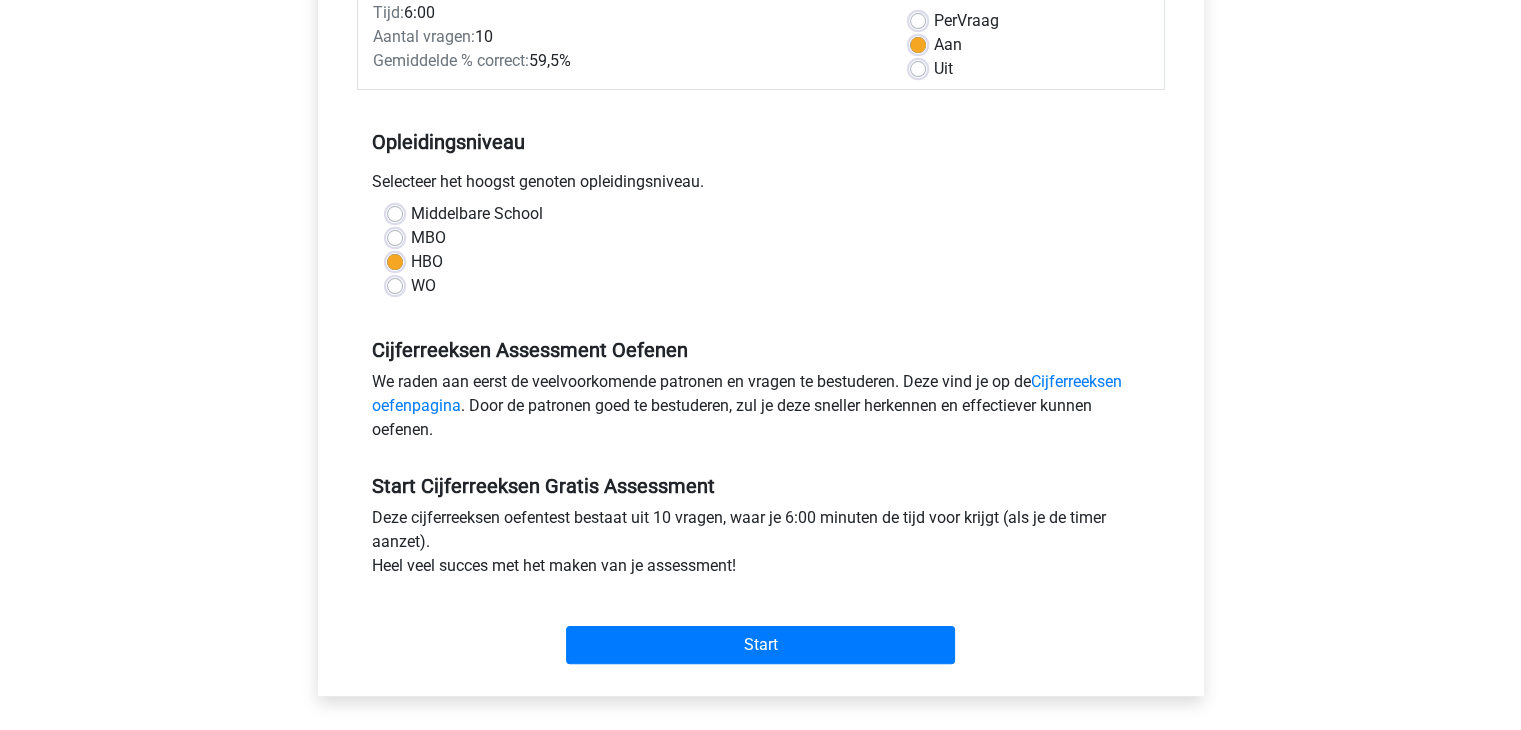scroll, scrollTop: 400, scrollLeft: 0, axis: vertical 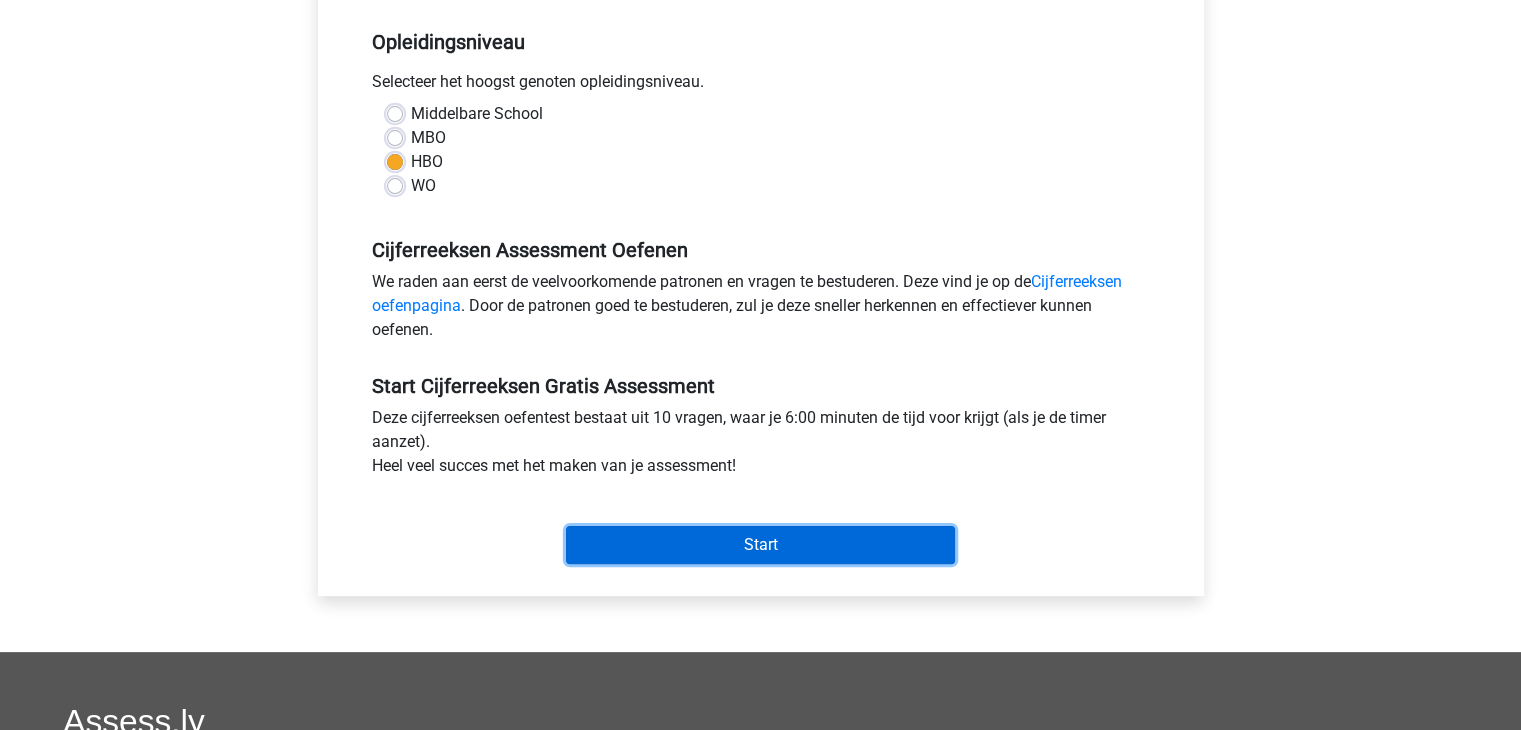click on "Start" at bounding box center (760, 545) 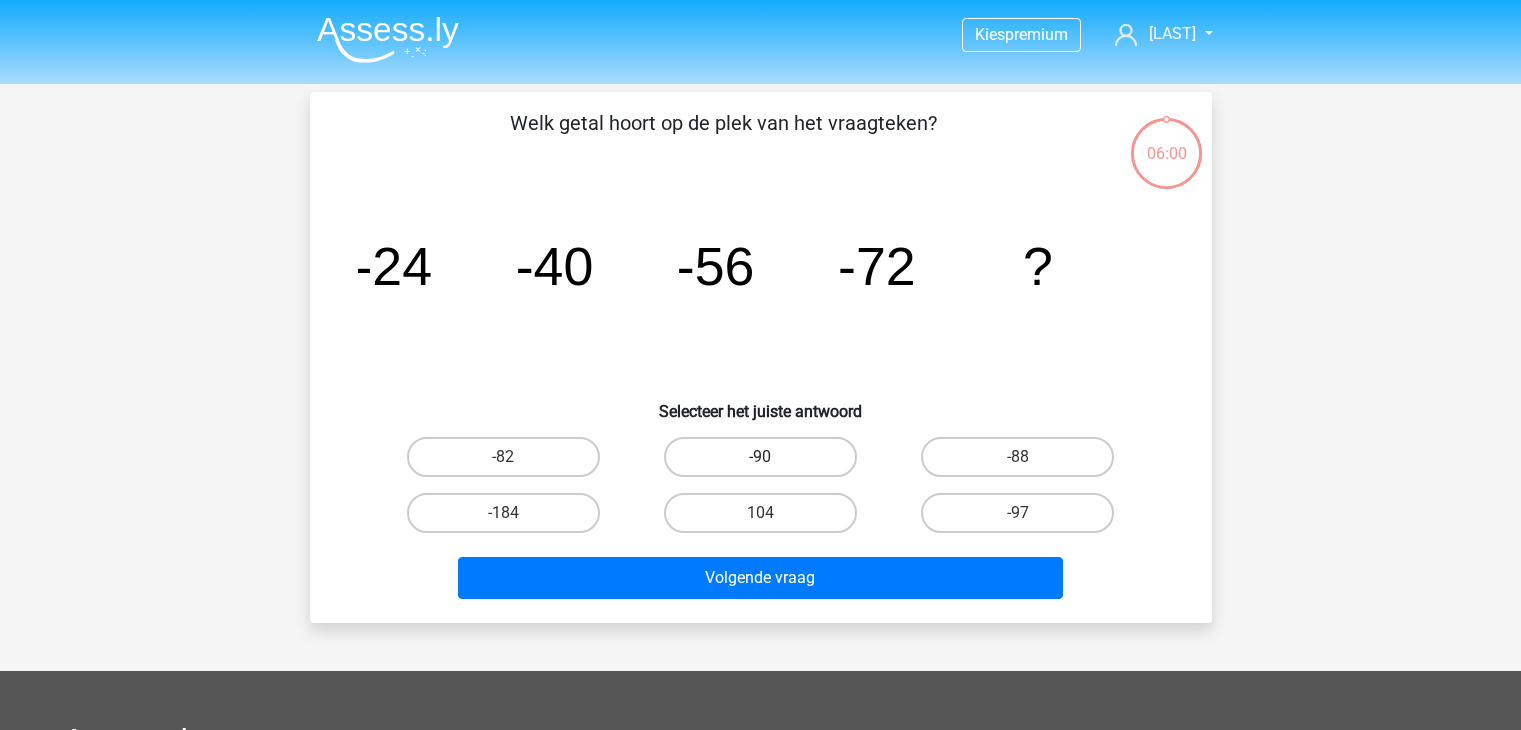 scroll, scrollTop: 0, scrollLeft: 0, axis: both 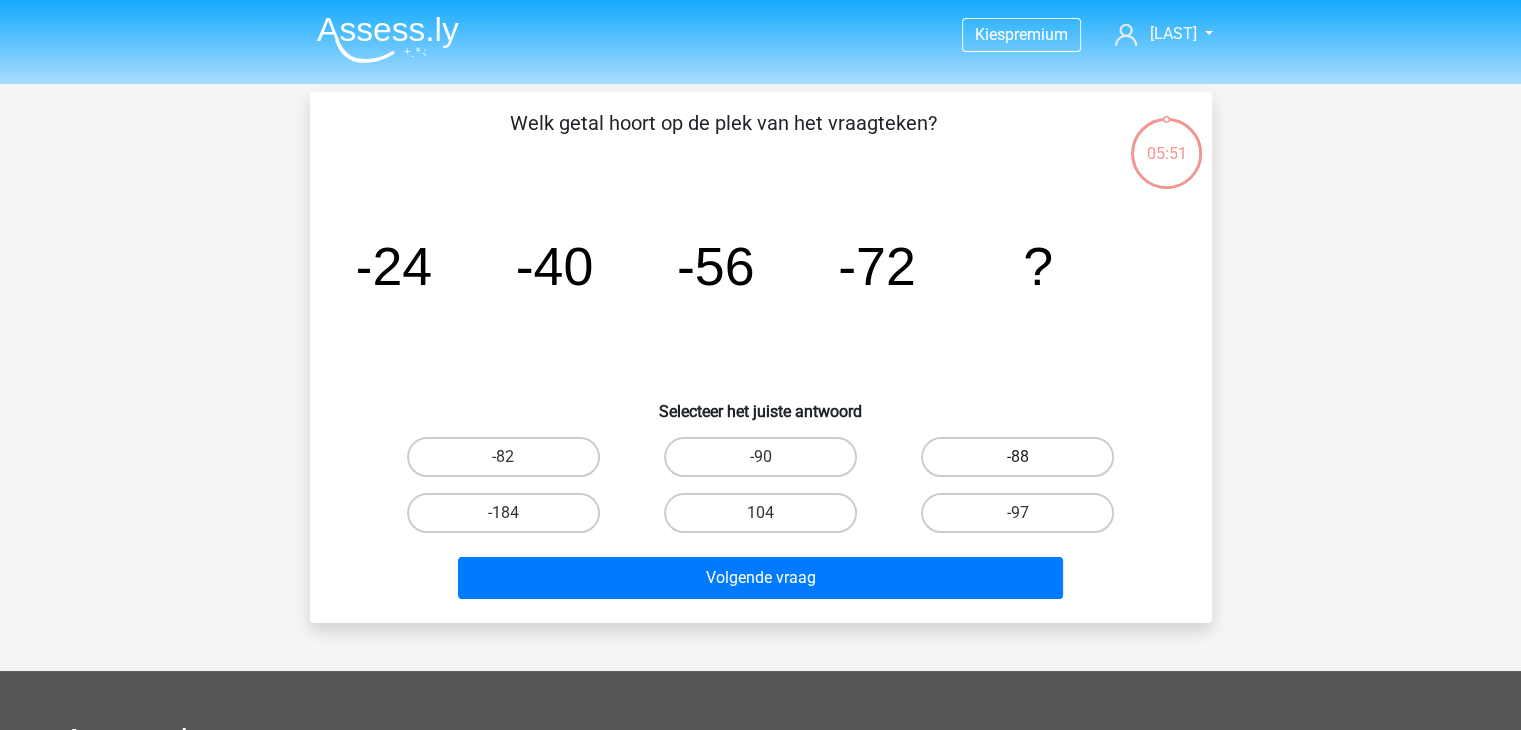 click on "-88" at bounding box center (1017, 457) 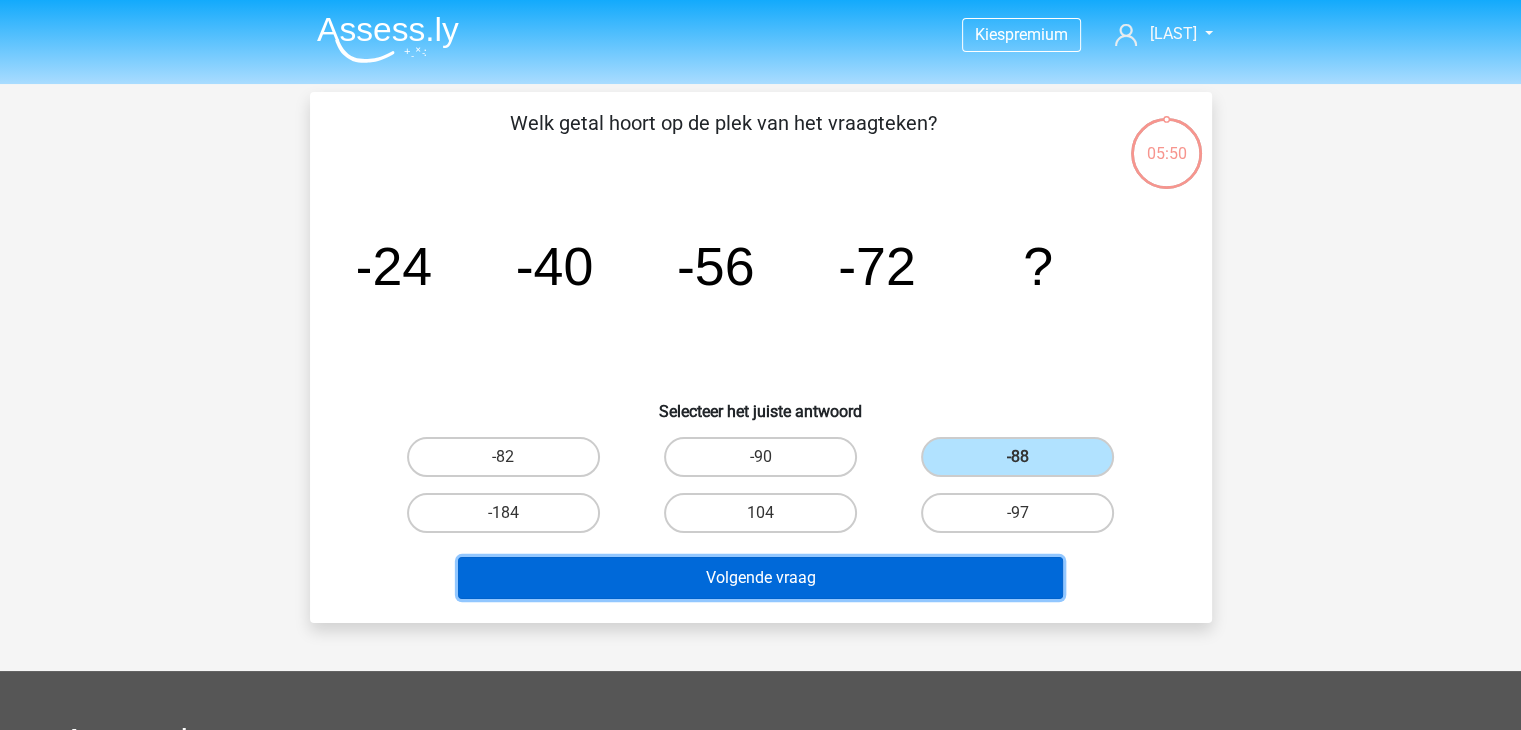 click on "Volgende vraag" at bounding box center [760, 578] 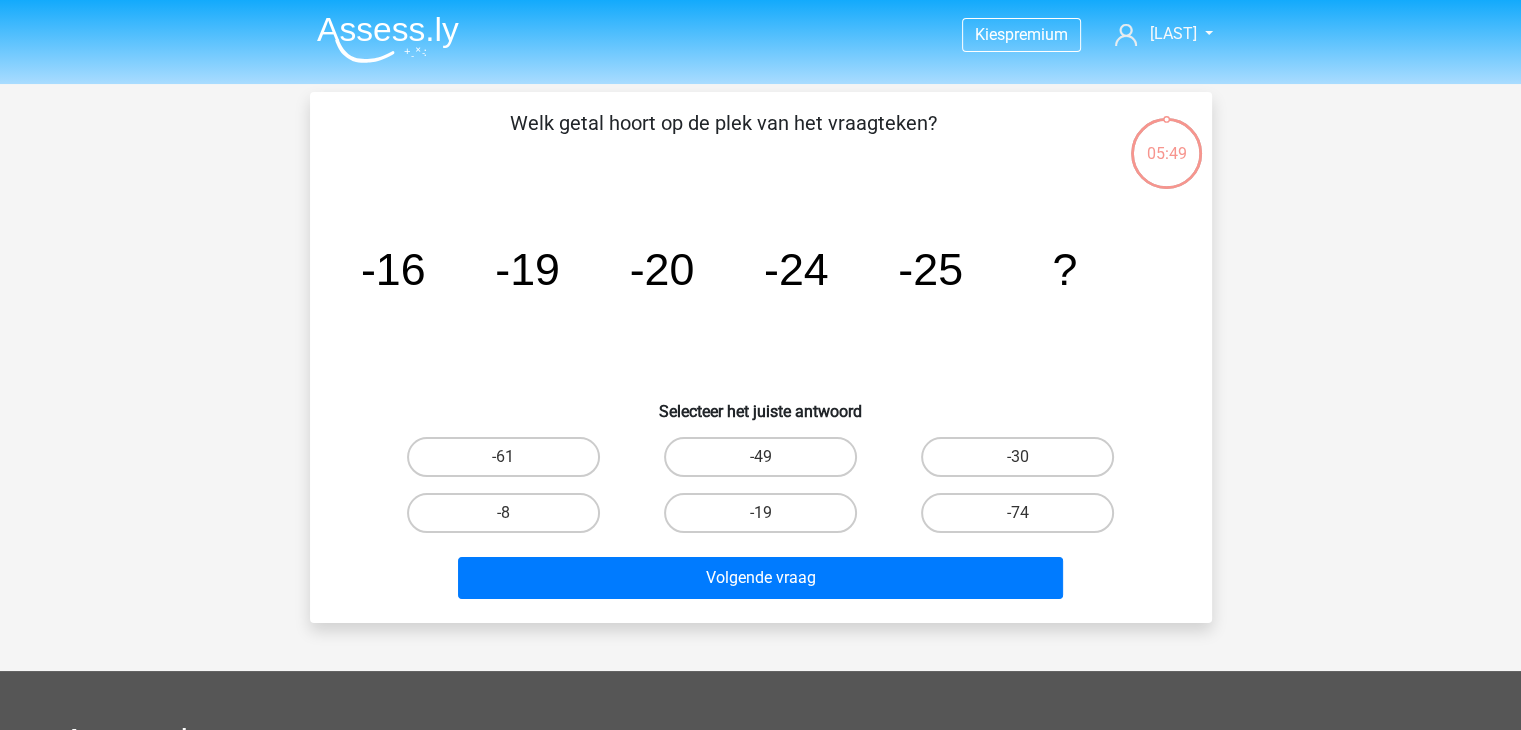 scroll, scrollTop: 92, scrollLeft: 0, axis: vertical 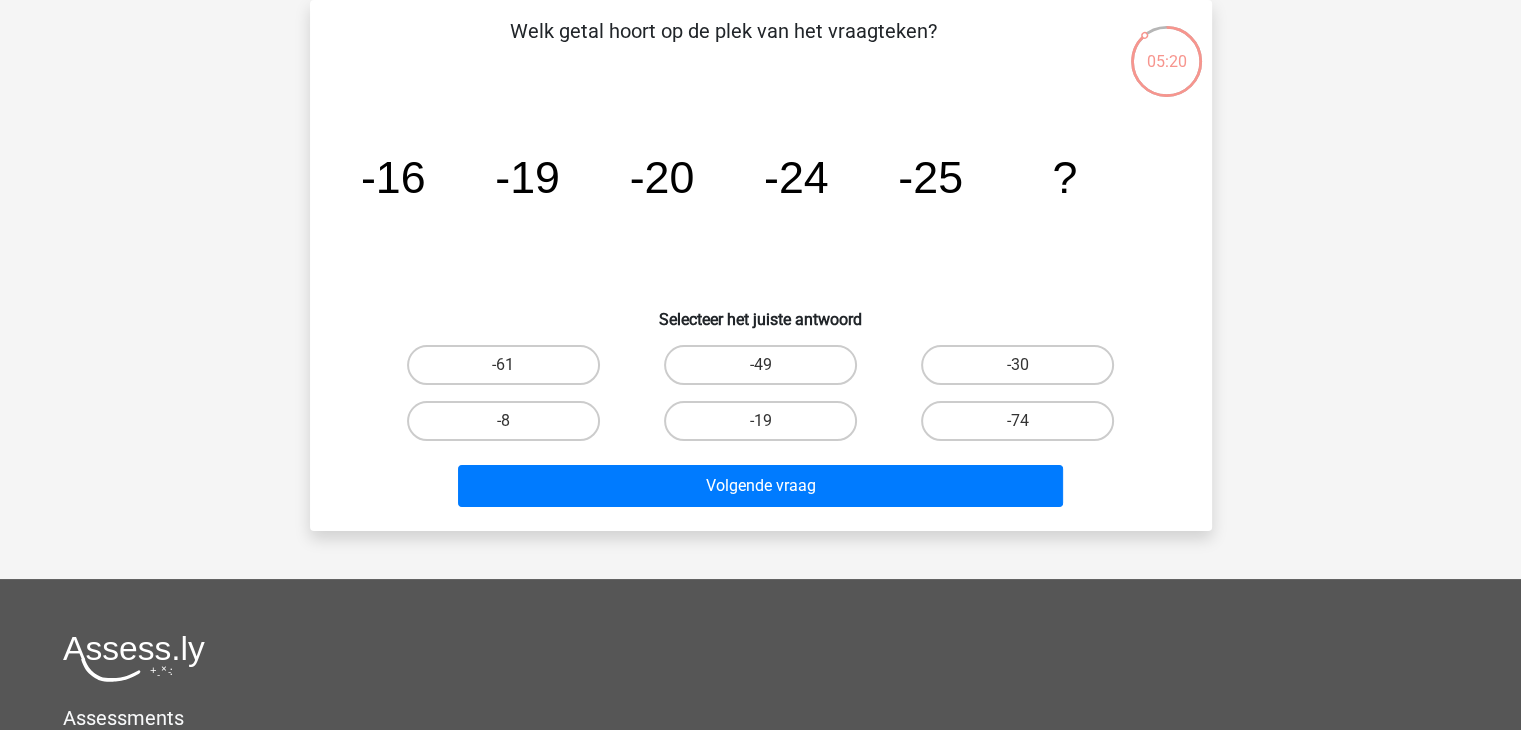 click on "-30" at bounding box center [1024, 371] 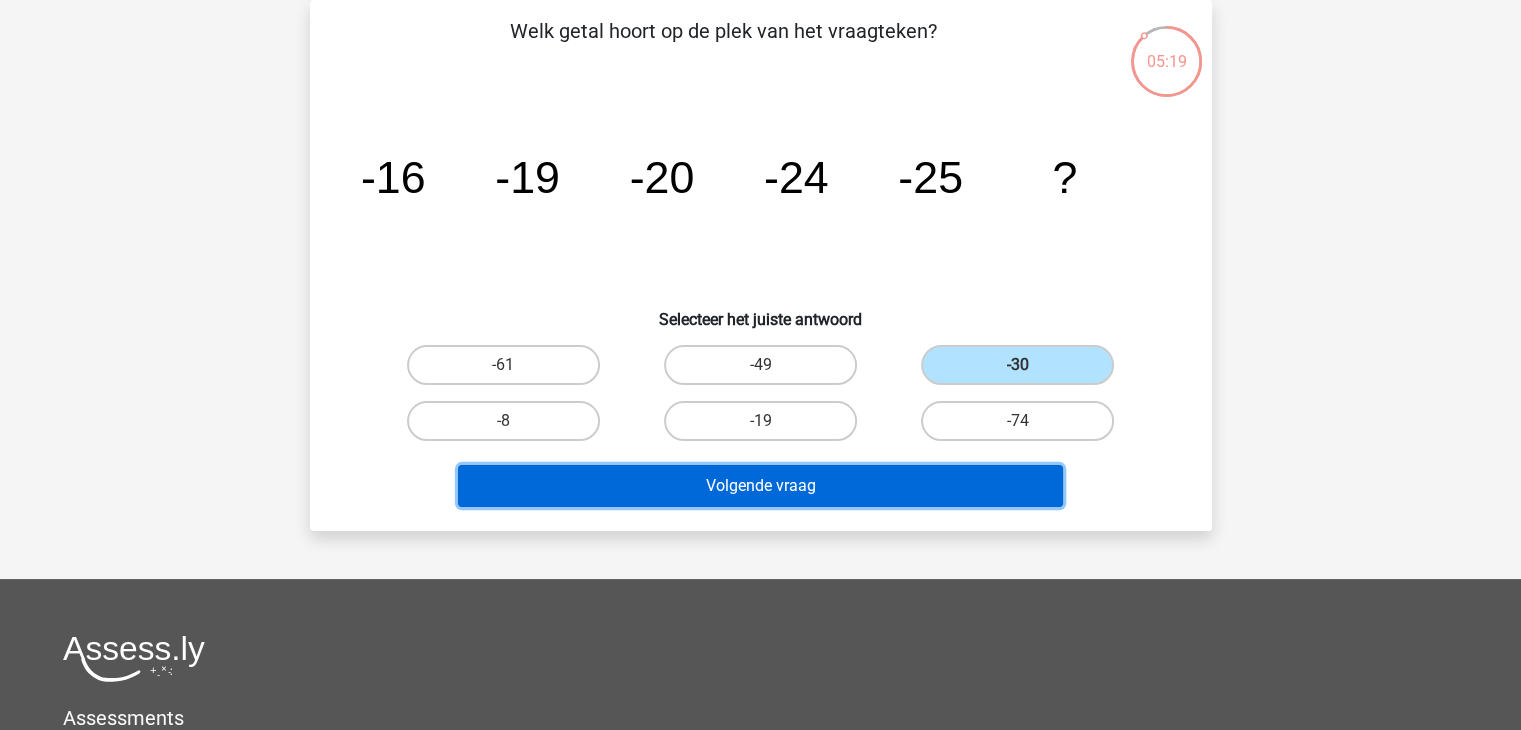 click on "Volgende vraag" at bounding box center (760, 486) 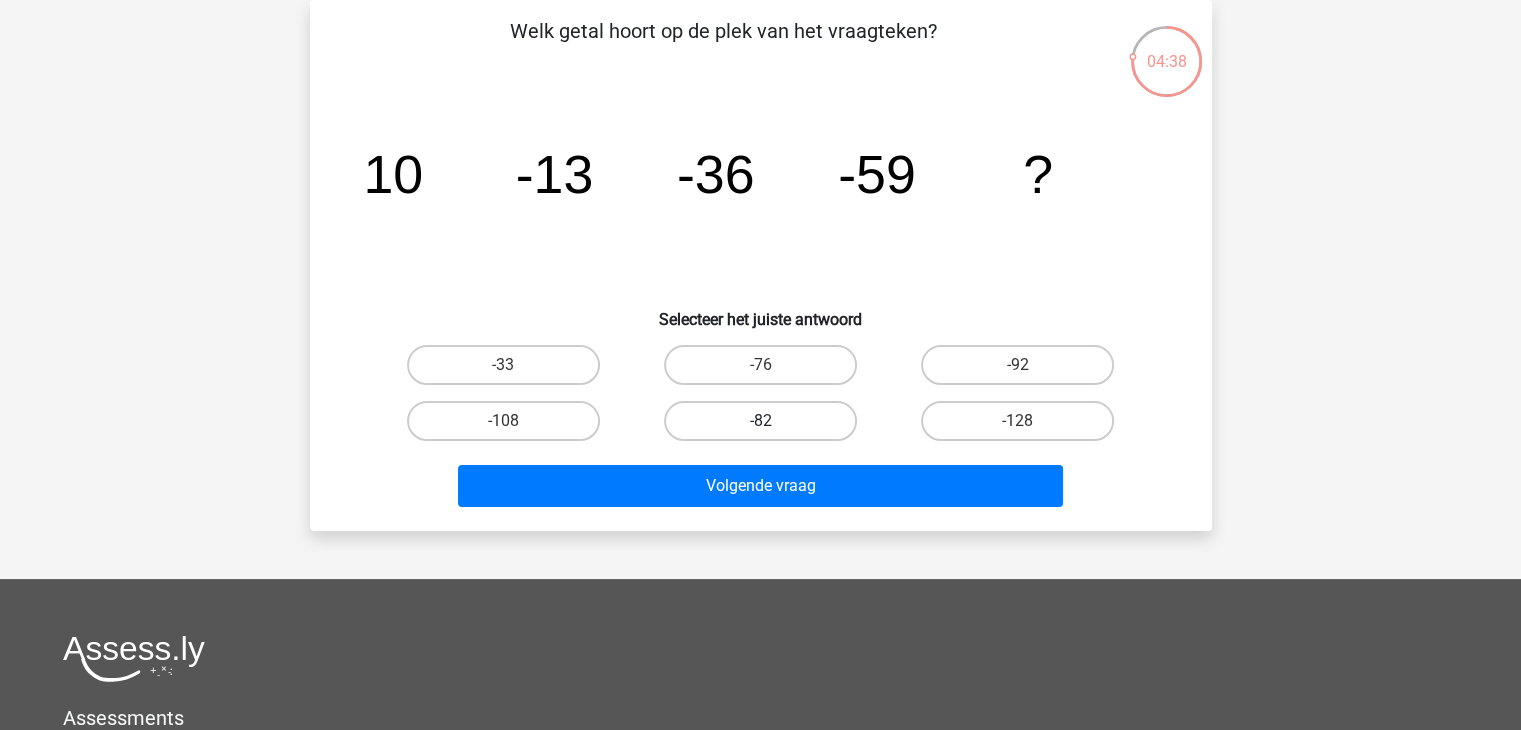 click on "-82" at bounding box center [760, 421] 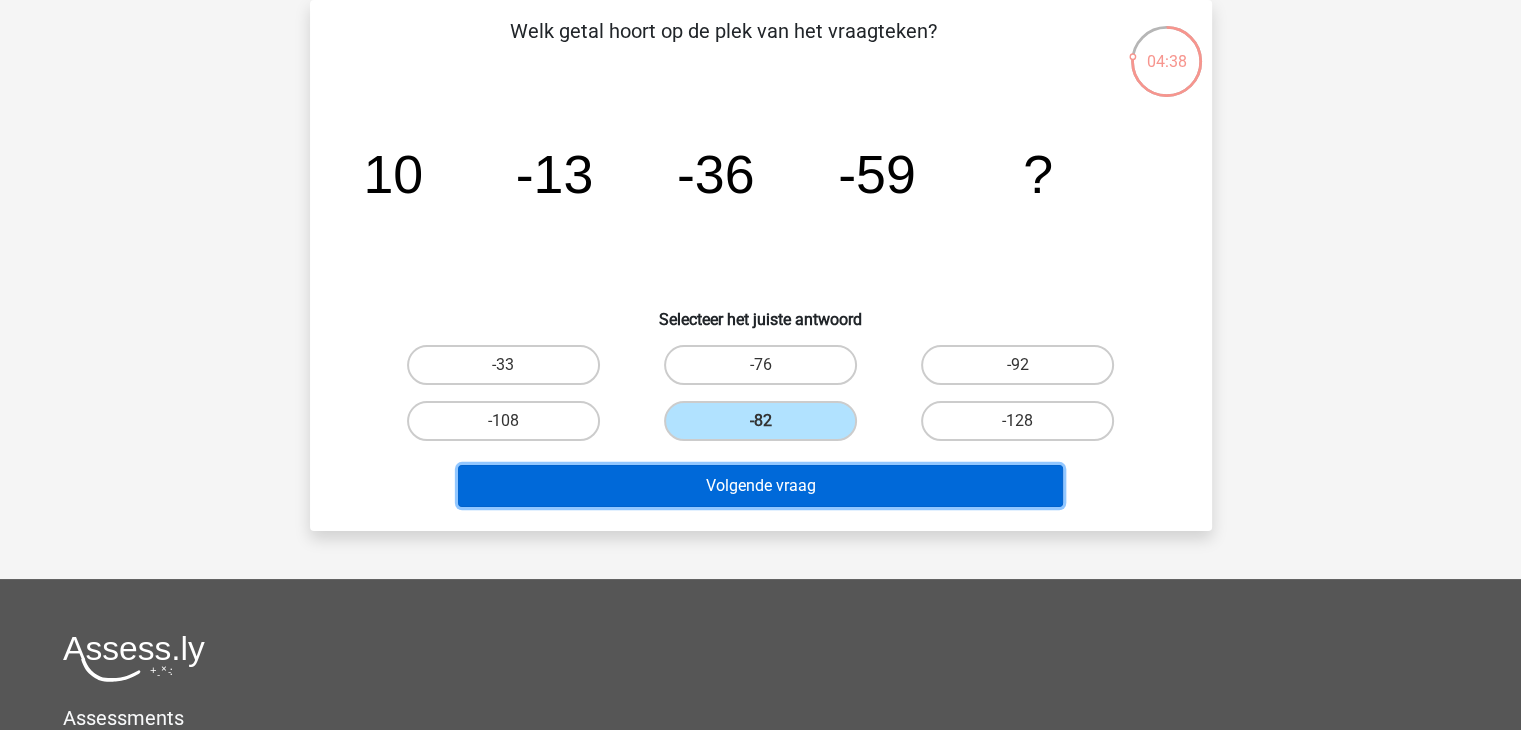 click on "Volgende vraag" at bounding box center [760, 486] 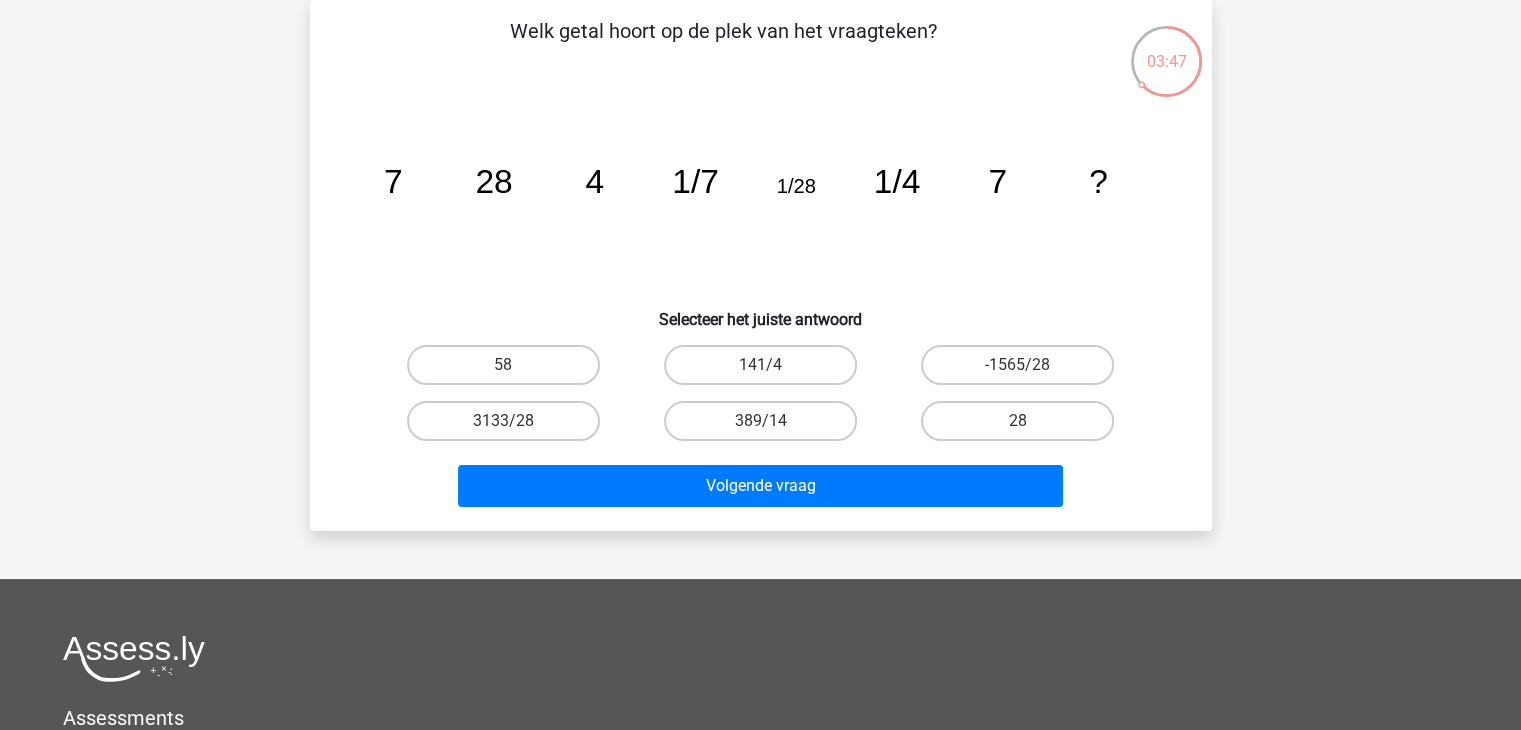 click on "389/14" at bounding box center (766, 427) 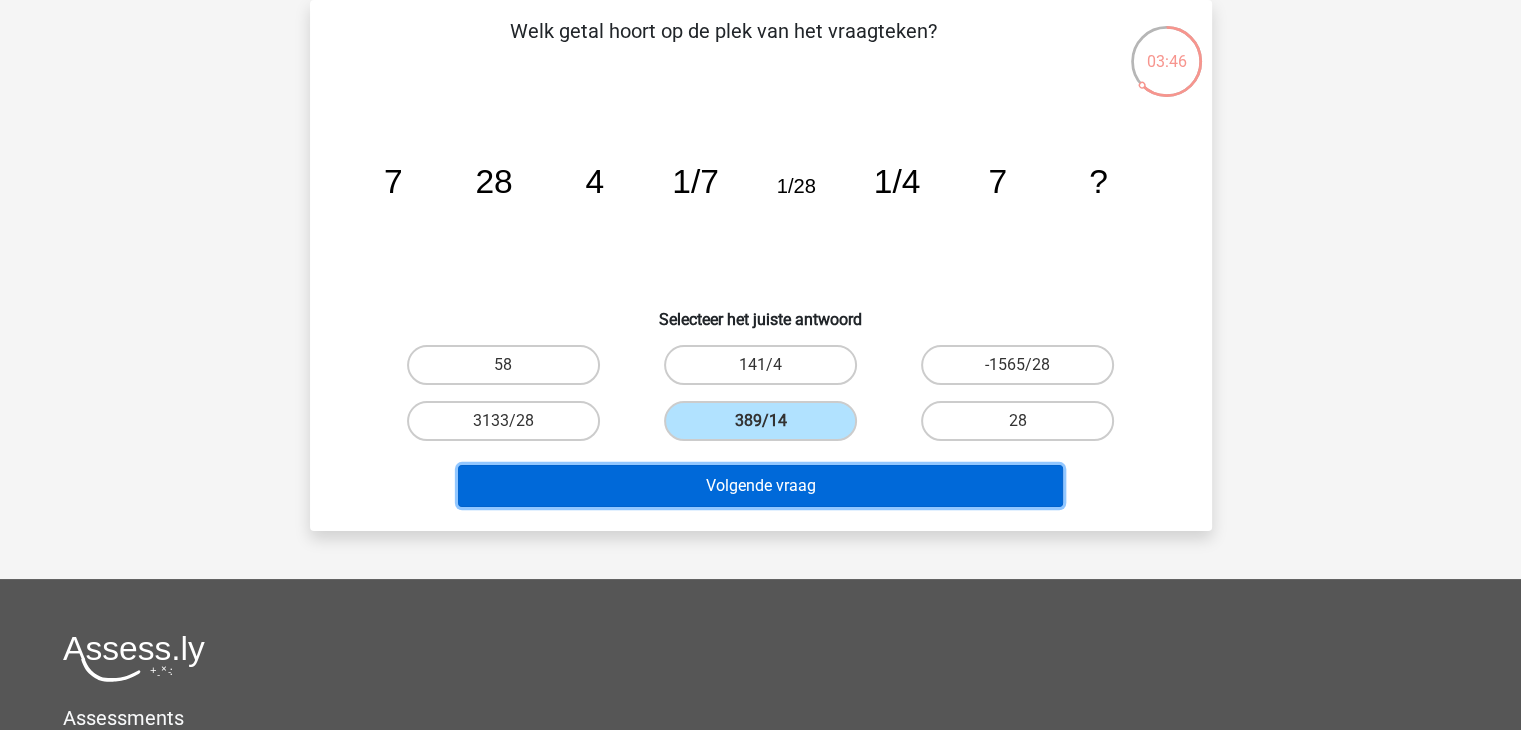 click on "Volgende vraag" at bounding box center [760, 486] 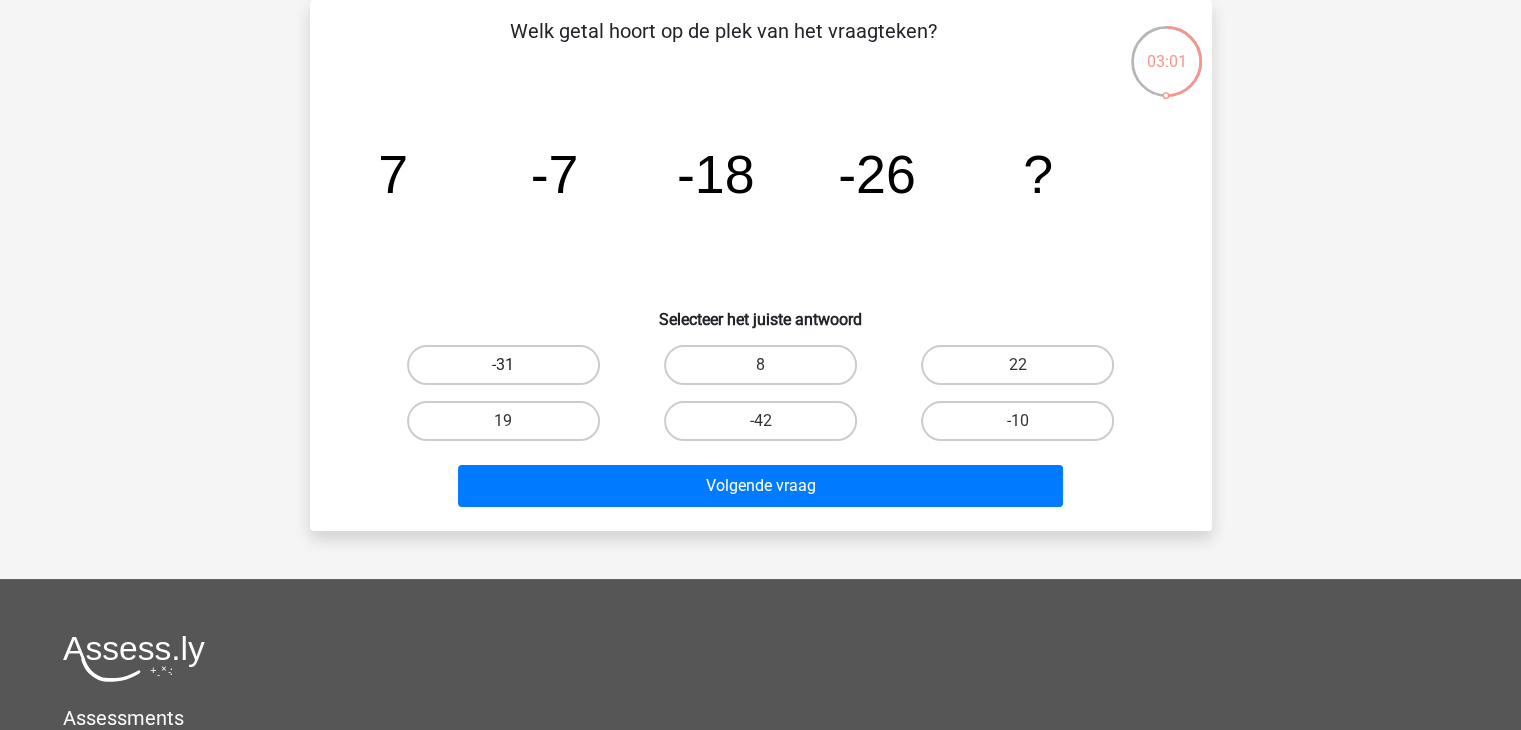 click on "-31" at bounding box center (503, 365) 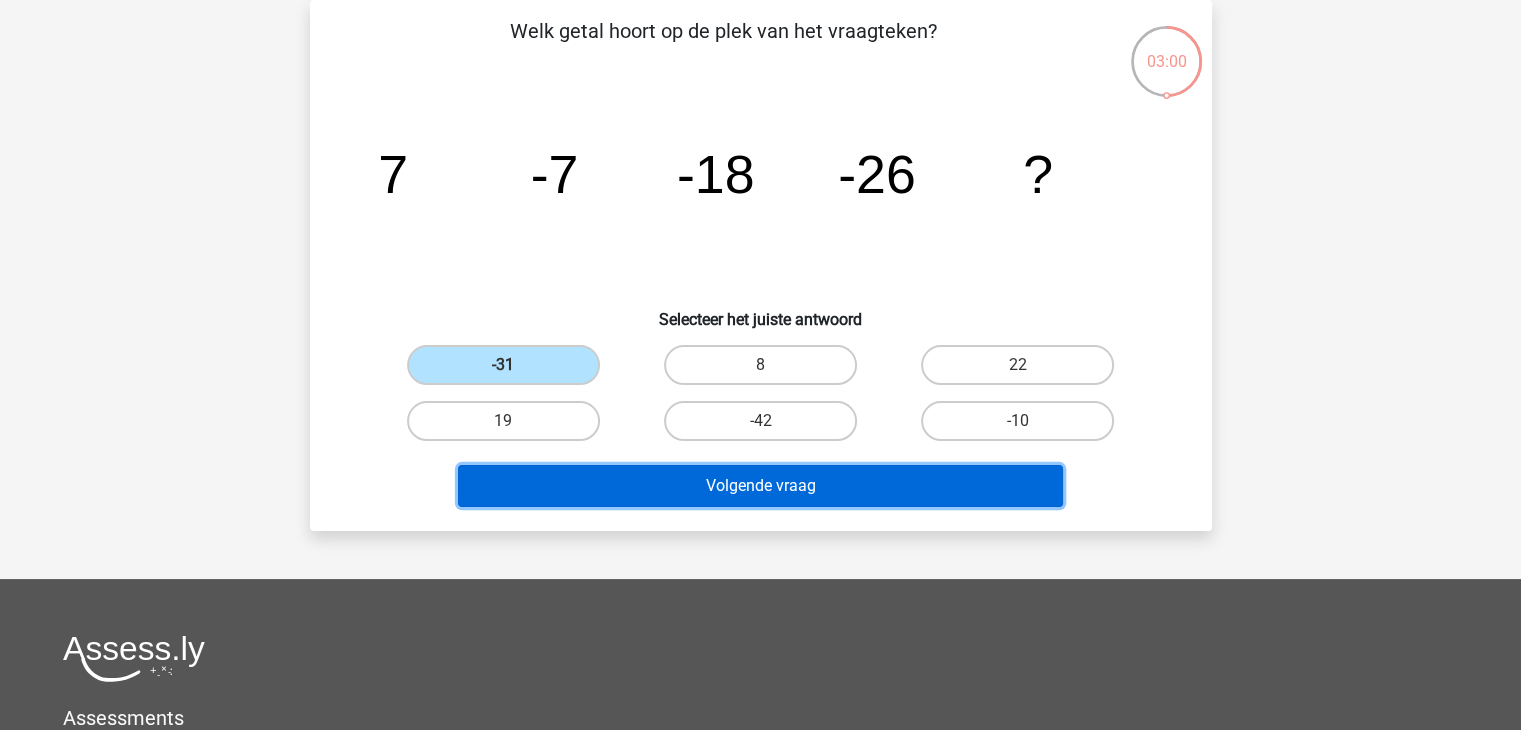 click on "Volgende vraag" at bounding box center [760, 486] 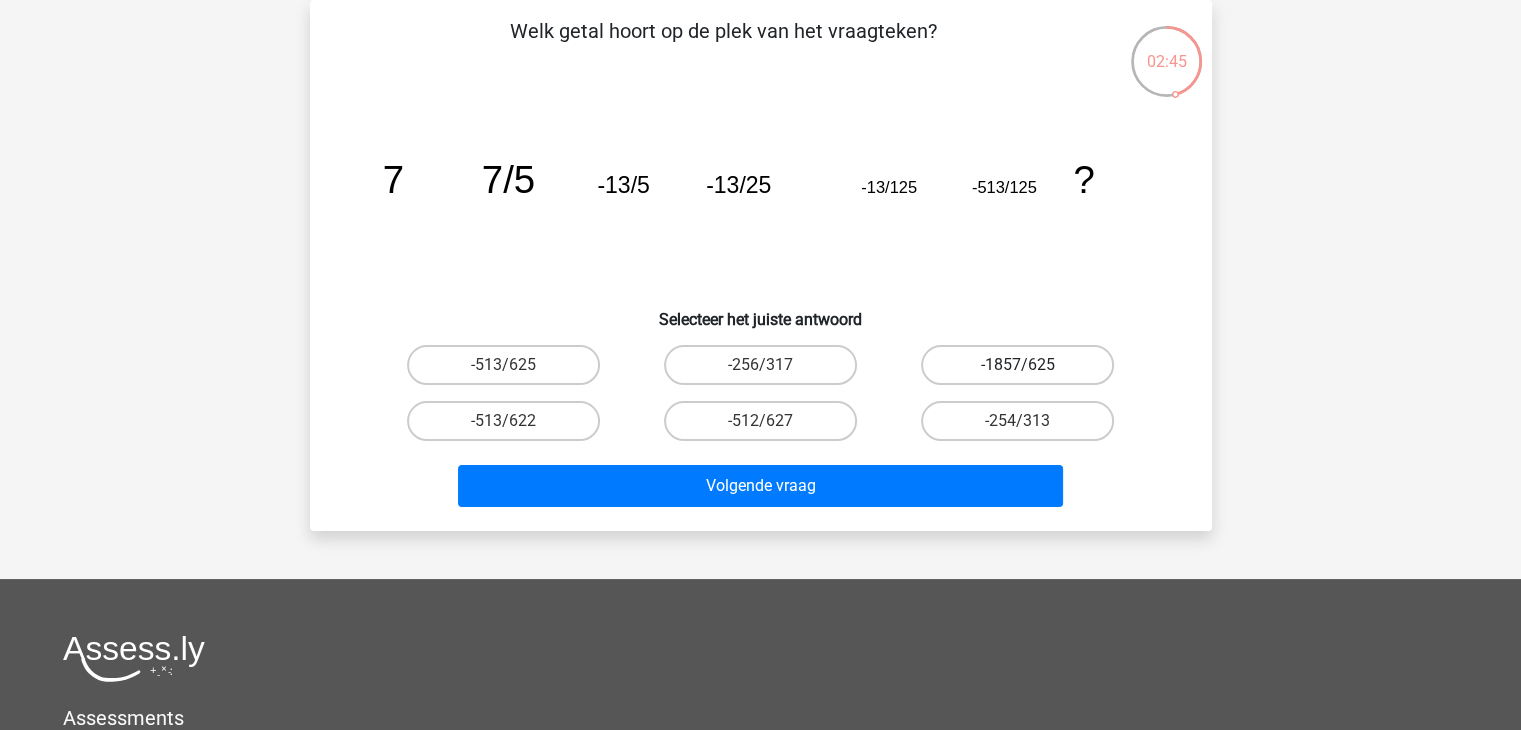 click on "-1857/625" at bounding box center [1017, 365] 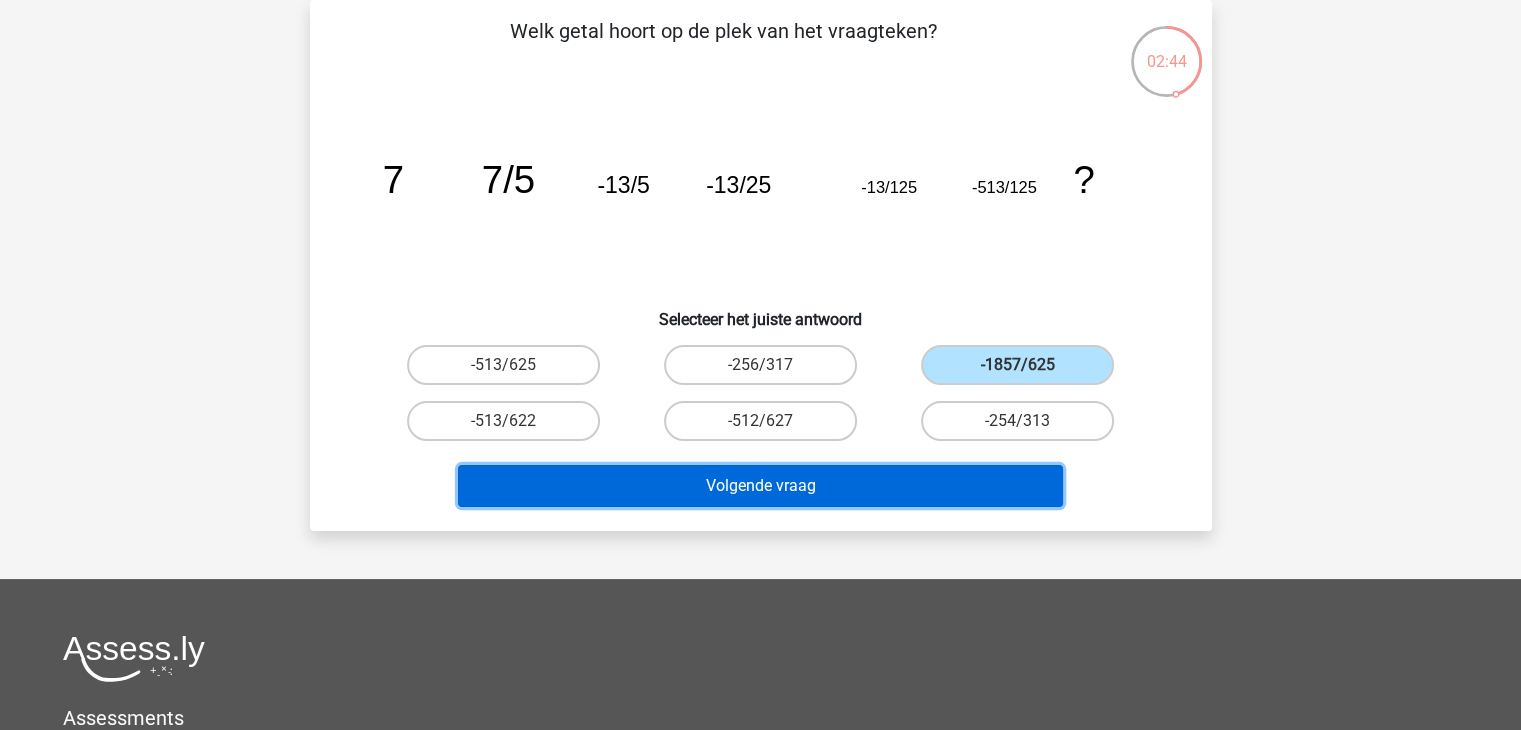 click on "Volgende vraag" at bounding box center (760, 486) 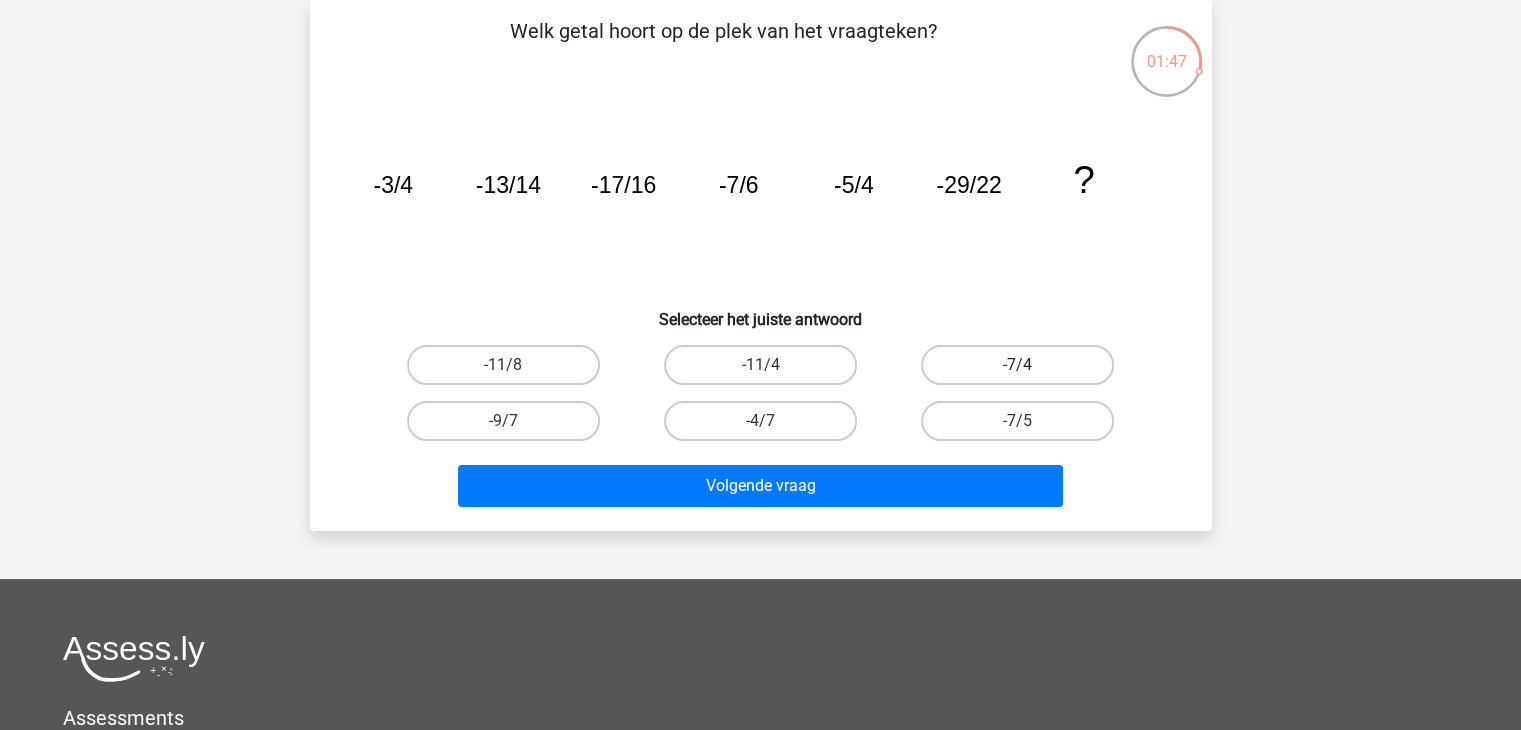 click on "-7/4" at bounding box center [1017, 365] 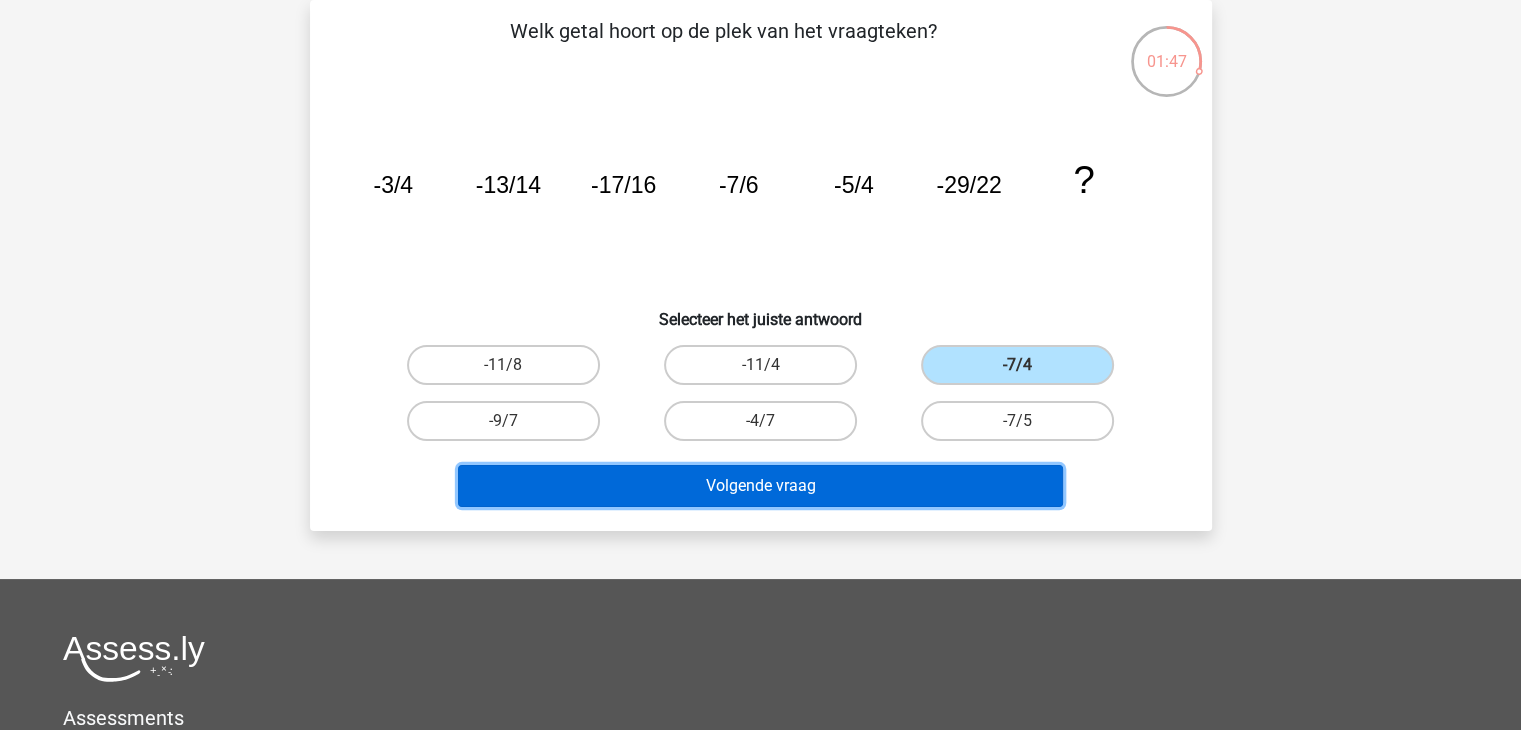 click on "Volgende vraag" at bounding box center [760, 486] 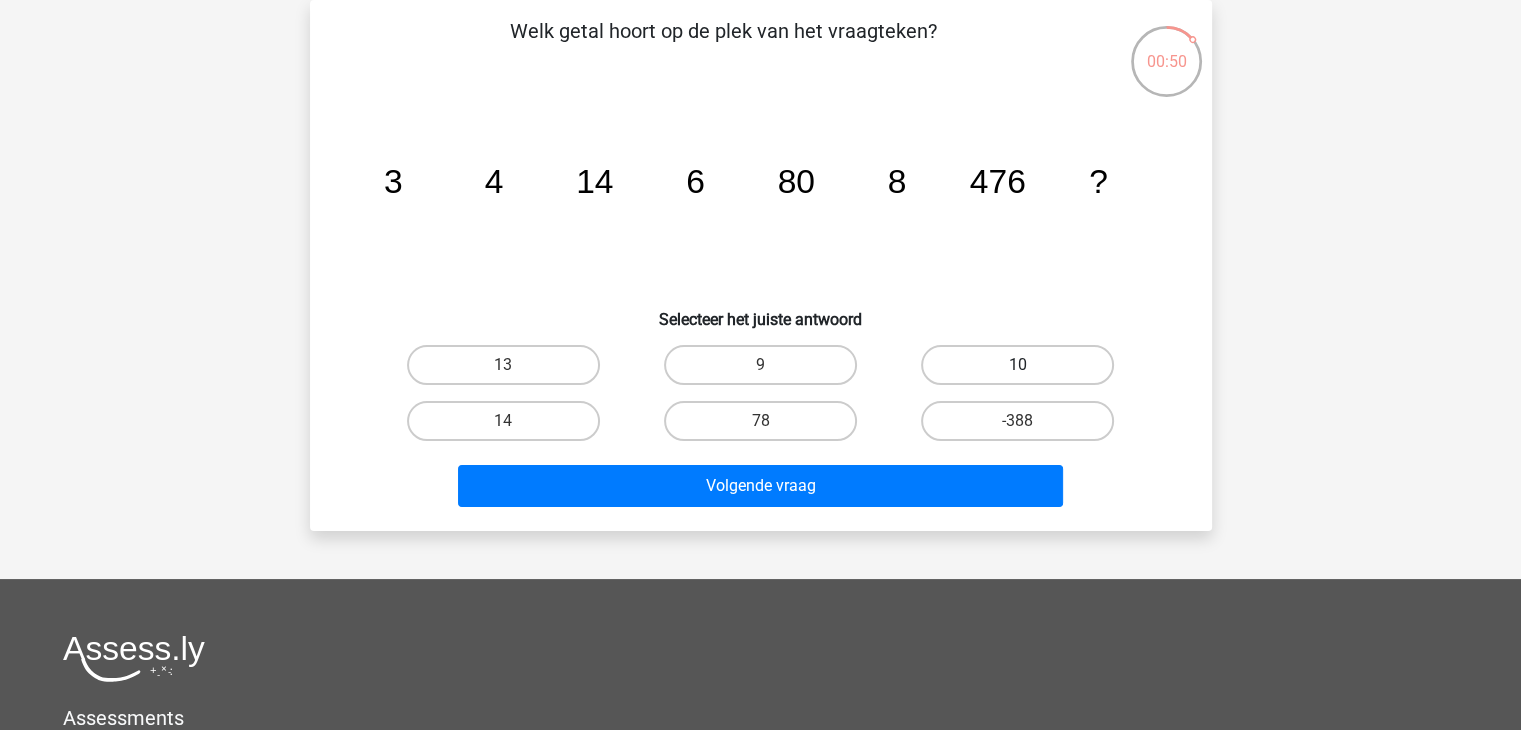 click on "10" at bounding box center [1017, 365] 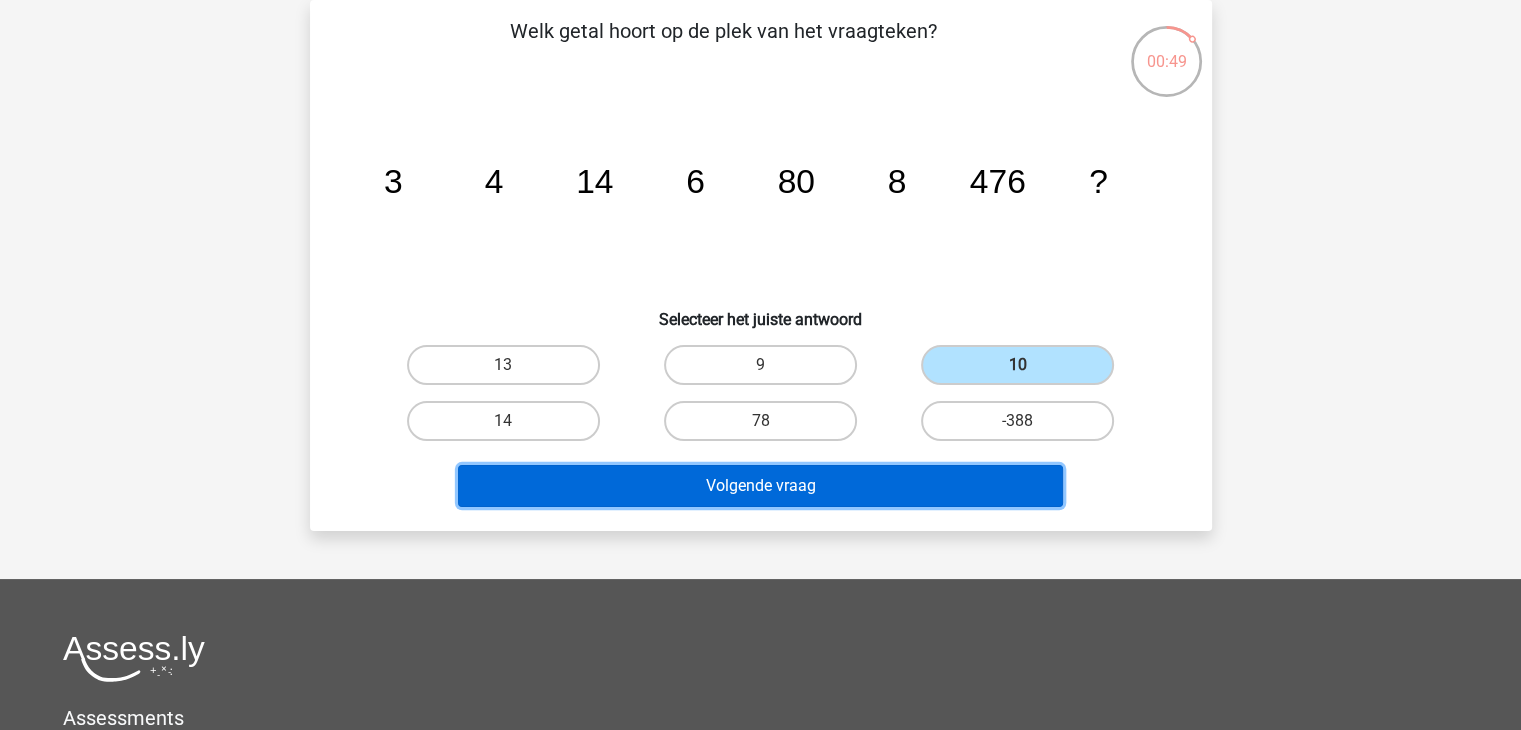 click on "Volgende vraag" at bounding box center [760, 486] 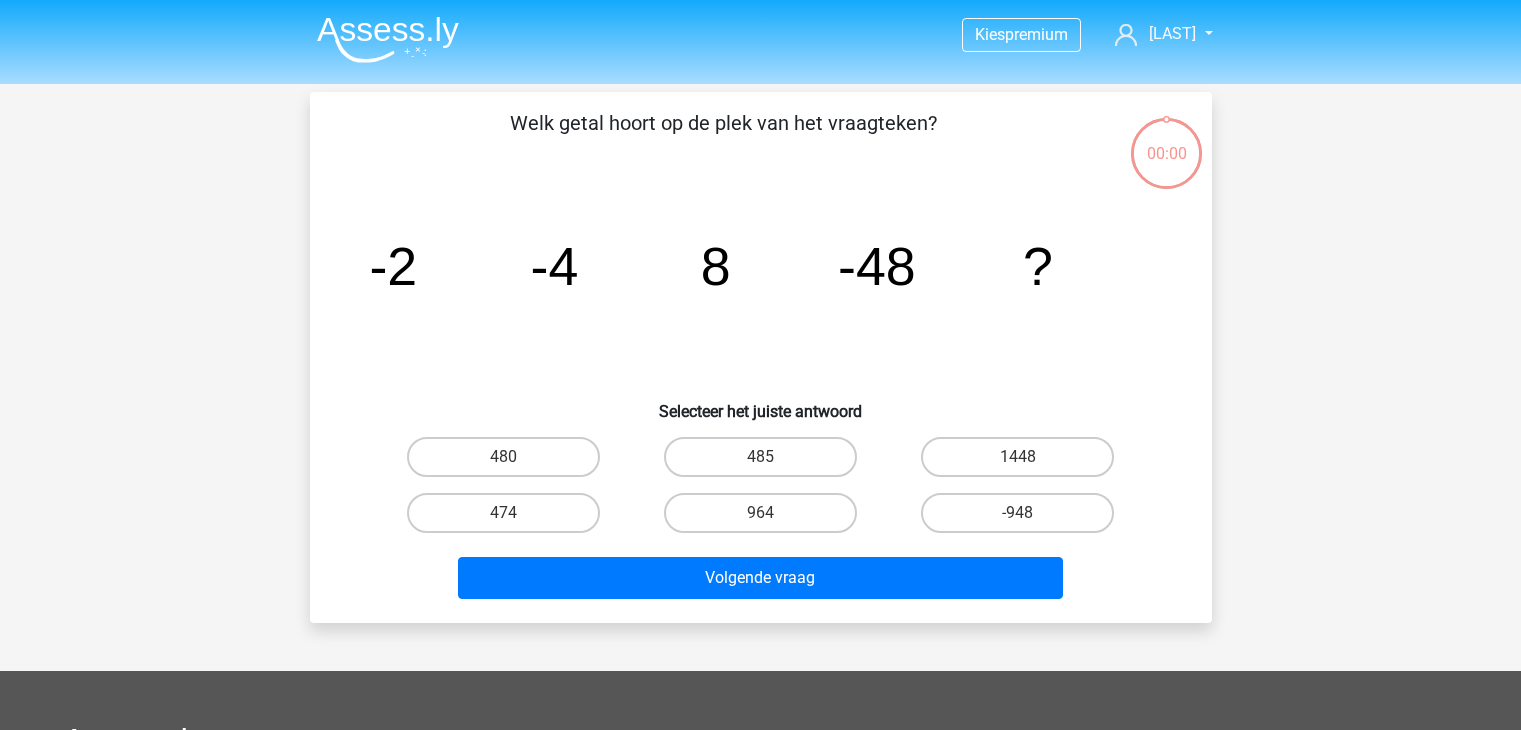 scroll, scrollTop: 92, scrollLeft: 0, axis: vertical 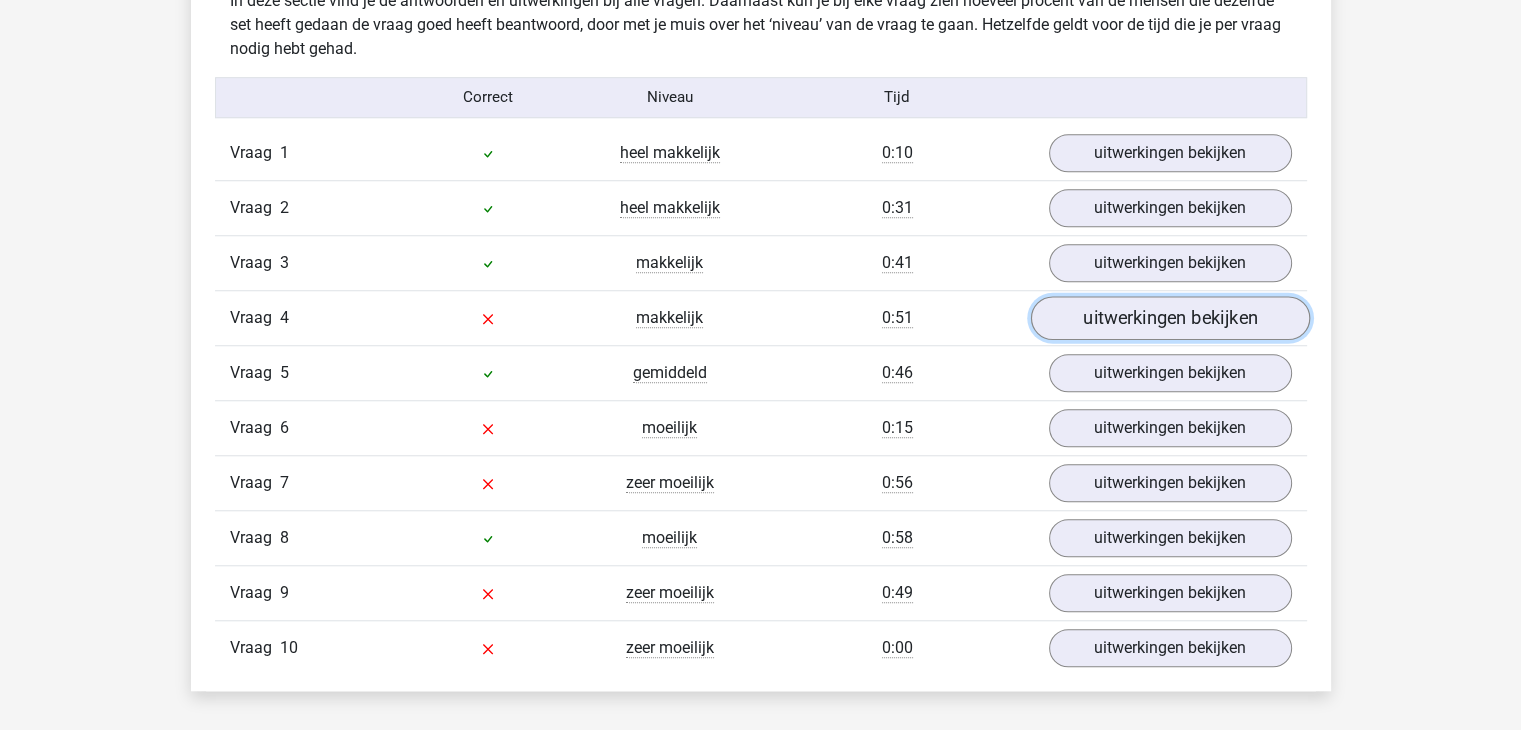 click on "uitwerkingen bekijken" at bounding box center [1169, 318] 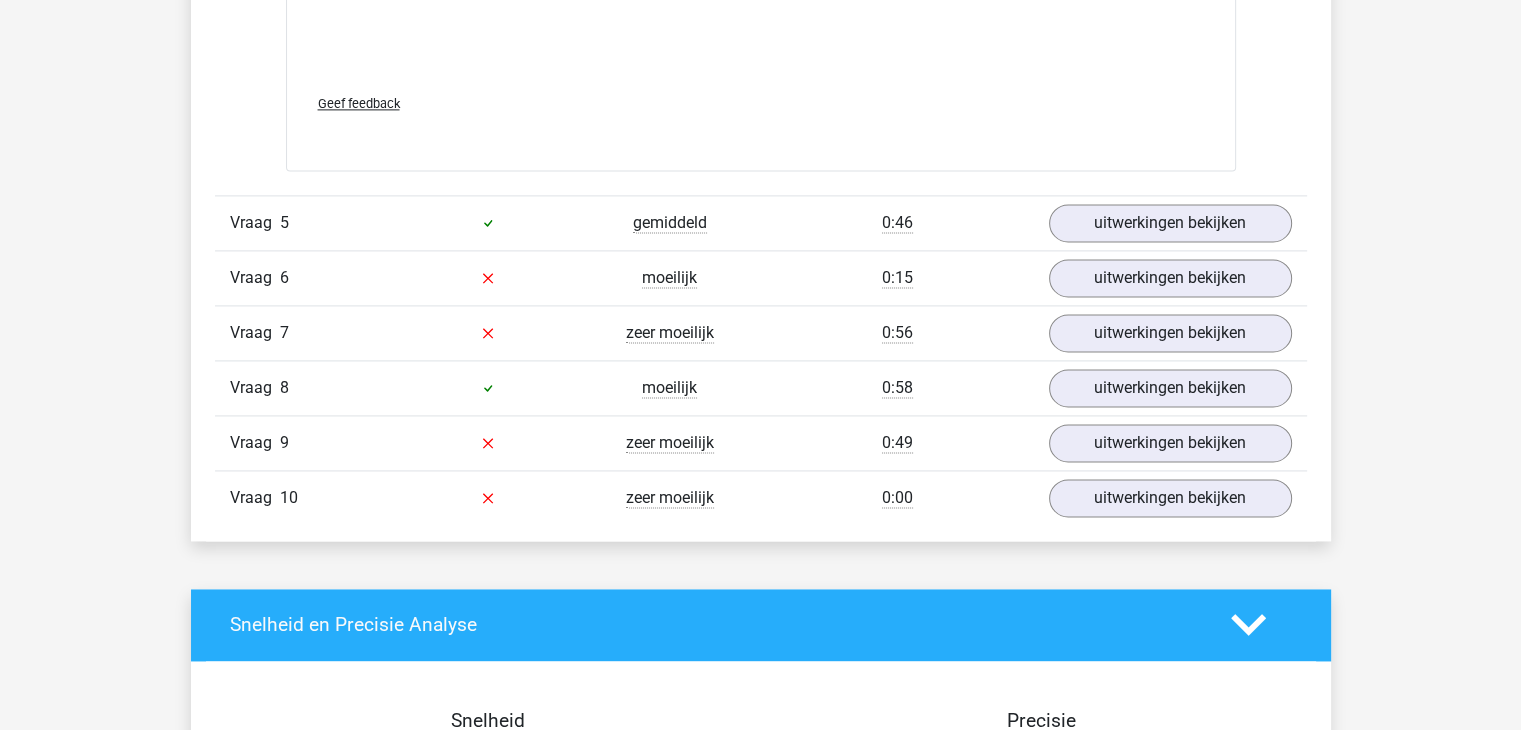 scroll, scrollTop: 2800, scrollLeft: 0, axis: vertical 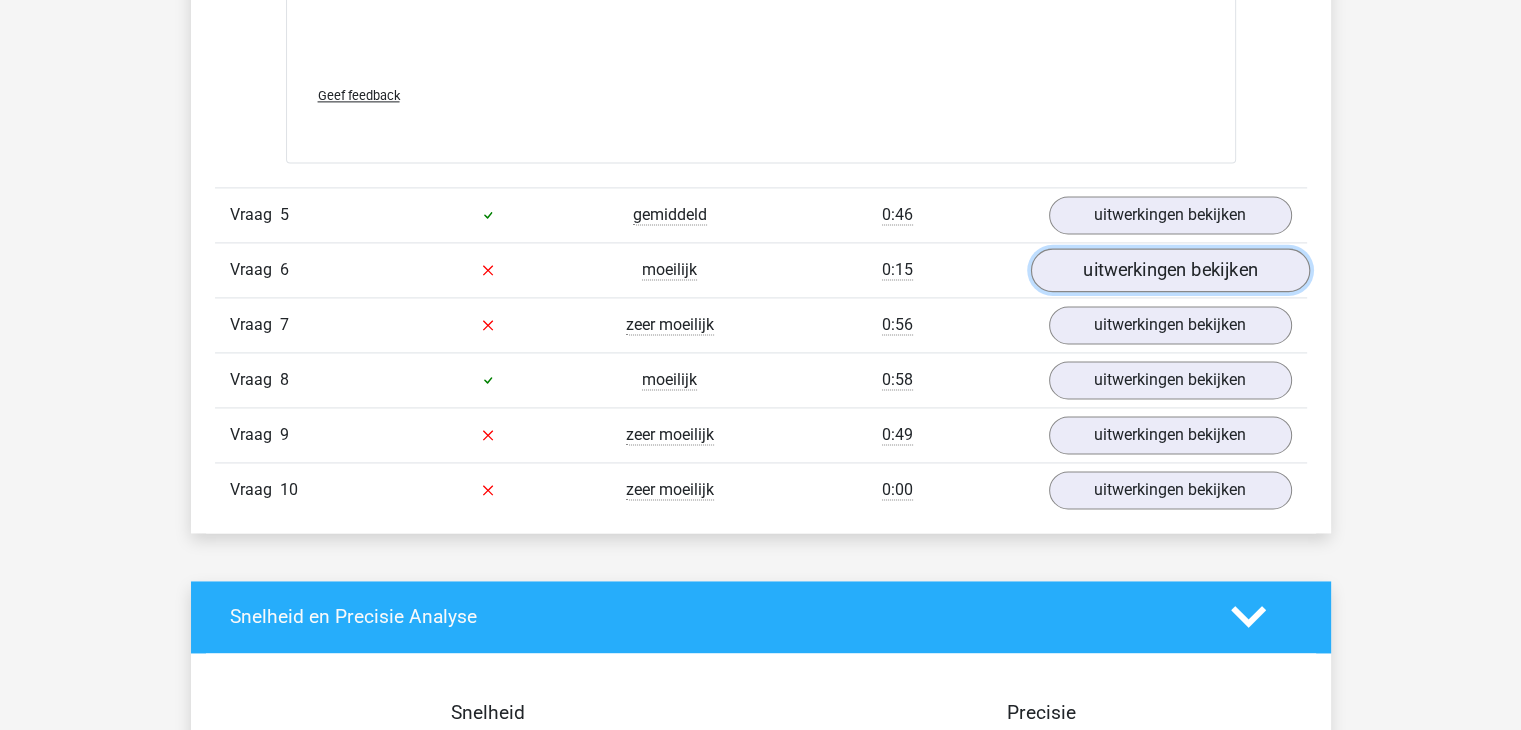 click on "uitwerkingen bekijken" at bounding box center (1169, 270) 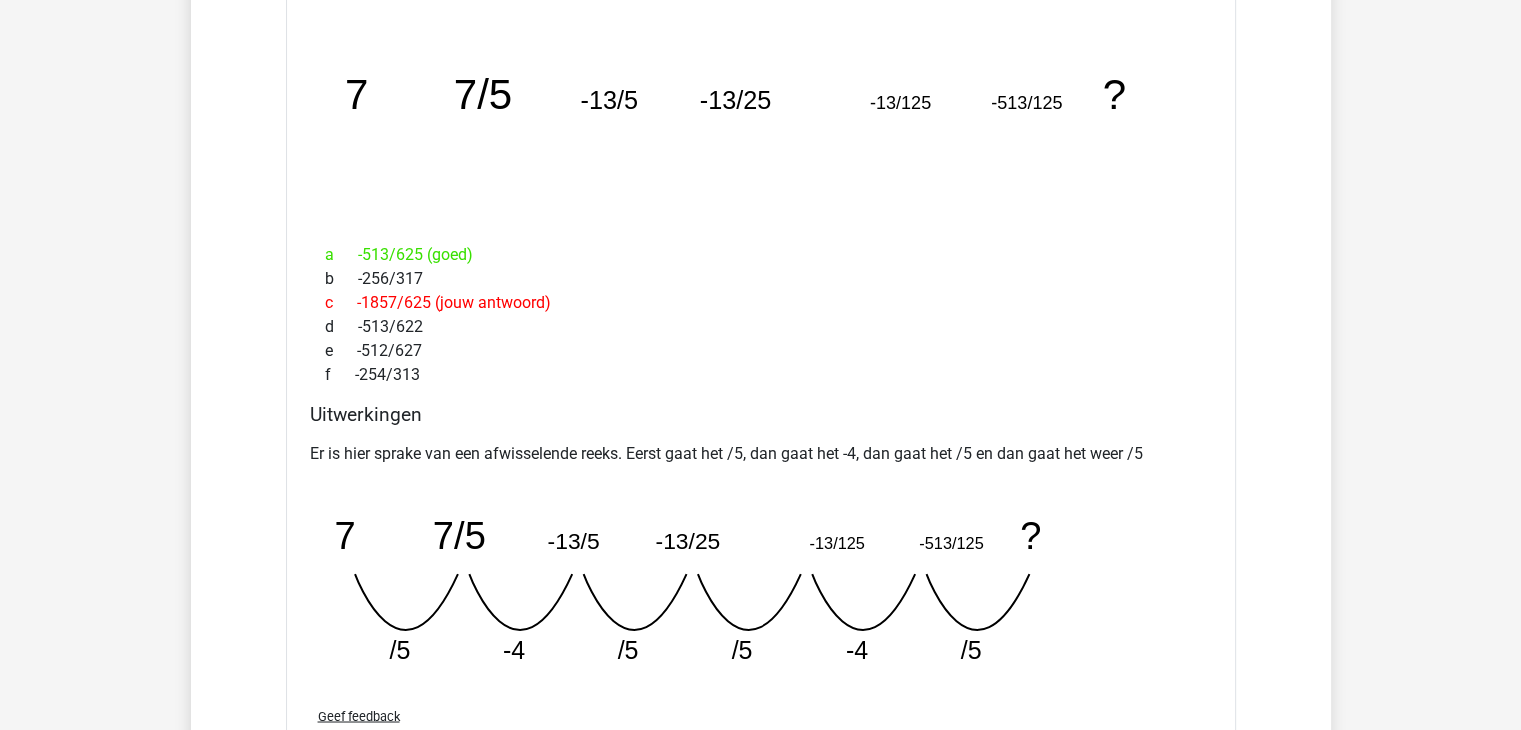 scroll, scrollTop: 3200, scrollLeft: 0, axis: vertical 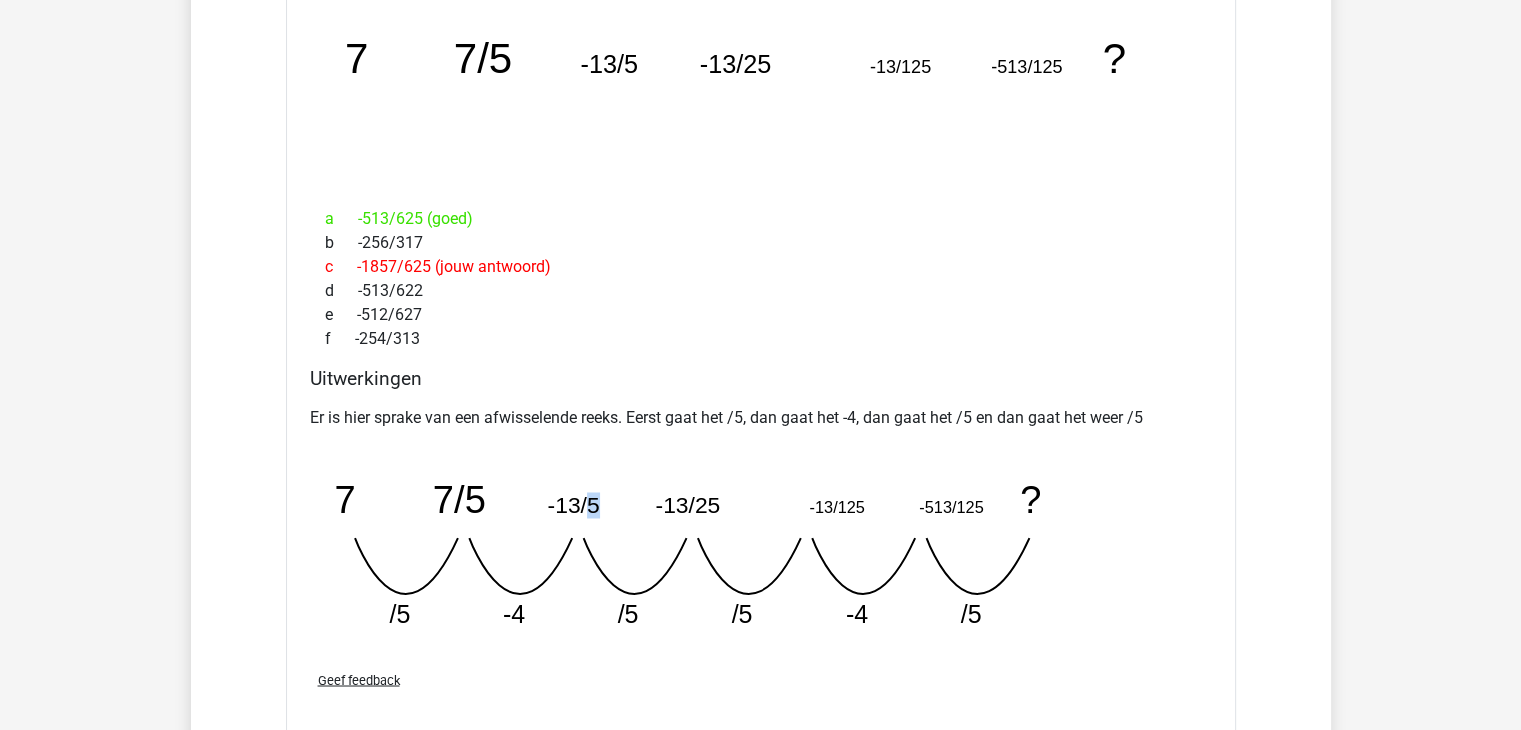 drag, startPoint x: 592, startPoint y: 541, endPoint x: 600, endPoint y: 549, distance: 11.313708 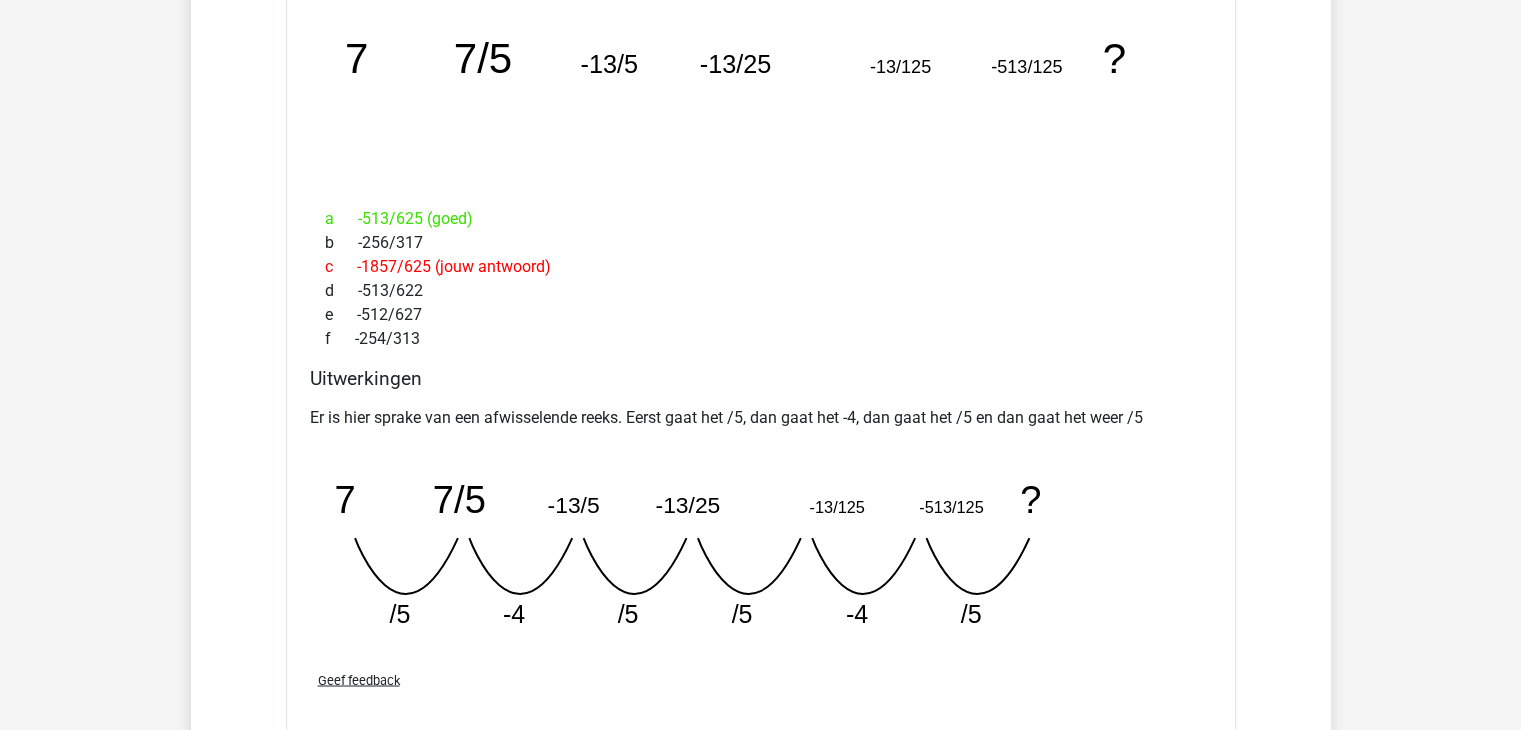 click on "image/svg+xml
7
7/5
-13/5
-13/25
-13/125
-513/125
?
/5
-4
/5
/5
-4" 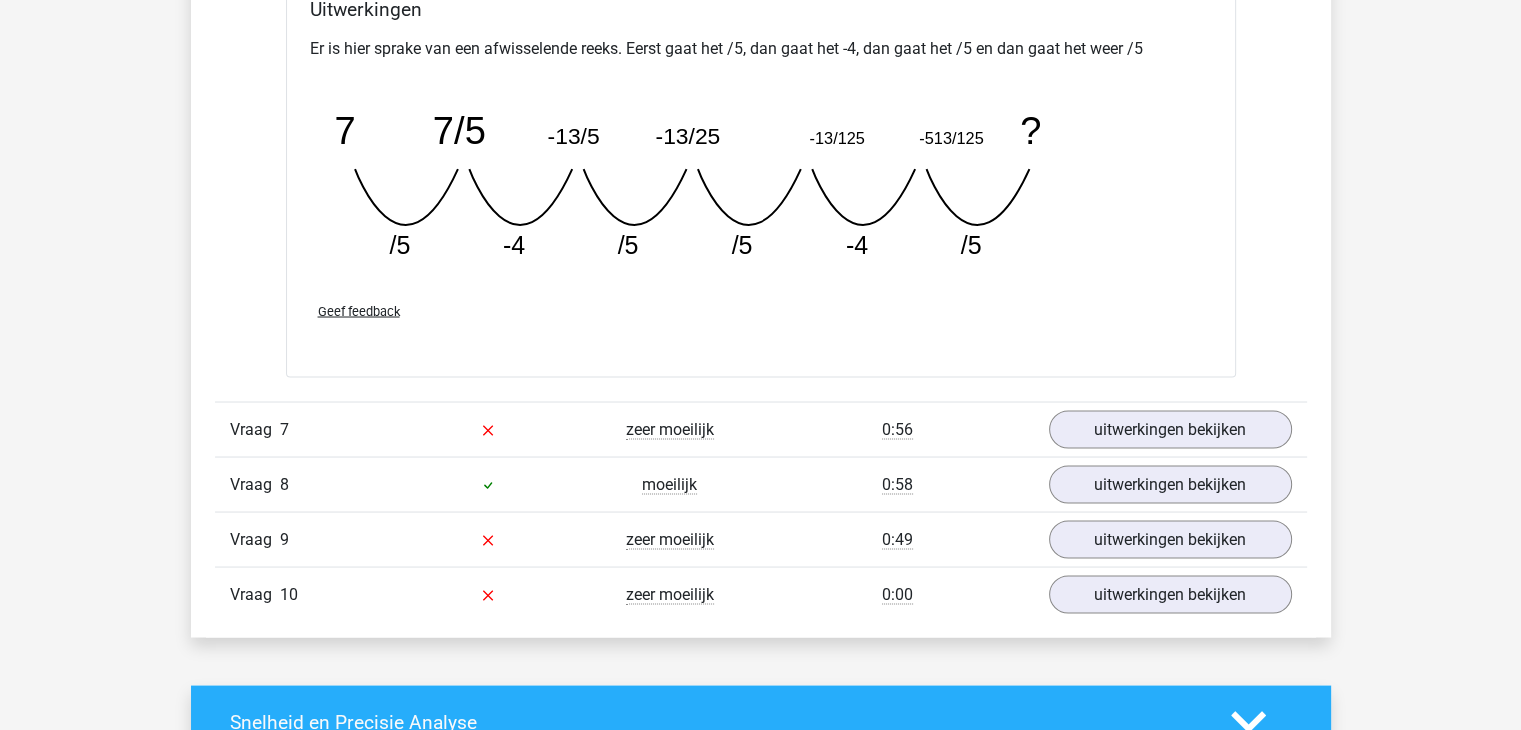 scroll, scrollTop: 3600, scrollLeft: 0, axis: vertical 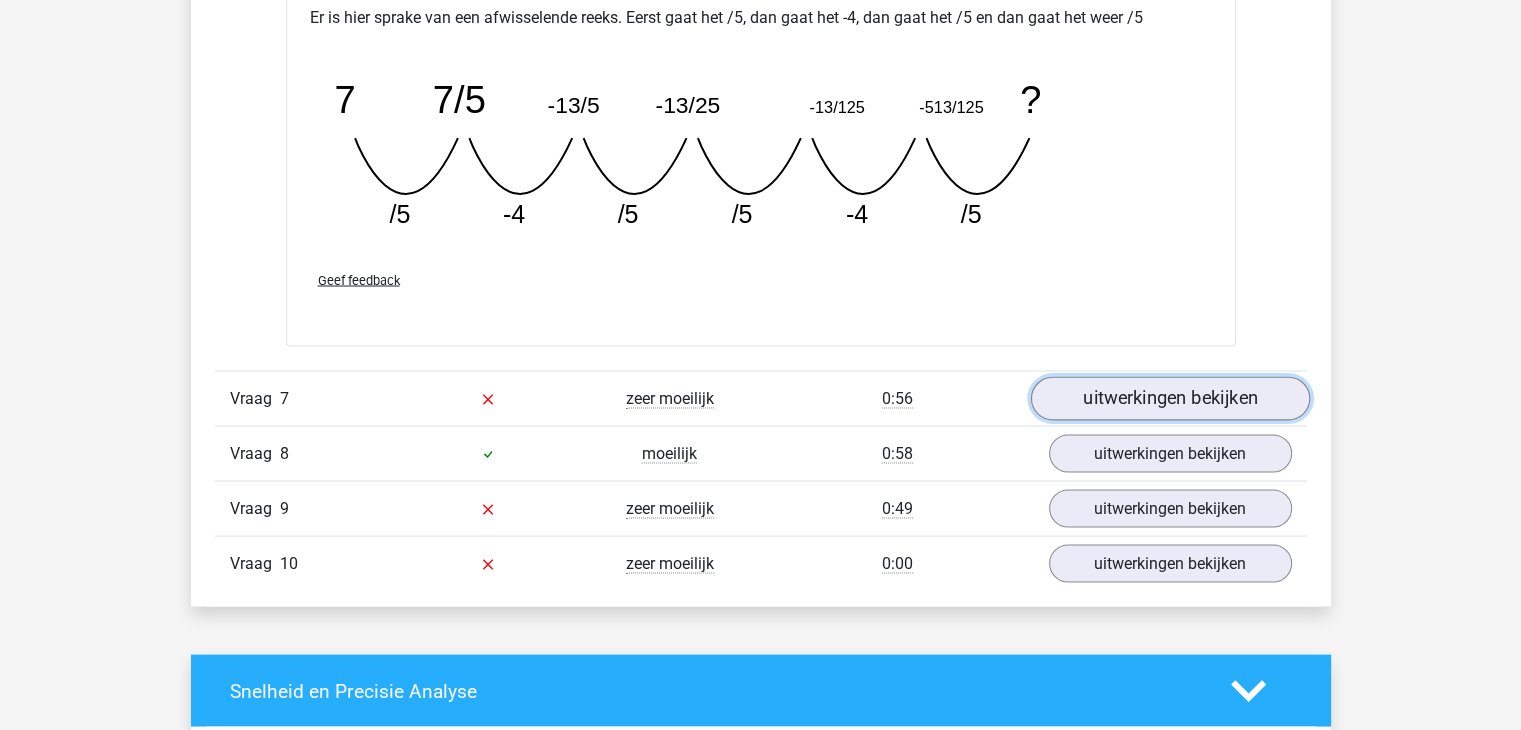 click on "uitwerkingen bekijken" at bounding box center [1169, 399] 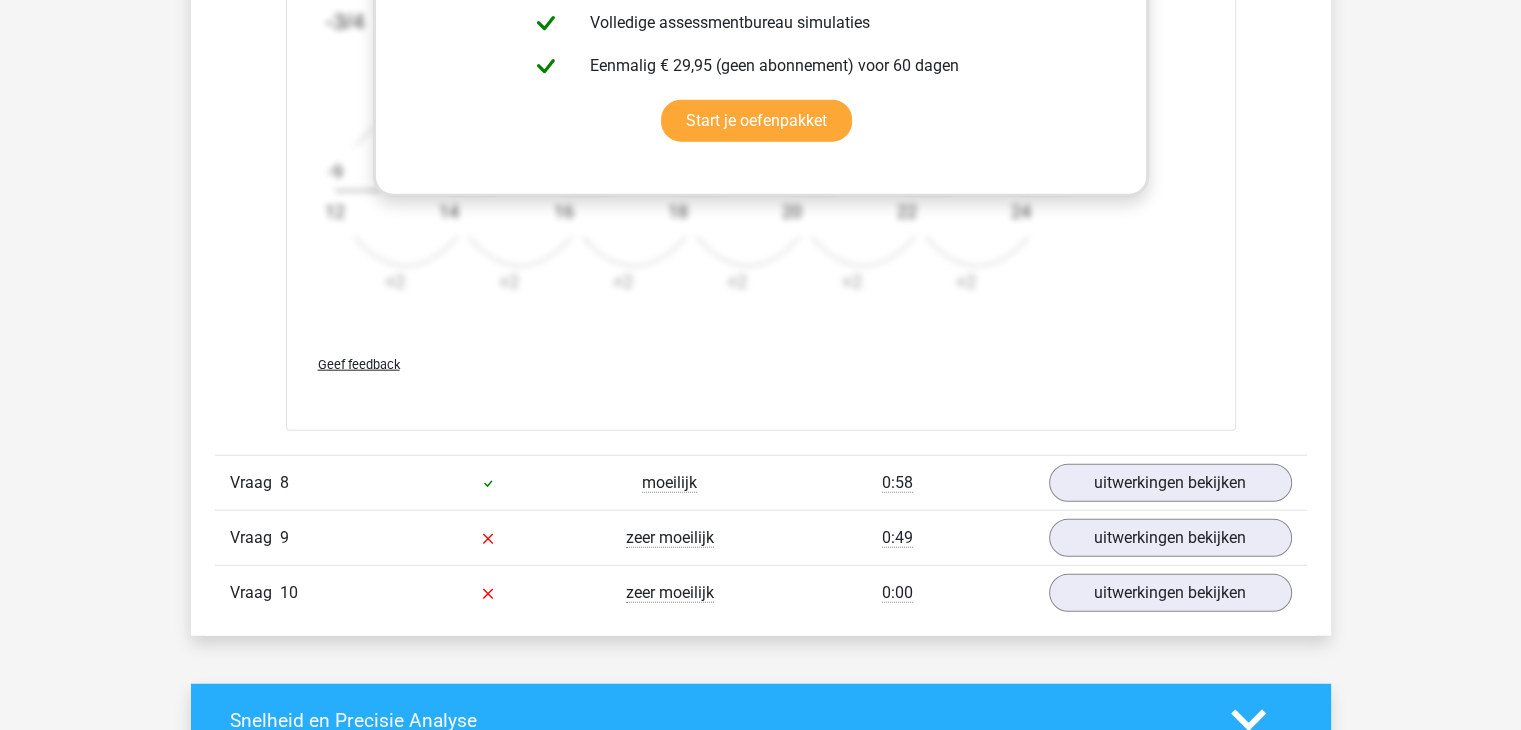 scroll, scrollTop: 5000, scrollLeft: 0, axis: vertical 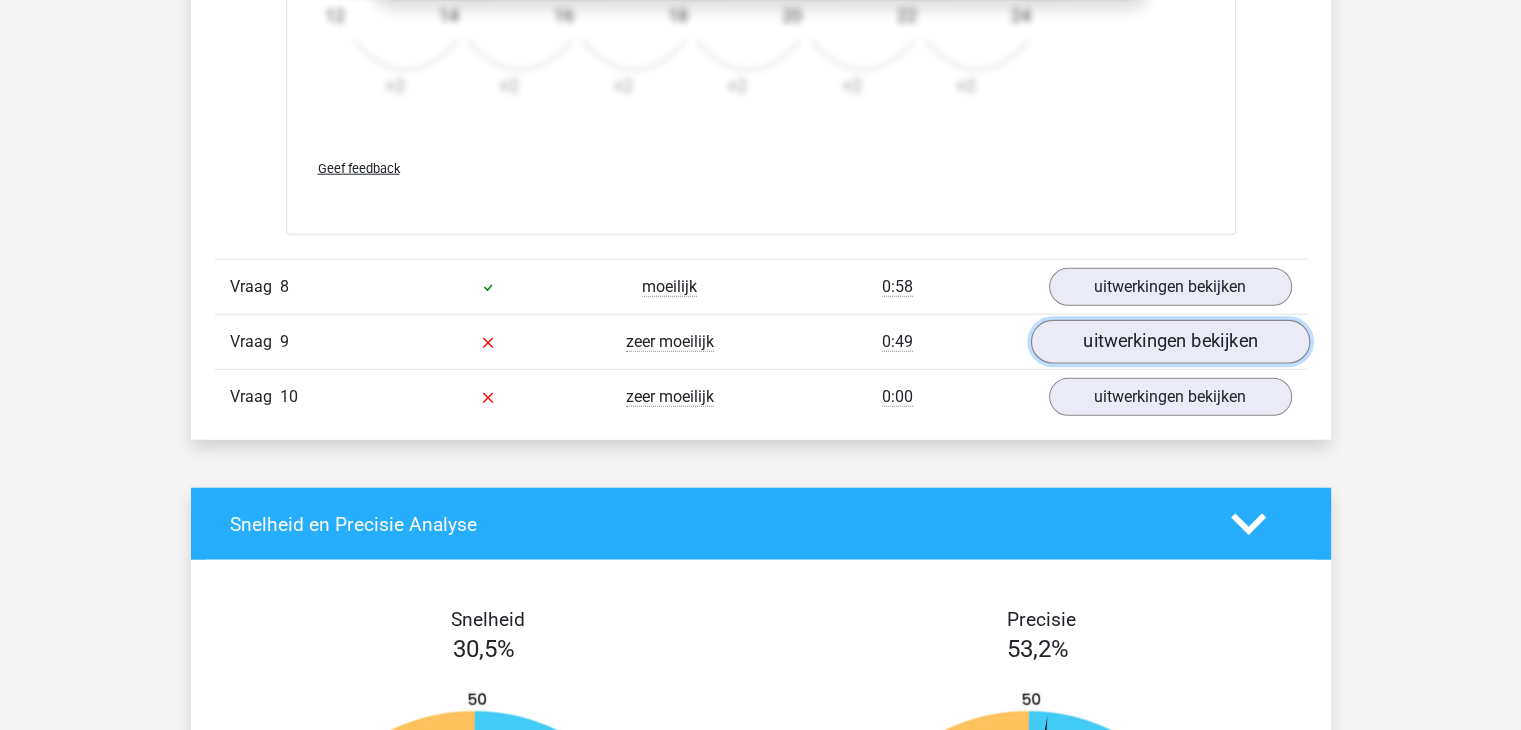 click on "uitwerkingen bekijken" at bounding box center (1169, 342) 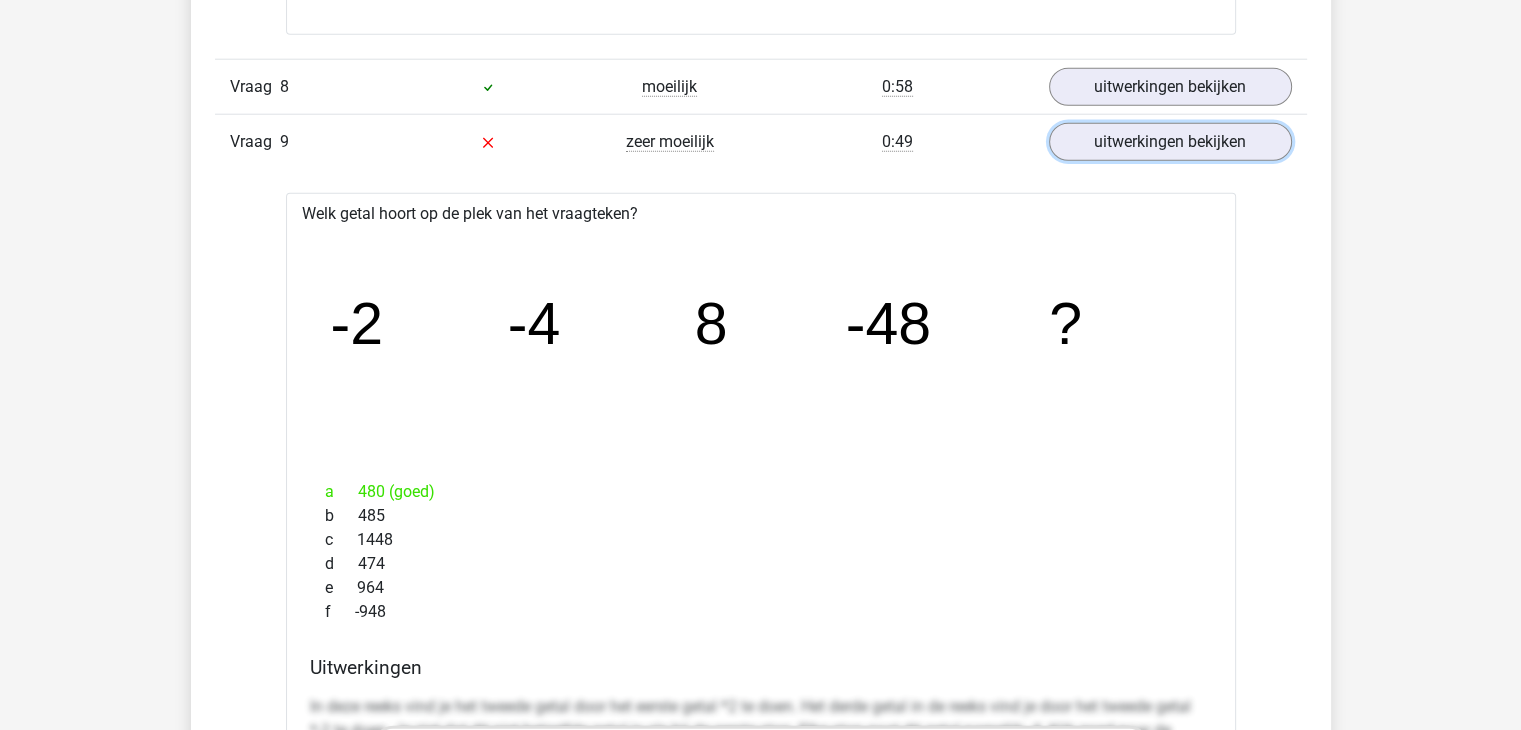 scroll, scrollTop: 5000, scrollLeft: 0, axis: vertical 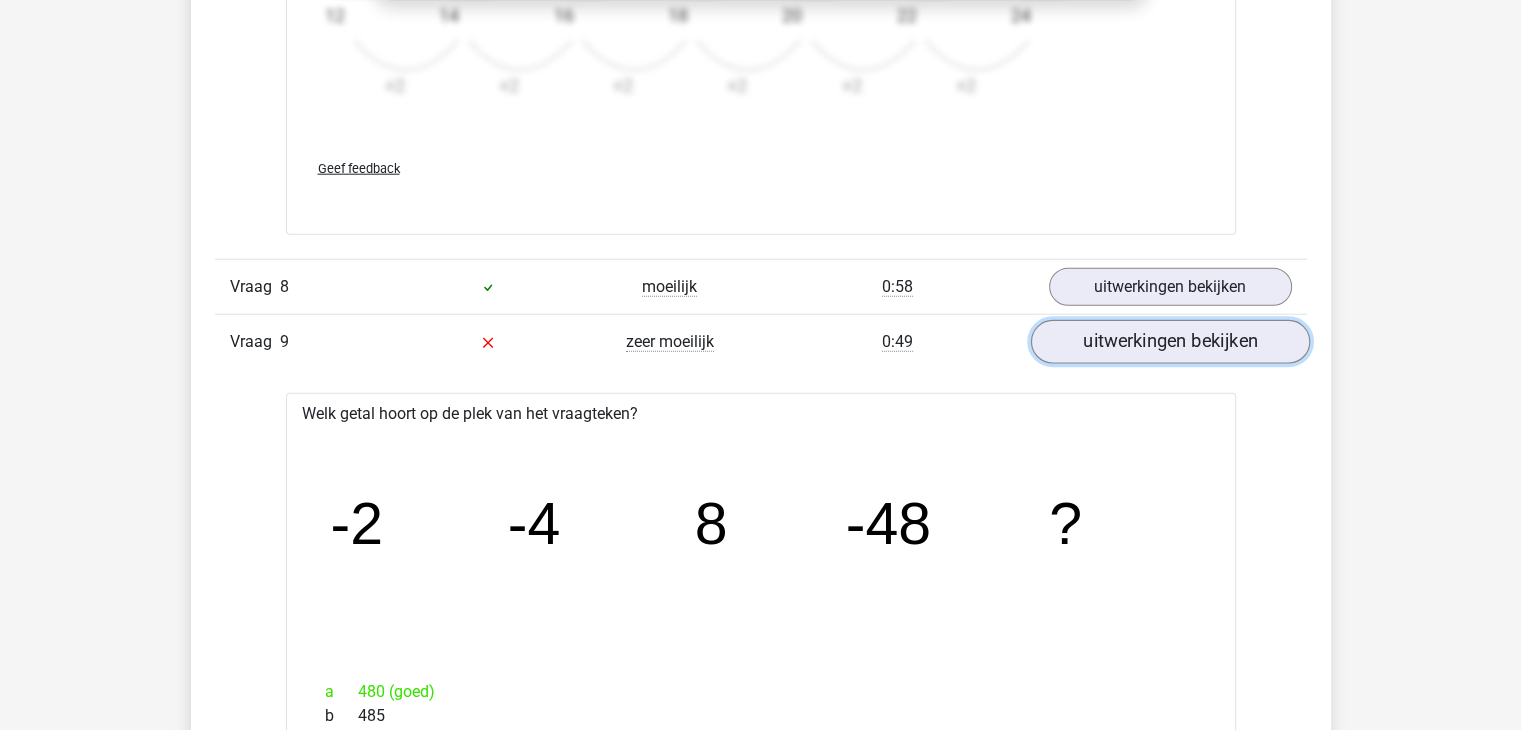 click on "uitwerkingen bekijken" at bounding box center (1169, 342) 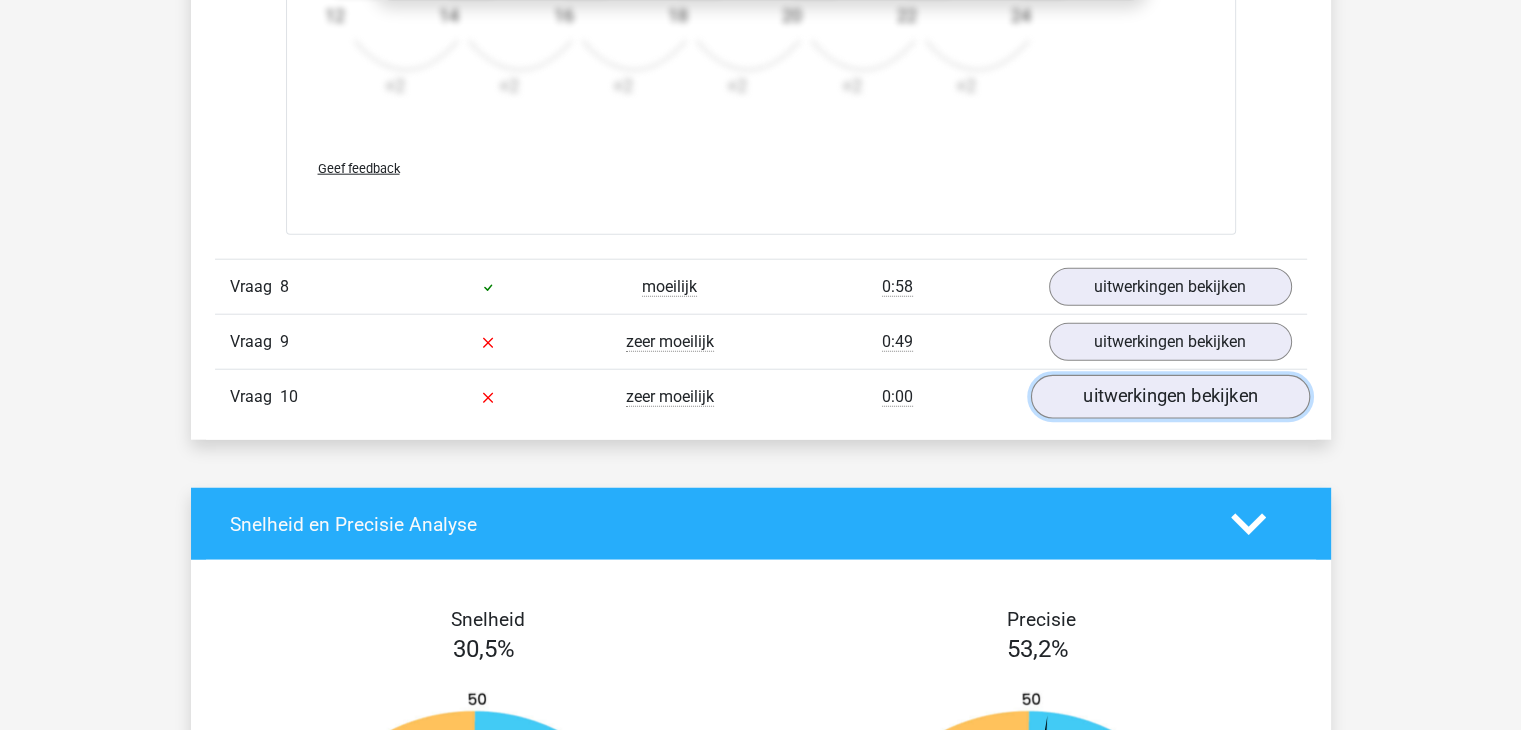 click on "uitwerkingen bekijken" at bounding box center [1169, 397] 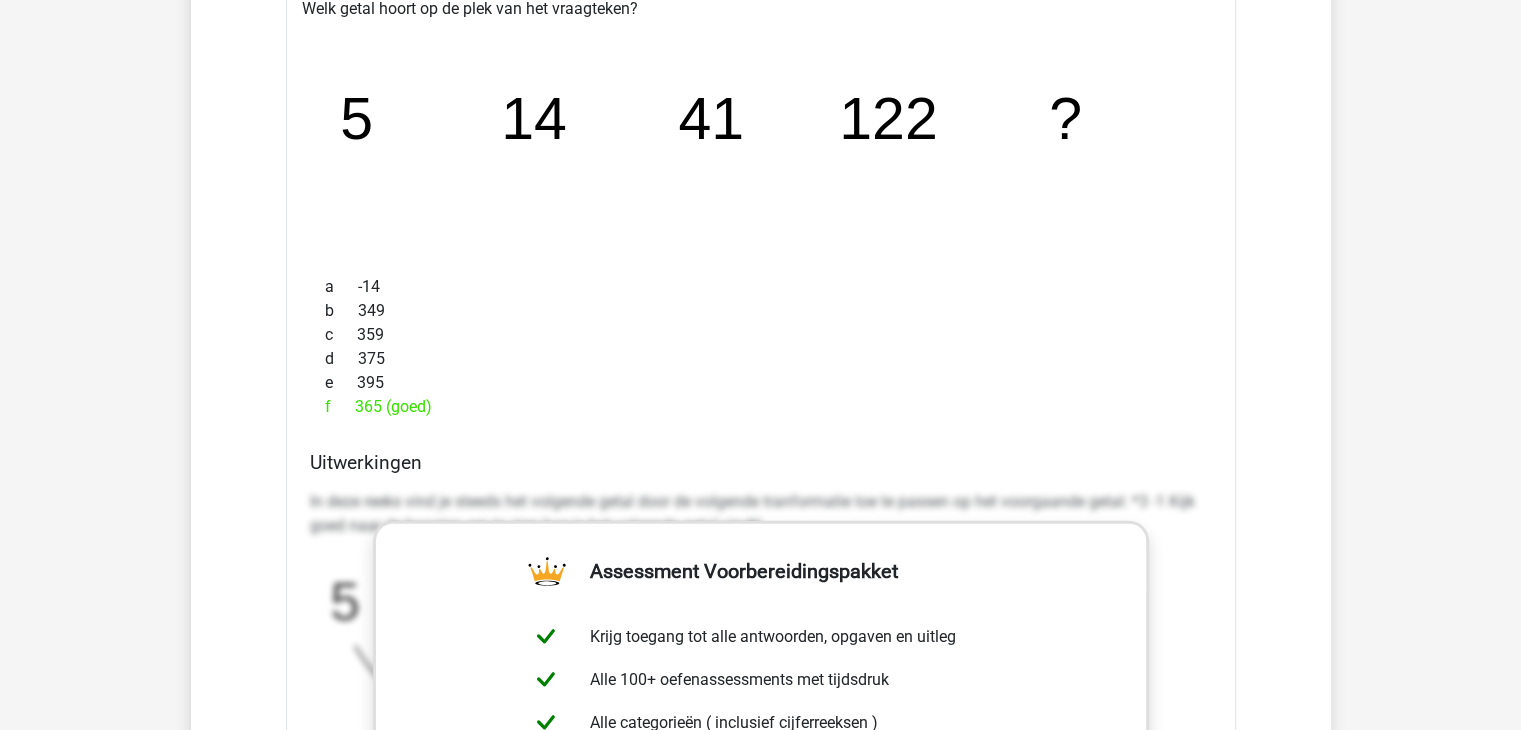 scroll, scrollTop: 5300, scrollLeft: 0, axis: vertical 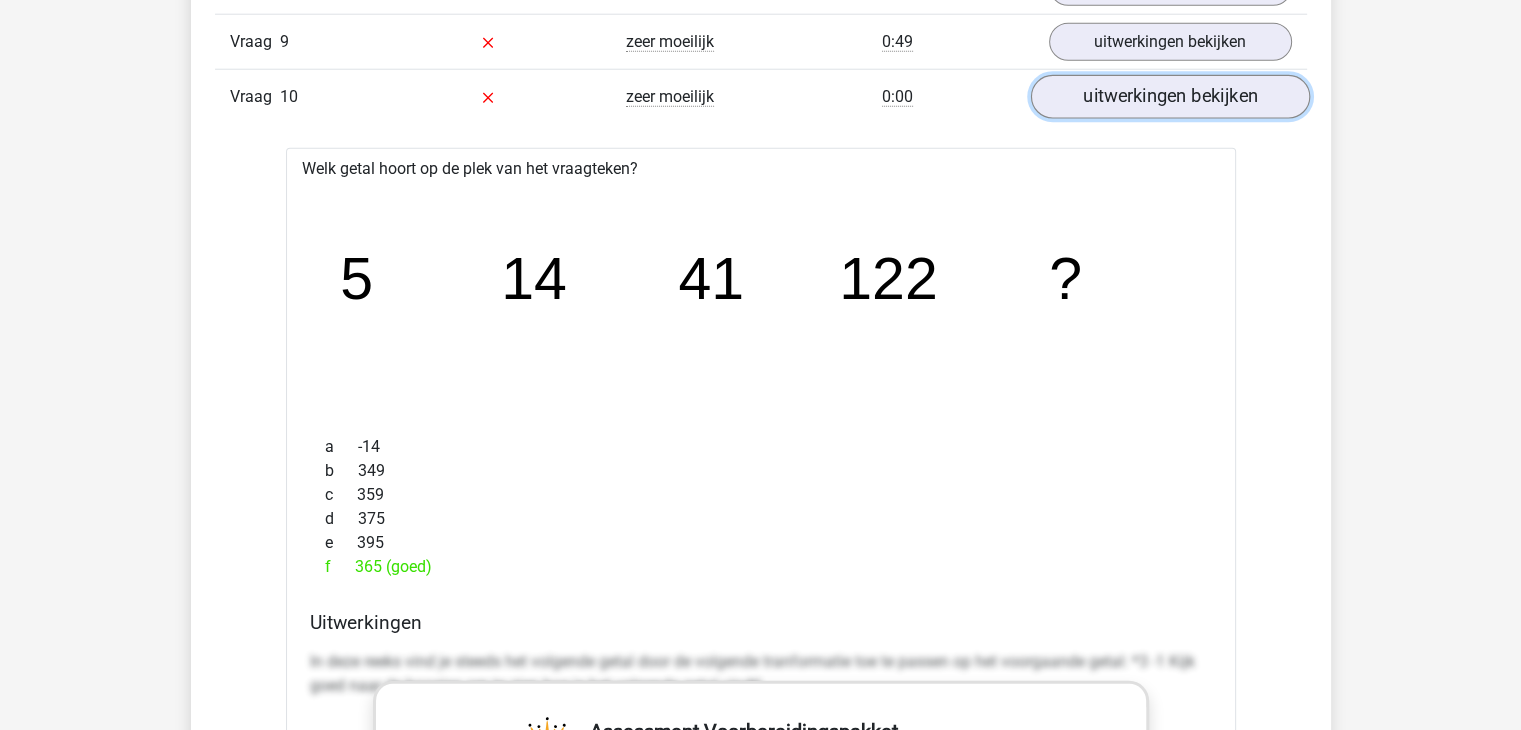 click on "uitwerkingen bekijken" at bounding box center [1169, 97] 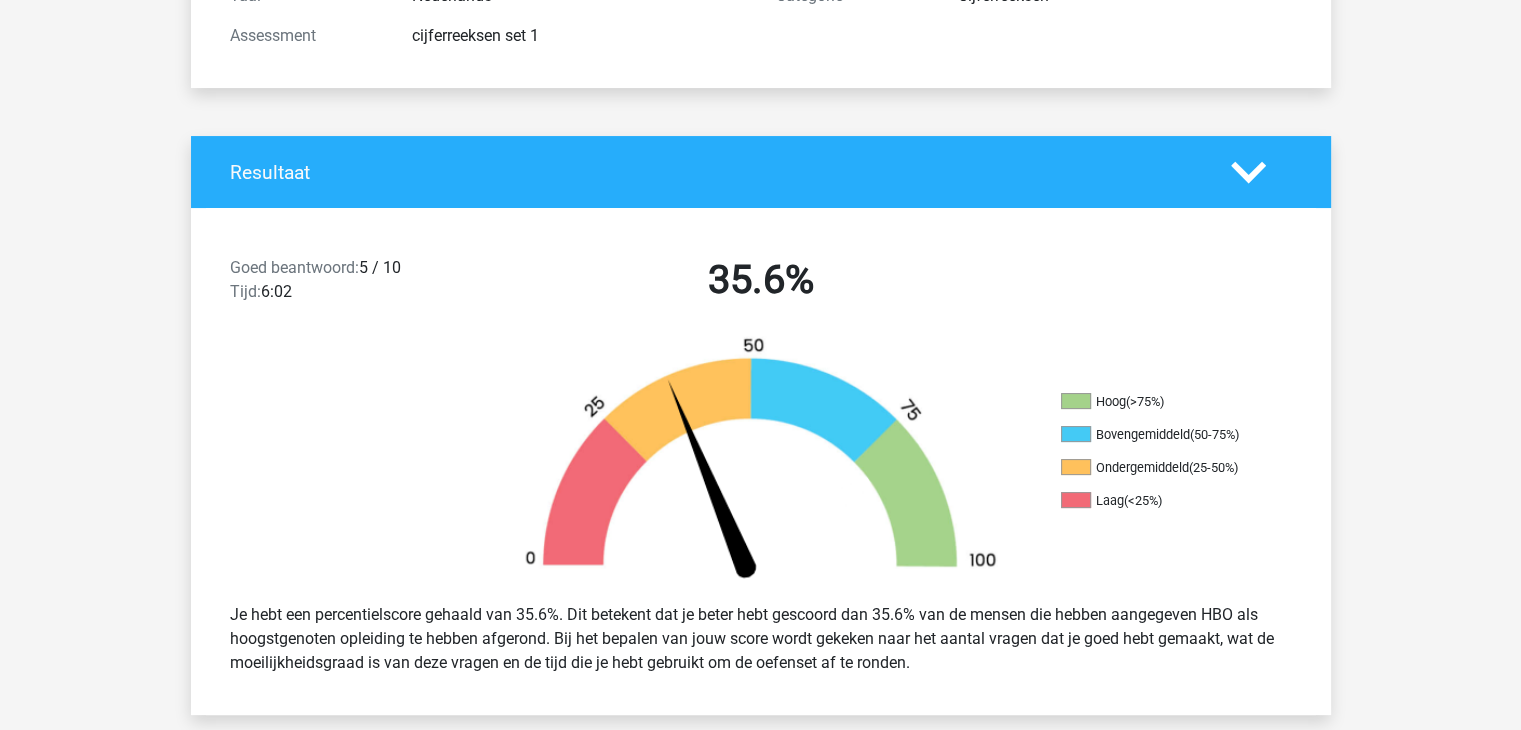 scroll, scrollTop: 0, scrollLeft: 0, axis: both 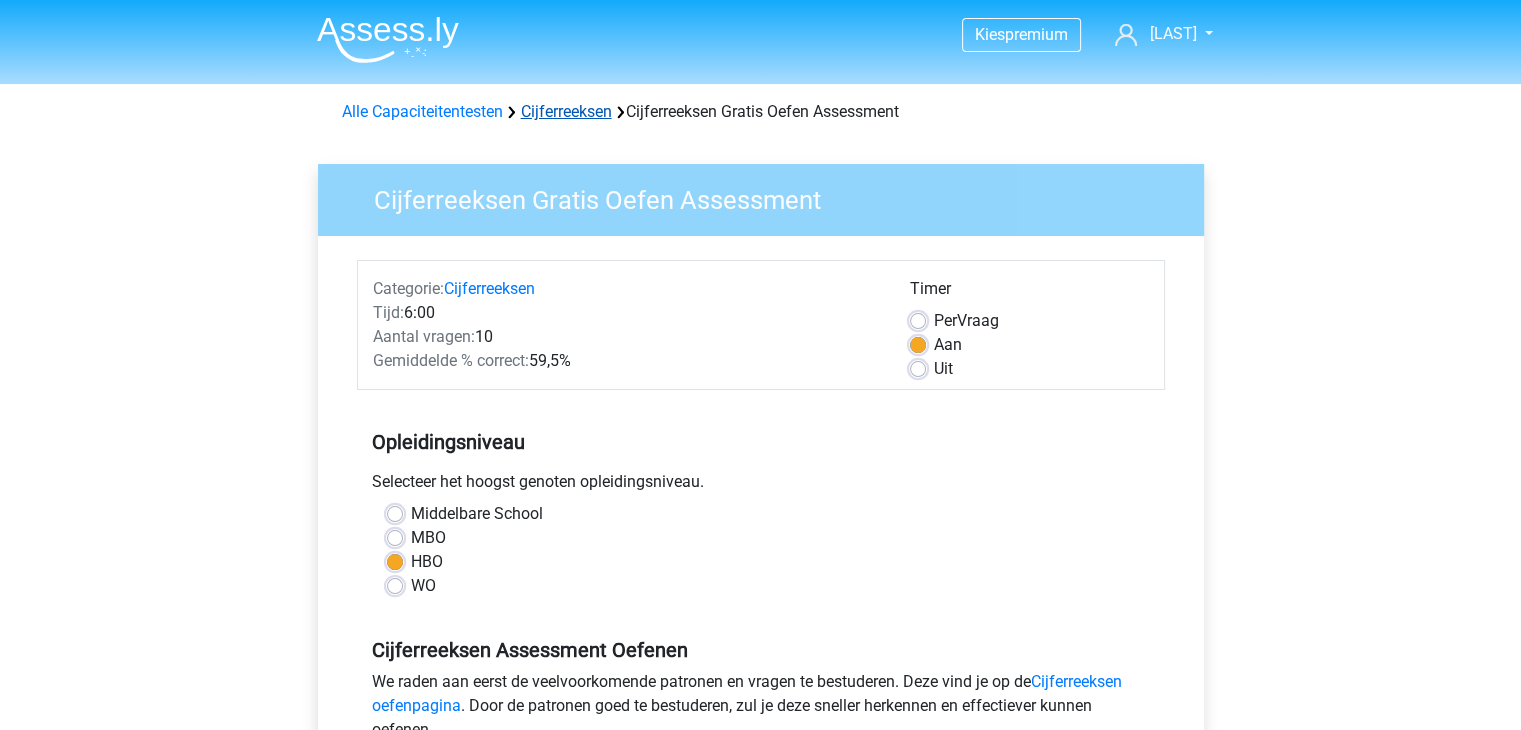 click on "Cijferreeksen" at bounding box center [566, 111] 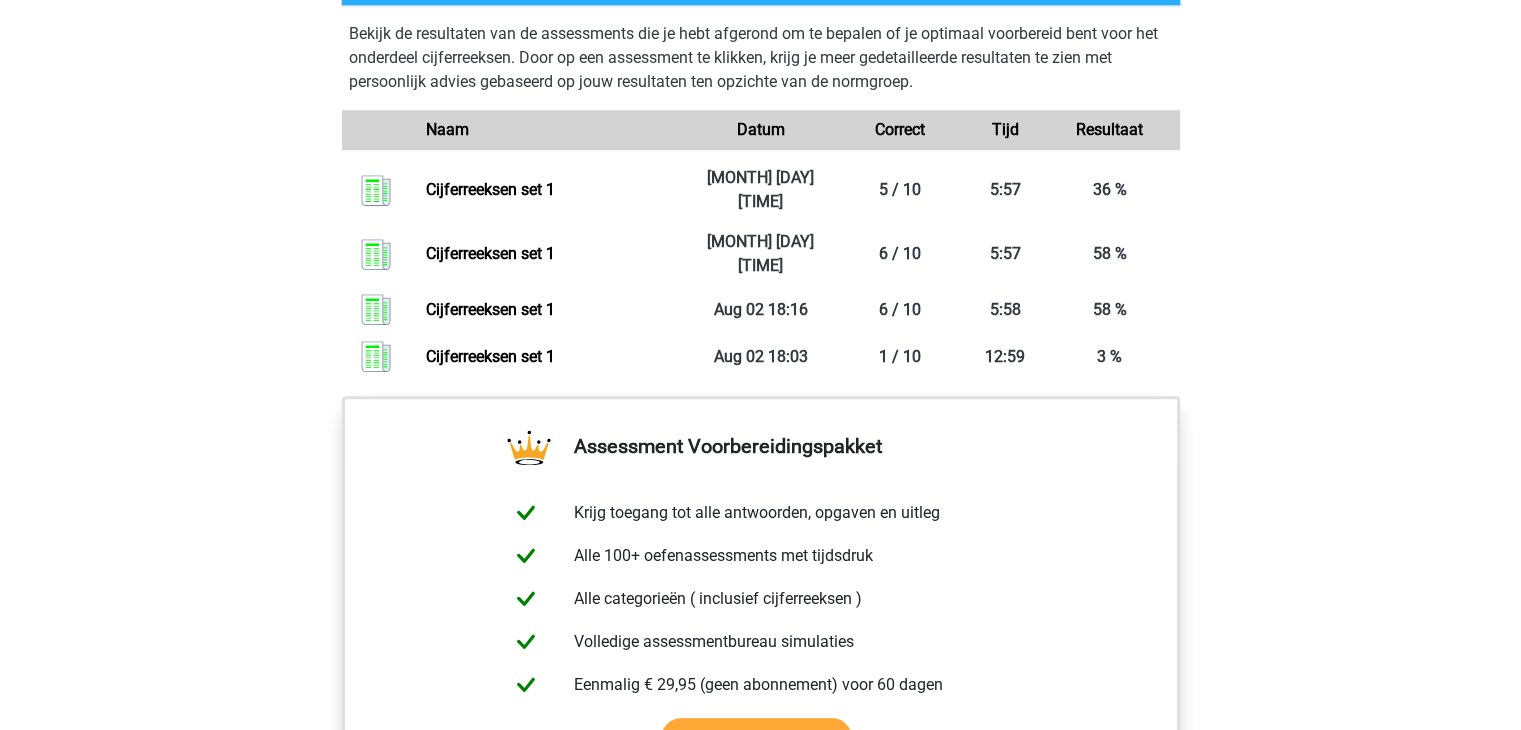 scroll, scrollTop: 1500, scrollLeft: 0, axis: vertical 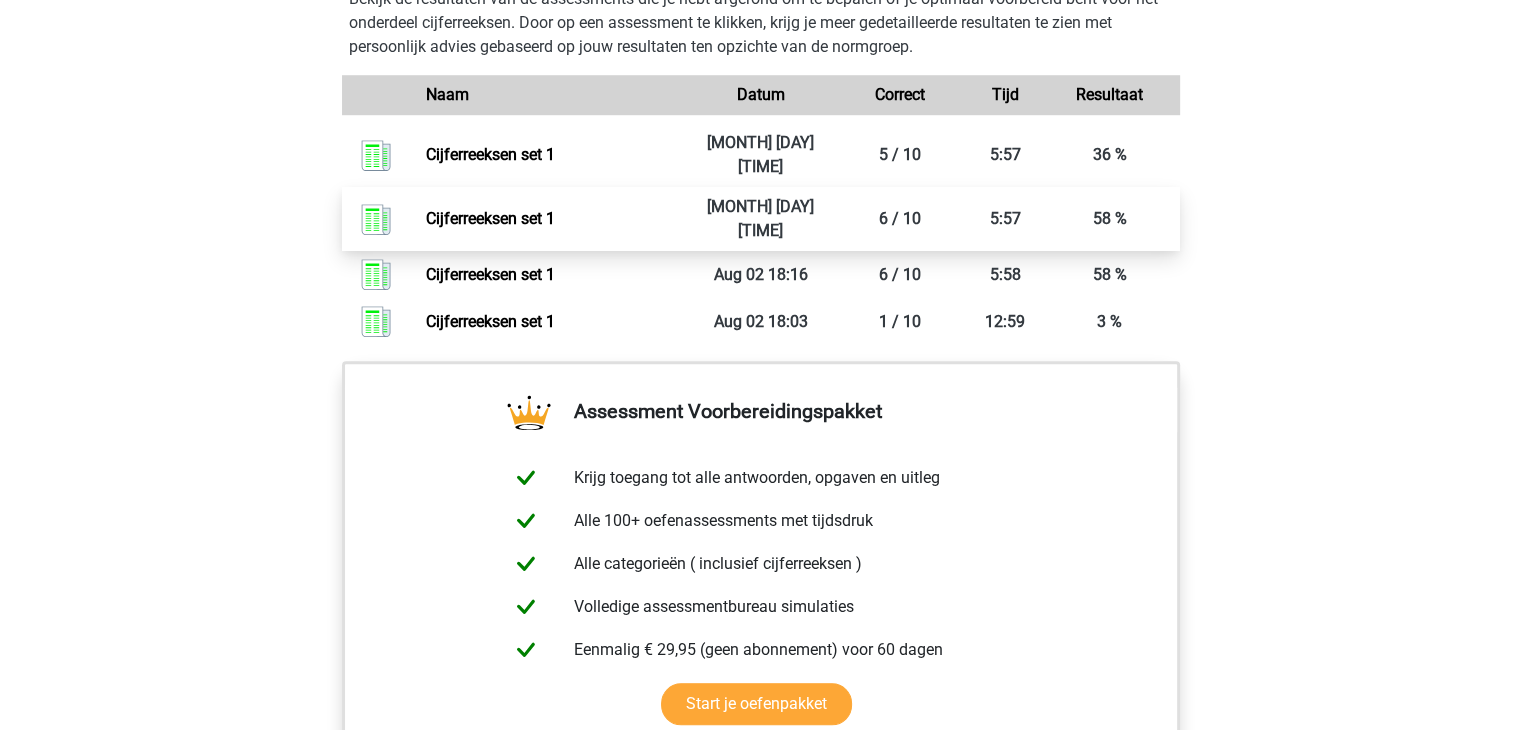 click on "Cijferreeksen set 1" at bounding box center [490, 218] 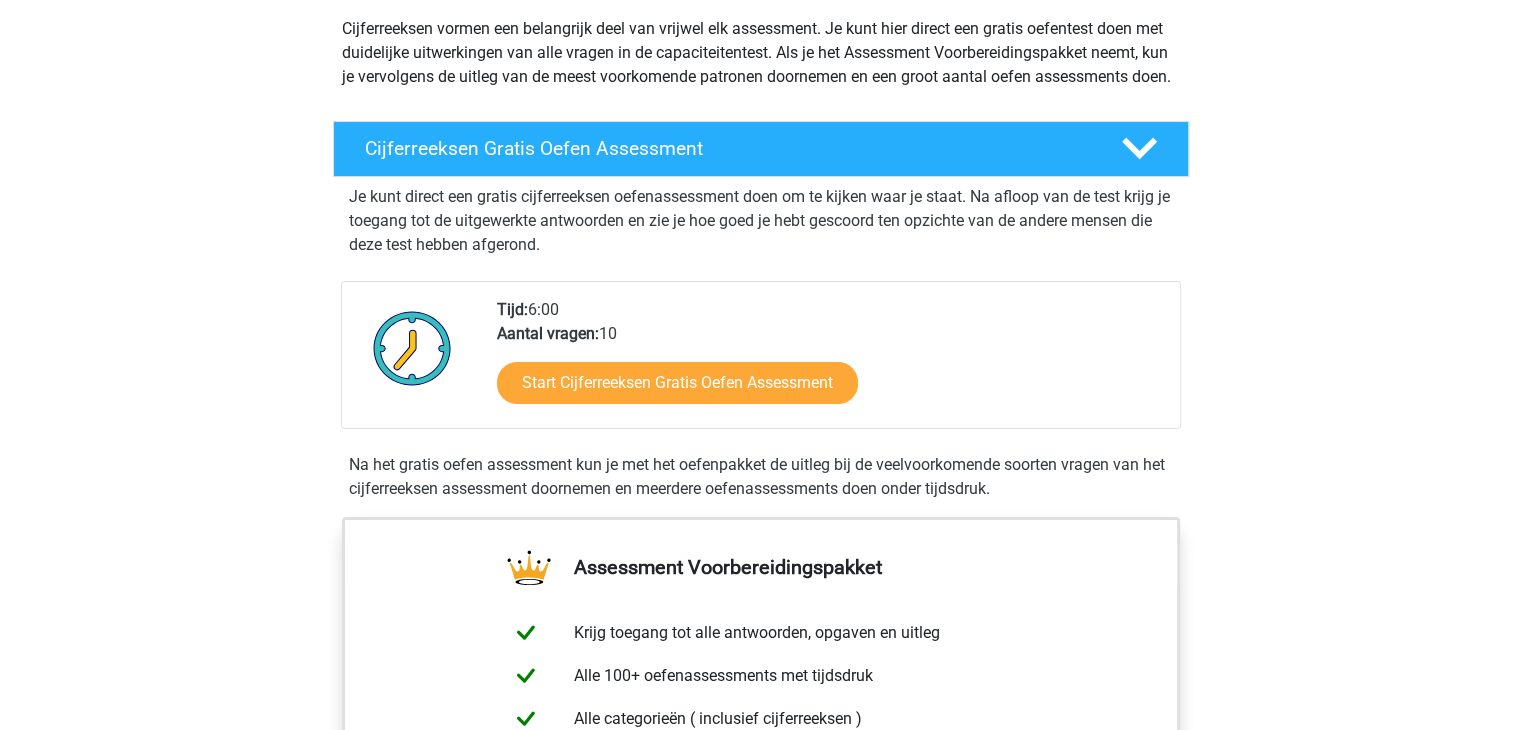 scroll, scrollTop: 0, scrollLeft: 0, axis: both 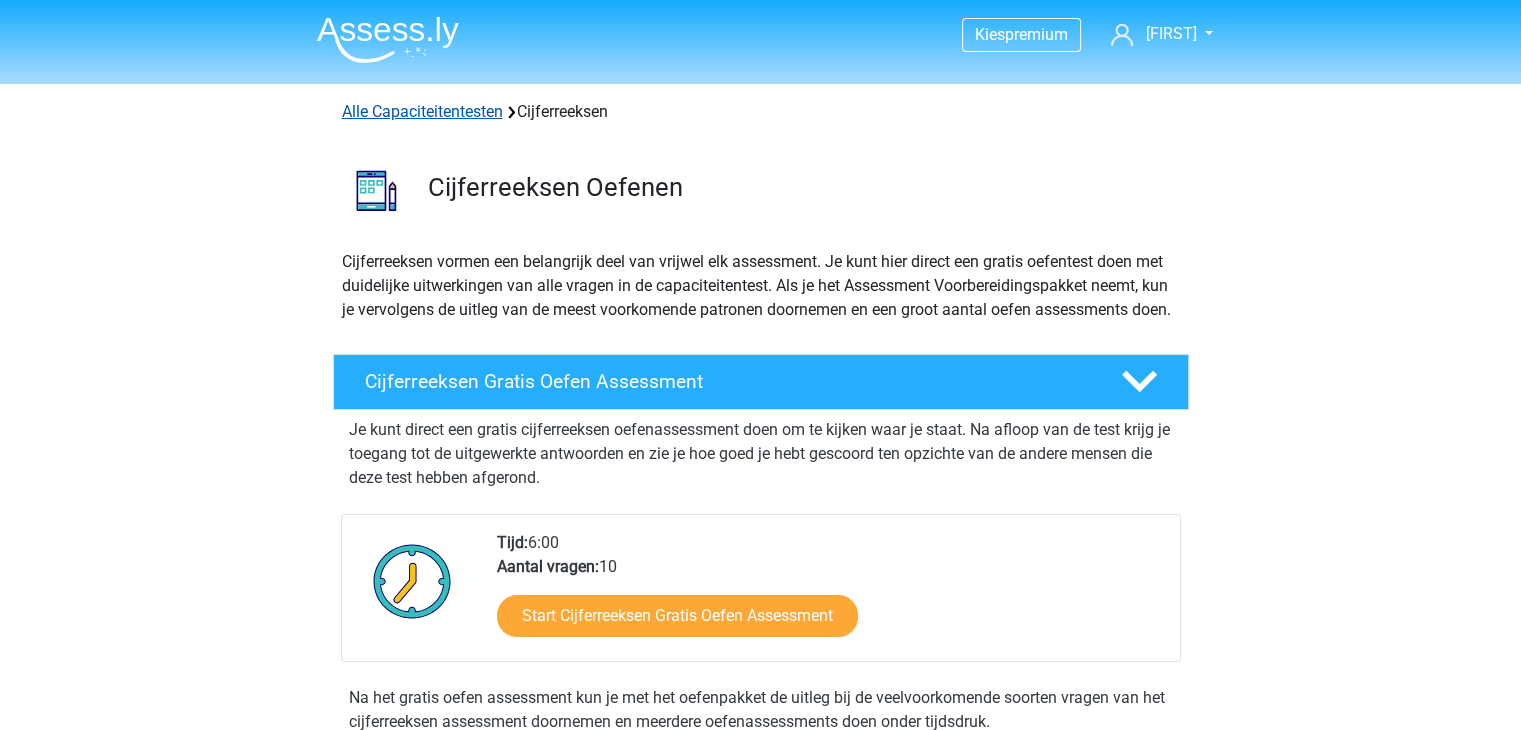 click on "Alle Capaciteitentesten" at bounding box center (422, 111) 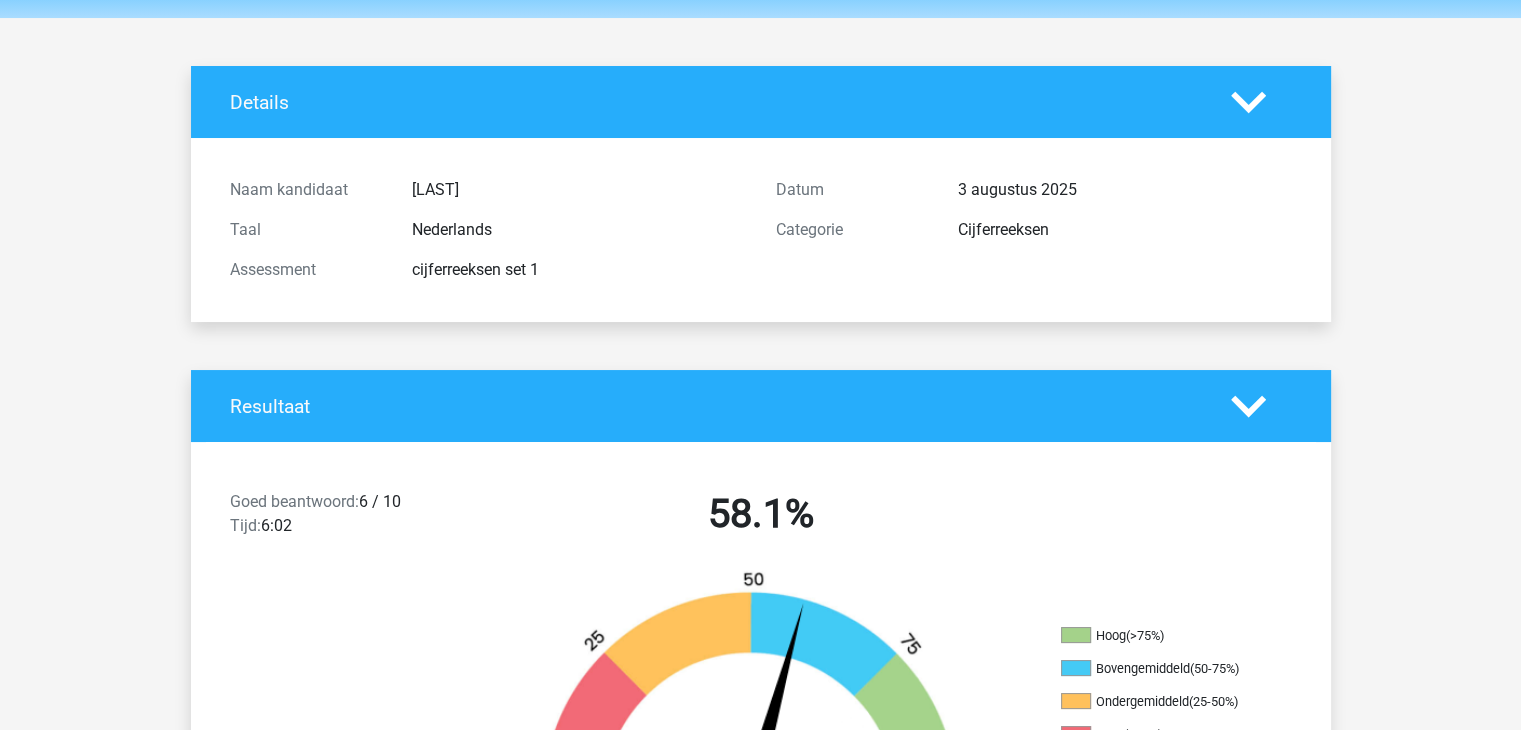 scroll, scrollTop: 0, scrollLeft: 0, axis: both 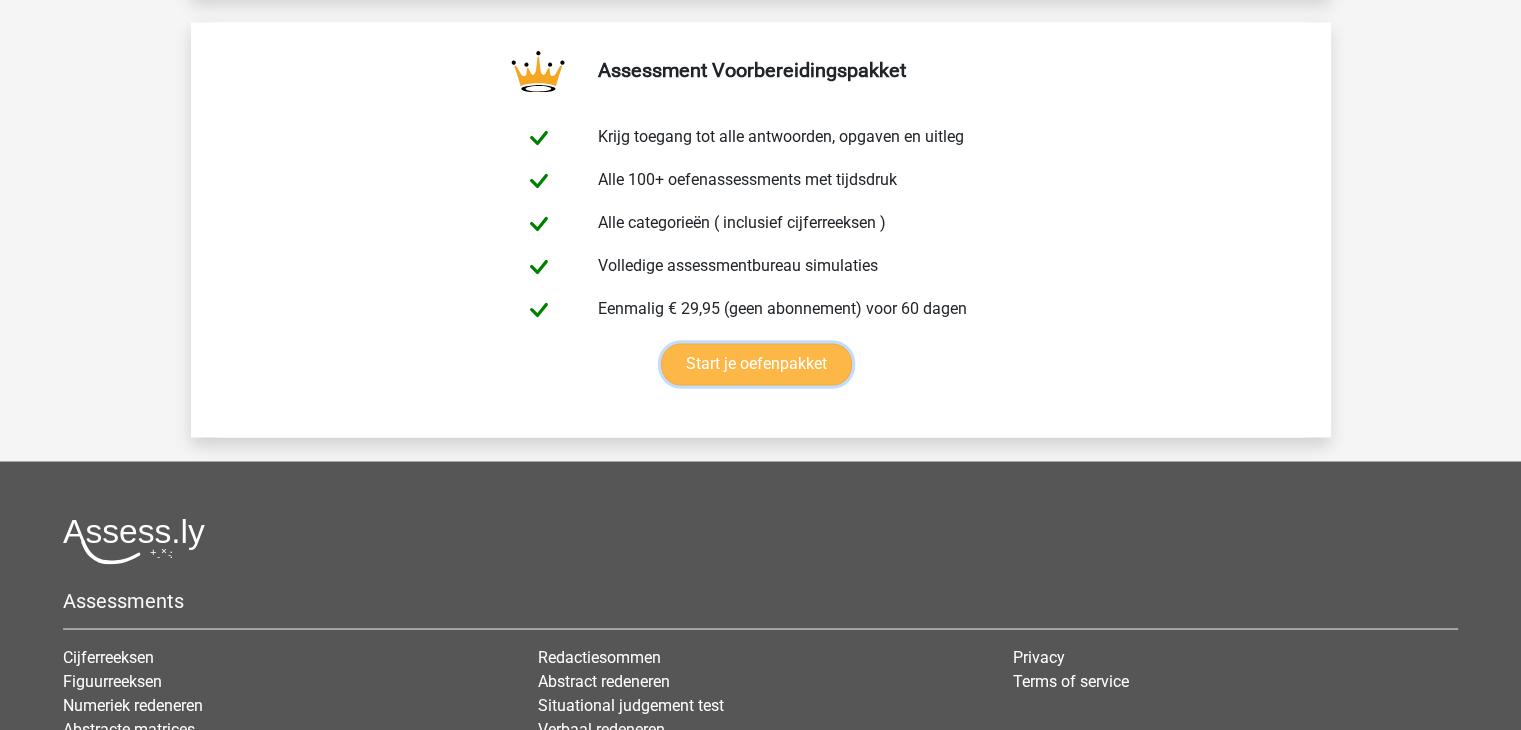 click on "Start je oefenpakket" at bounding box center [756, -1996] 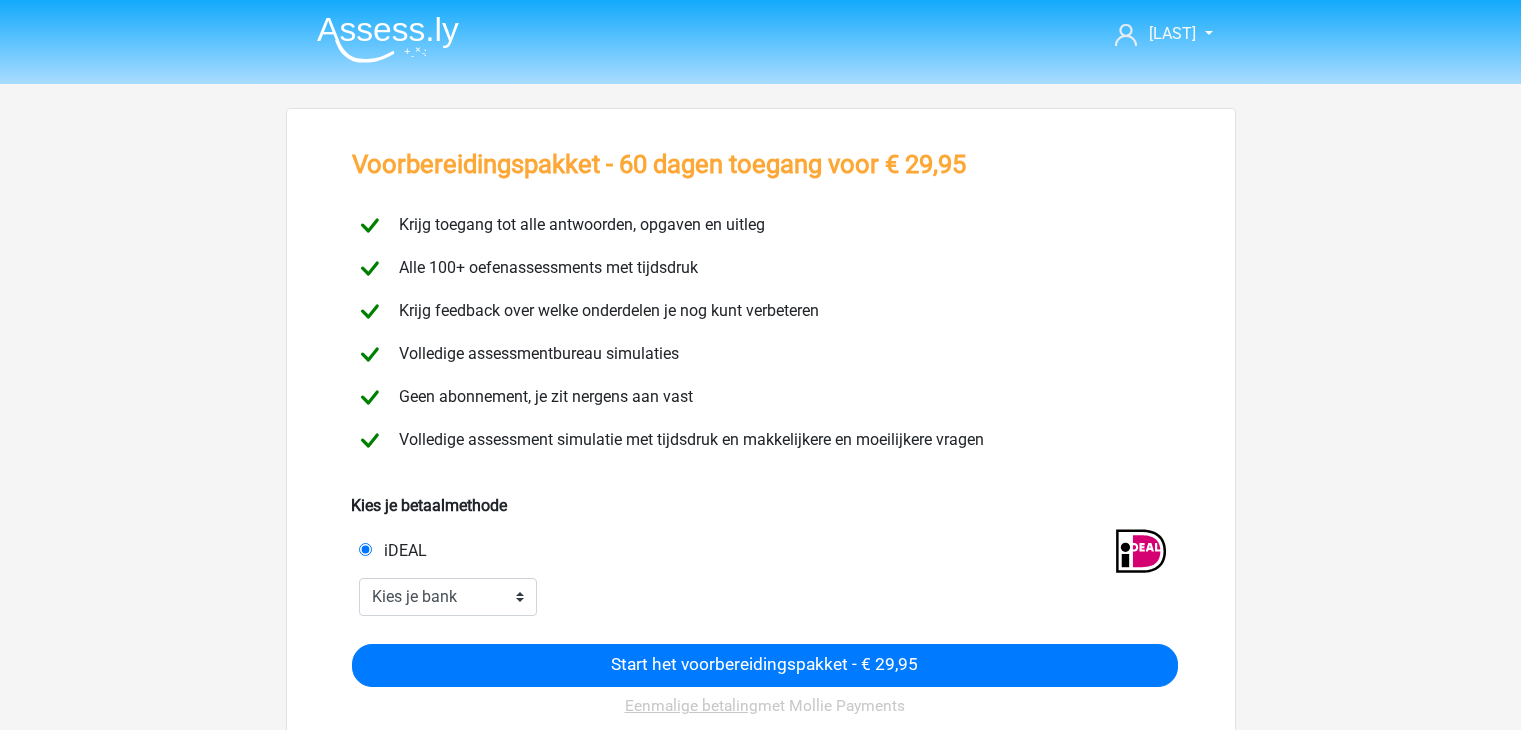 scroll, scrollTop: 0, scrollLeft: 0, axis: both 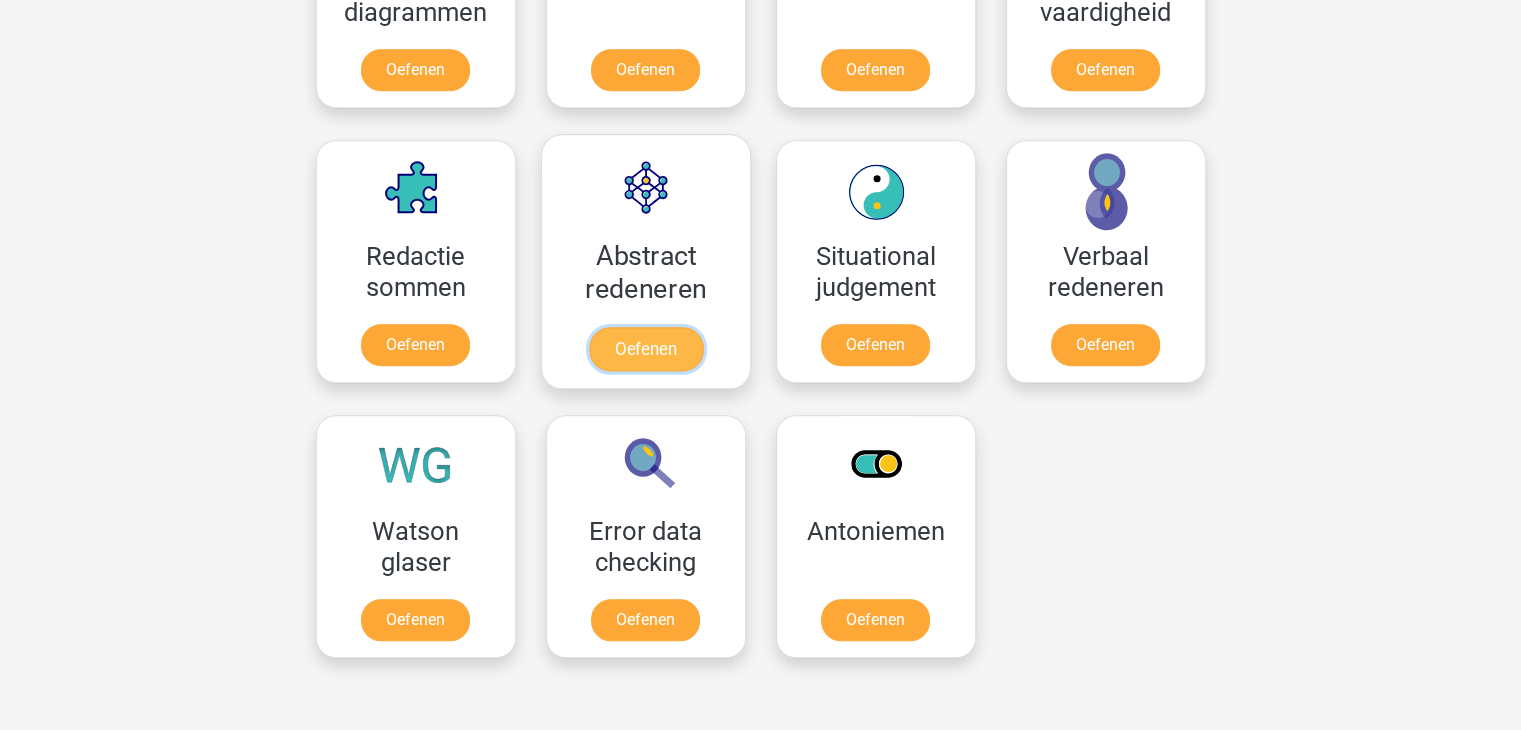 click on "Oefenen" at bounding box center [645, 349] 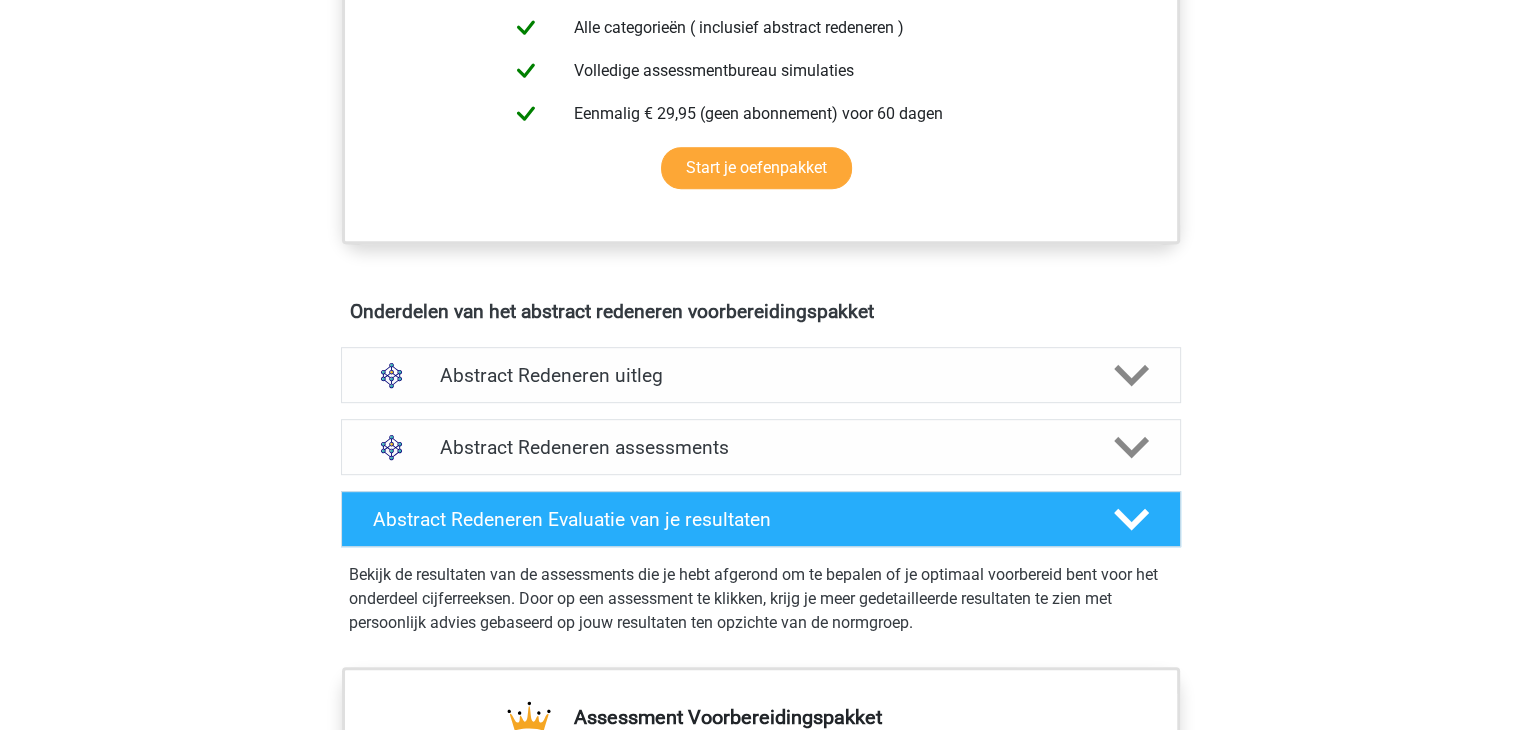 scroll, scrollTop: 1000, scrollLeft: 0, axis: vertical 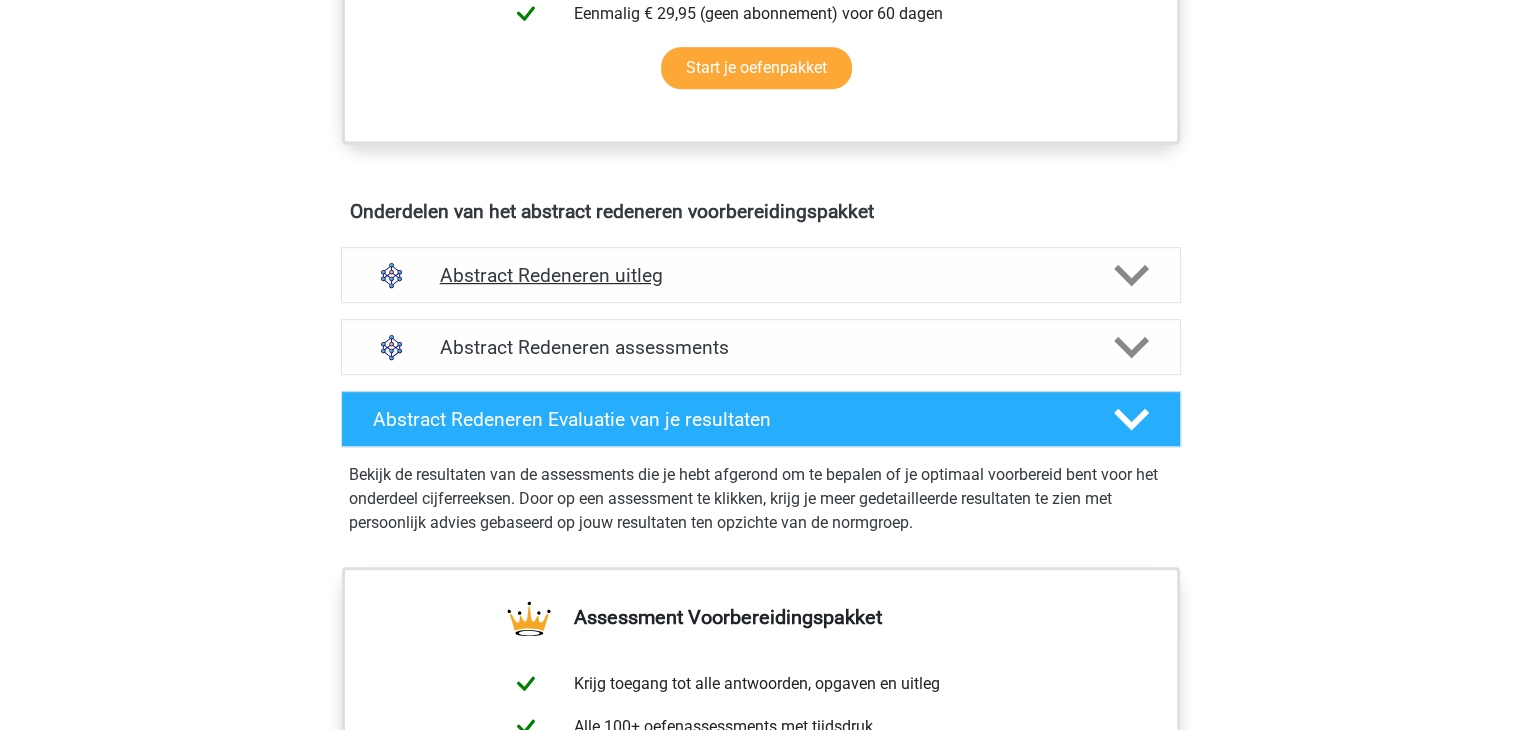 click on "Abstract Redeneren uitleg" at bounding box center (761, 275) 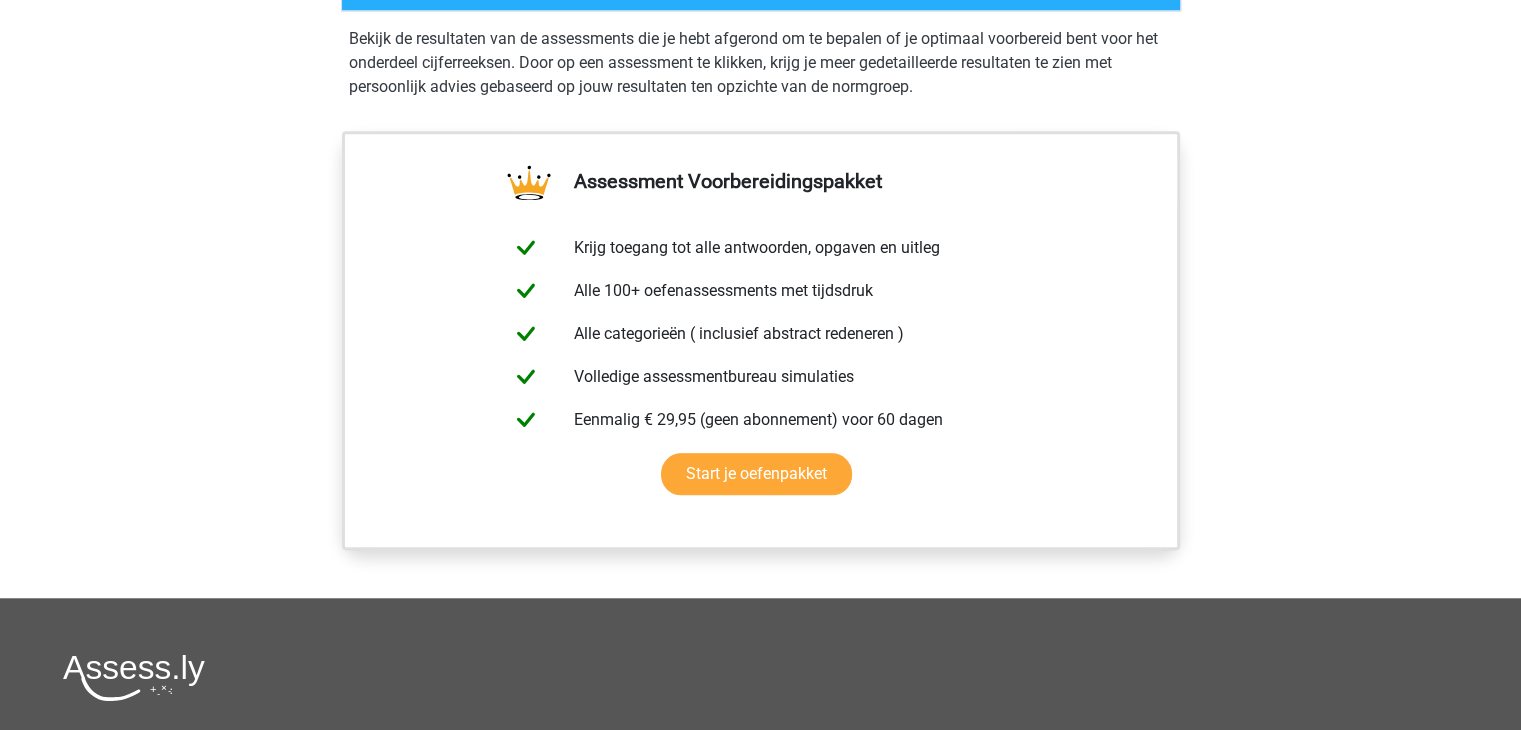 scroll, scrollTop: 1400, scrollLeft: 0, axis: vertical 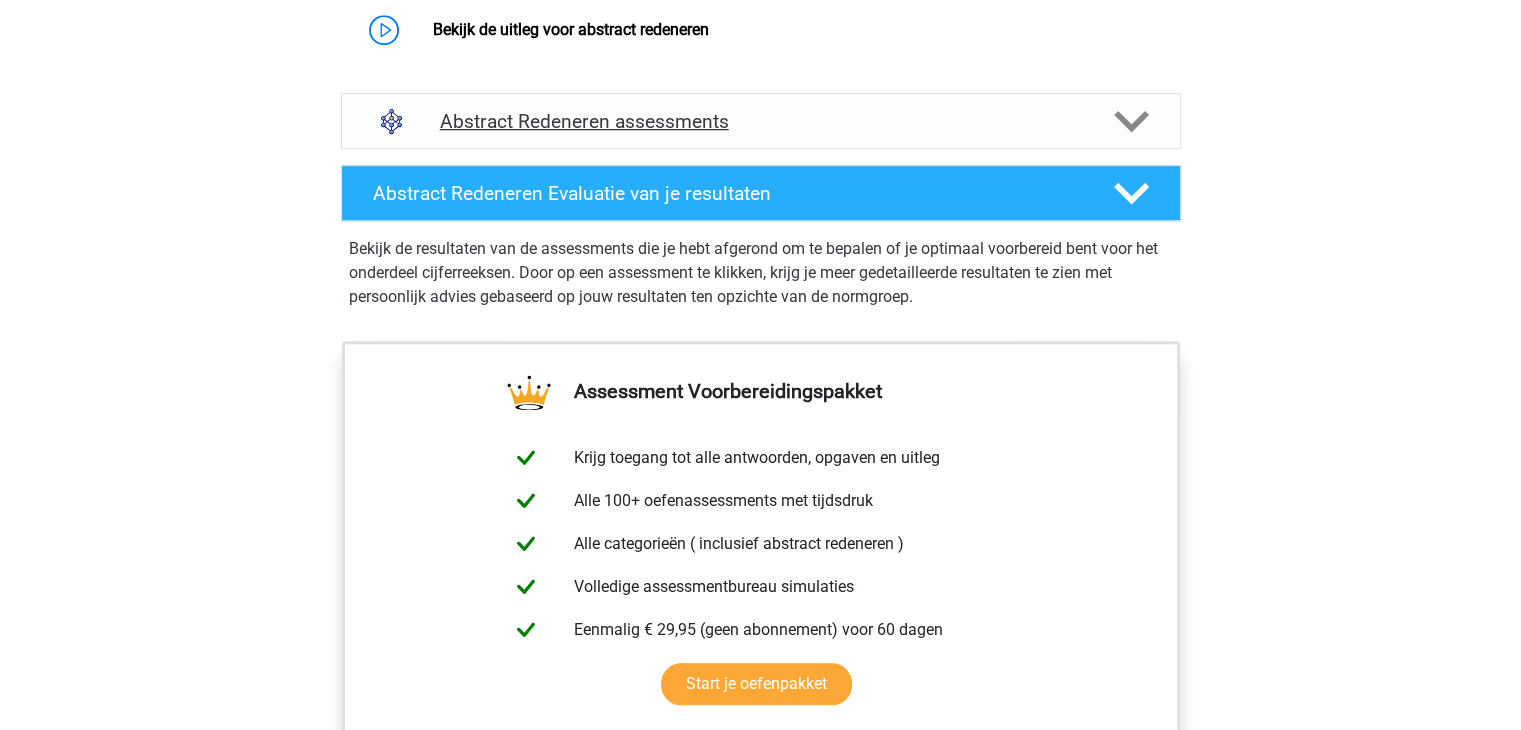 click on "Abstract Redeneren assessments" at bounding box center [761, 121] 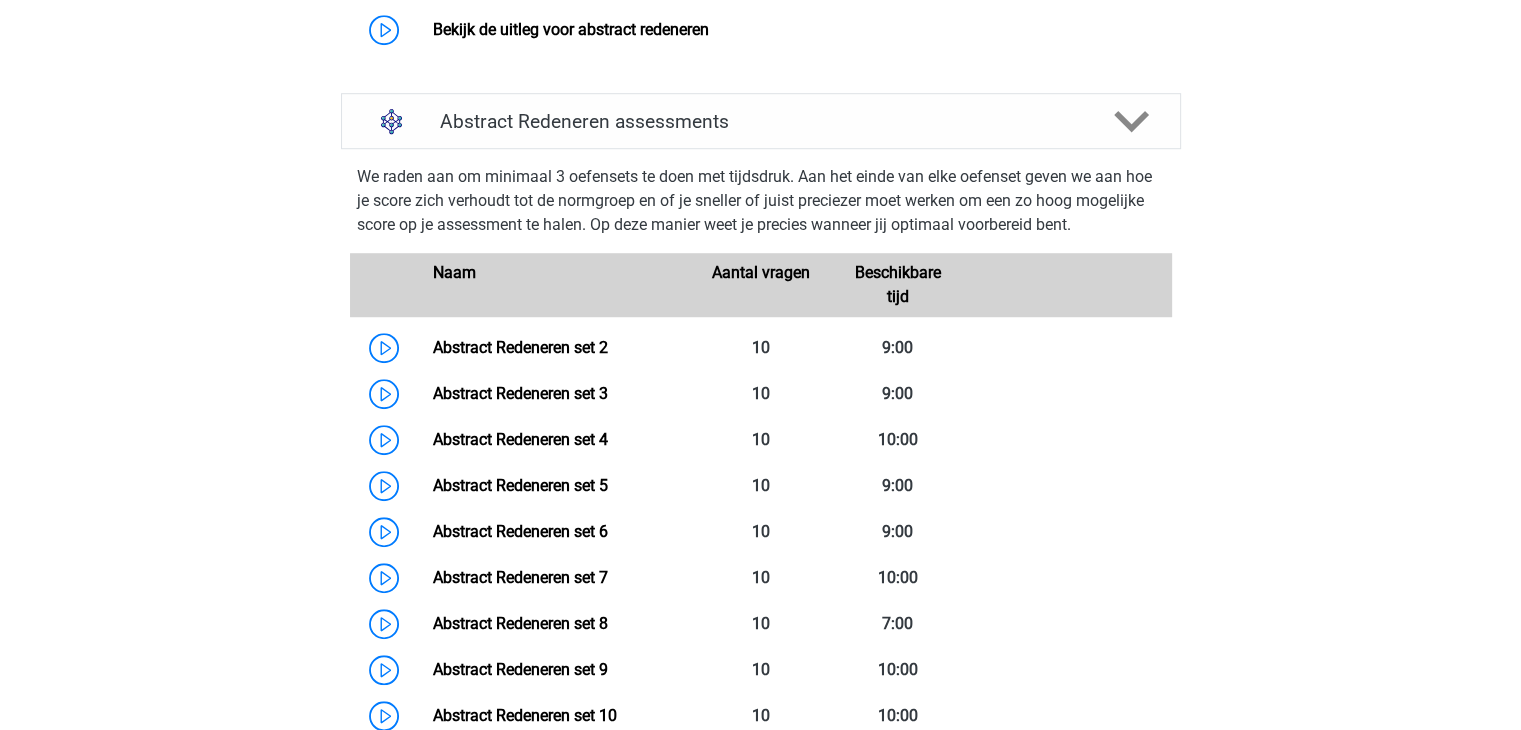 scroll, scrollTop: 1500, scrollLeft: 0, axis: vertical 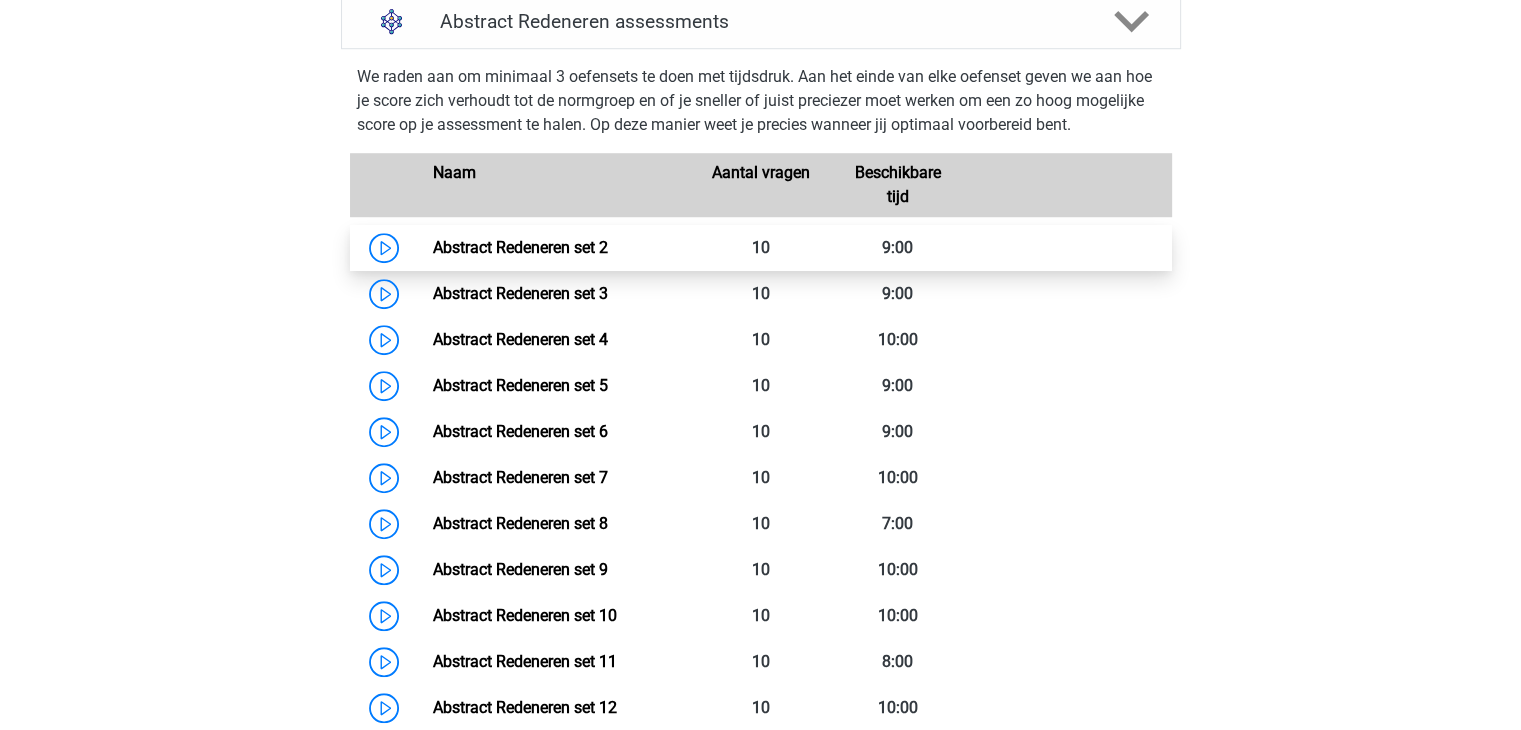 click on "Abstract Redeneren
set 2" at bounding box center (520, 247) 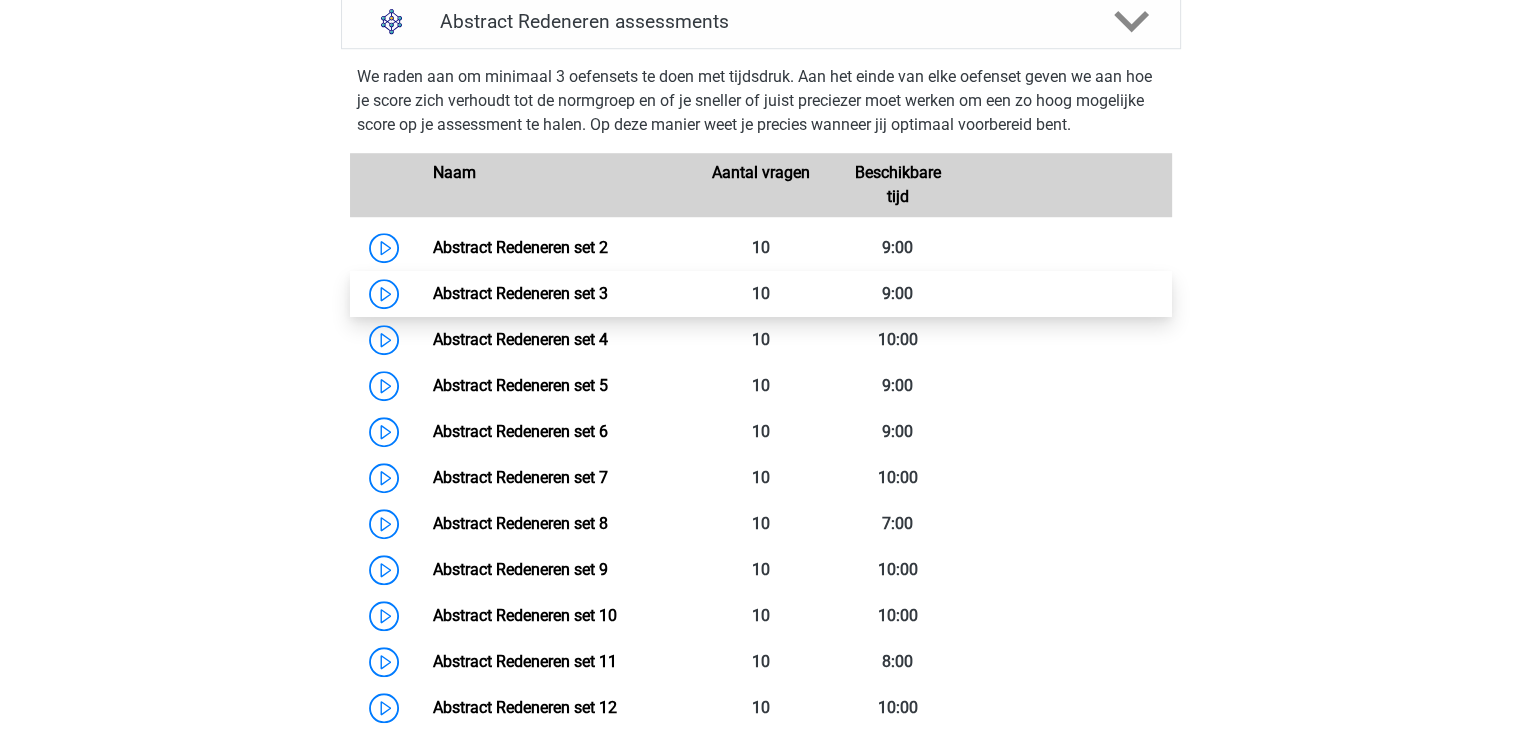 click on "Abstract Redeneren
set 3" at bounding box center (520, 293) 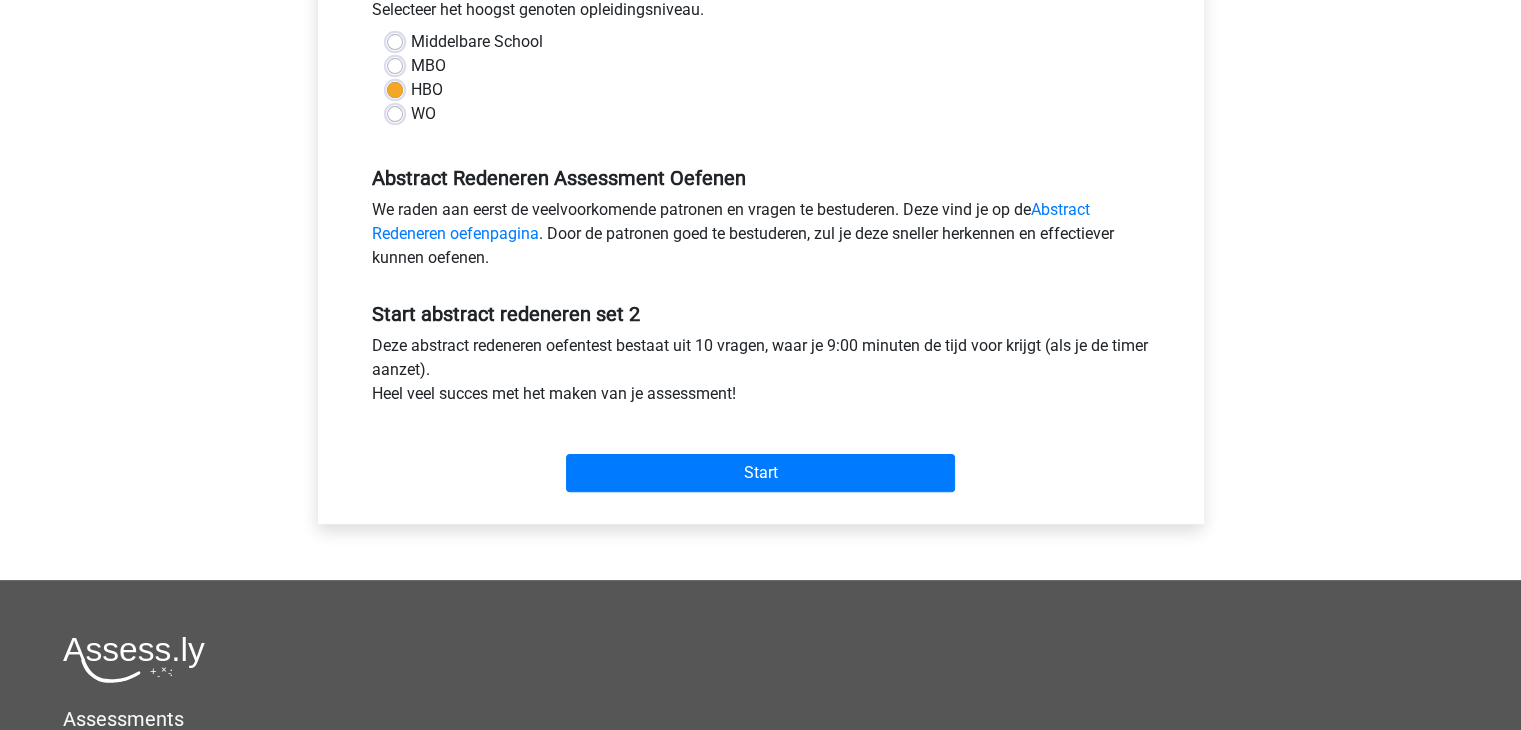 scroll, scrollTop: 500, scrollLeft: 0, axis: vertical 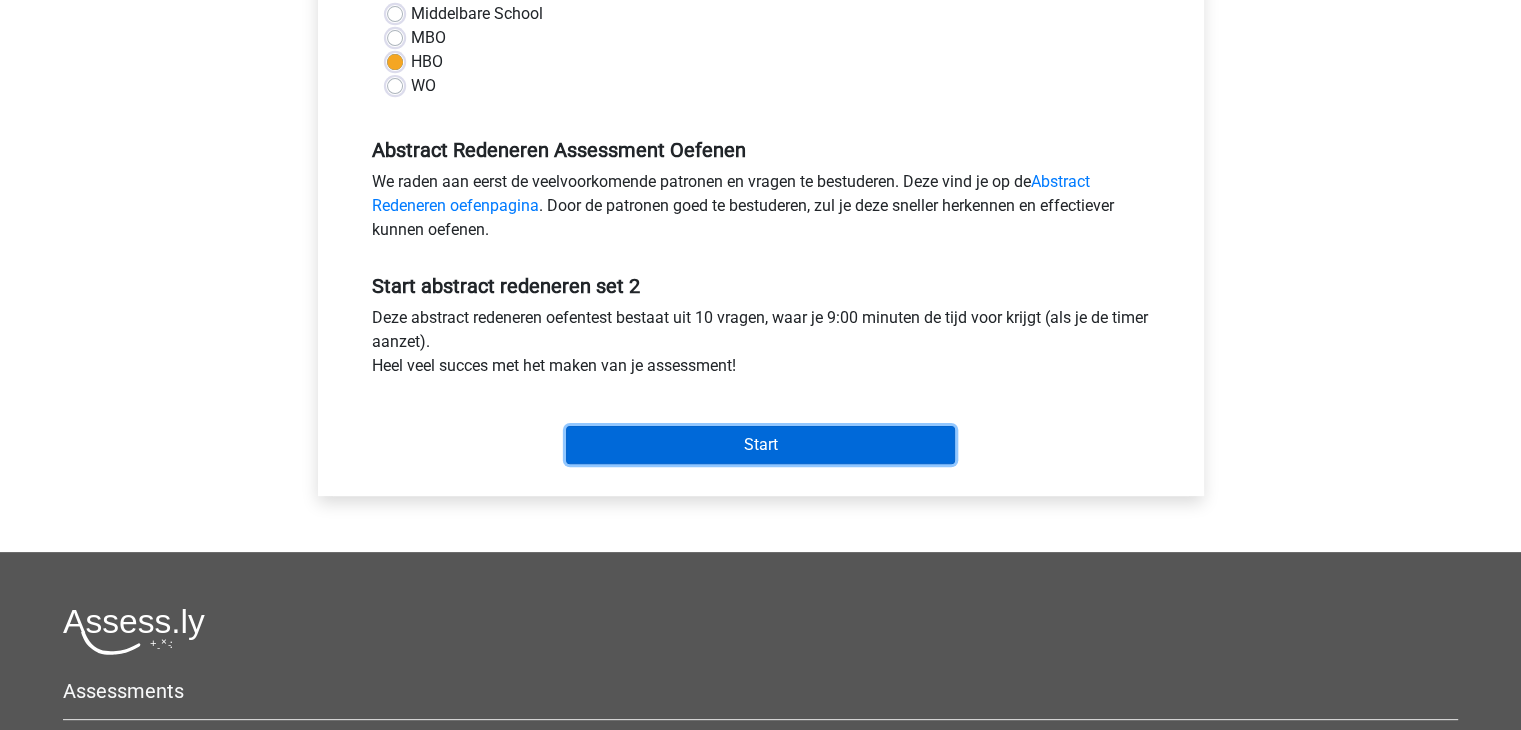 click on "Start" at bounding box center [760, 445] 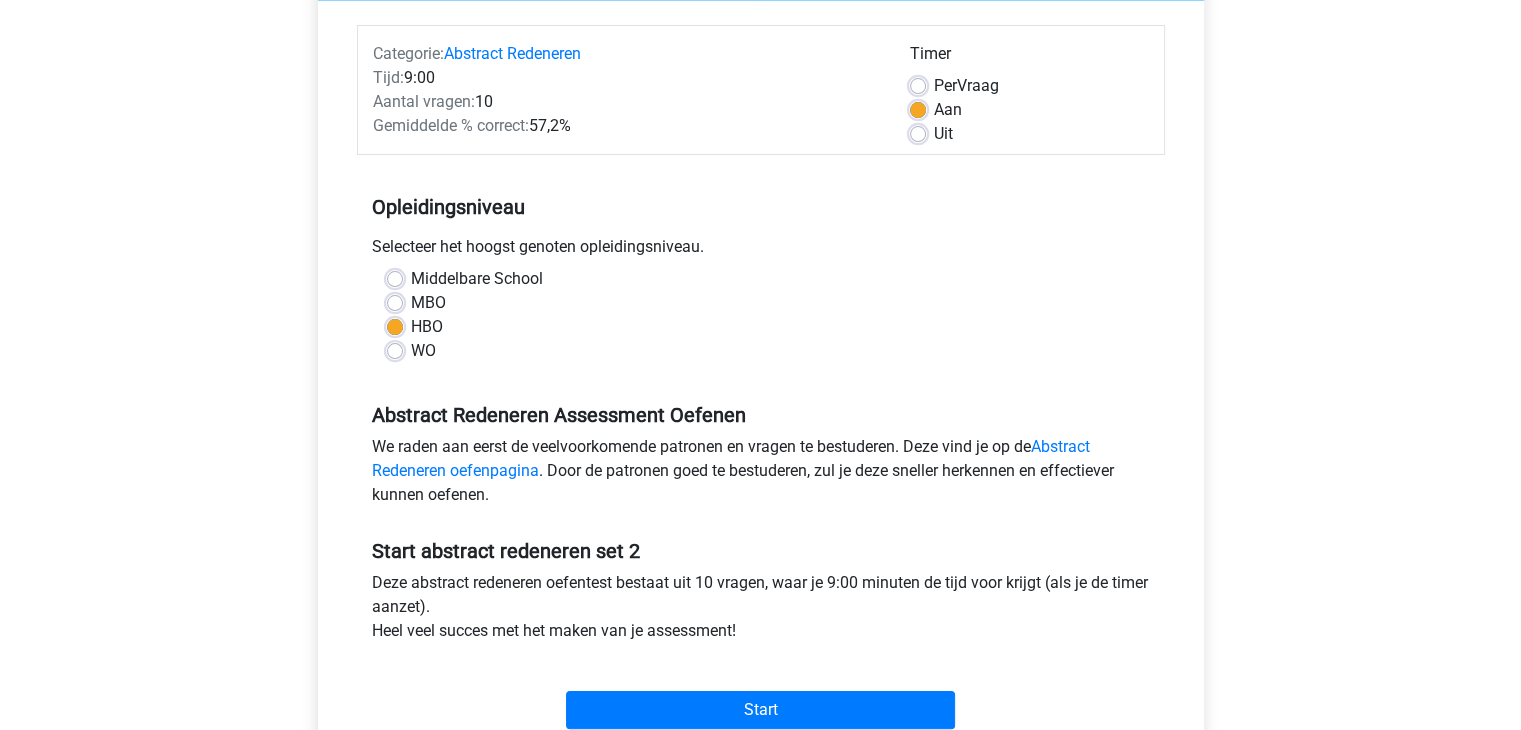 scroll, scrollTop: 200, scrollLeft: 0, axis: vertical 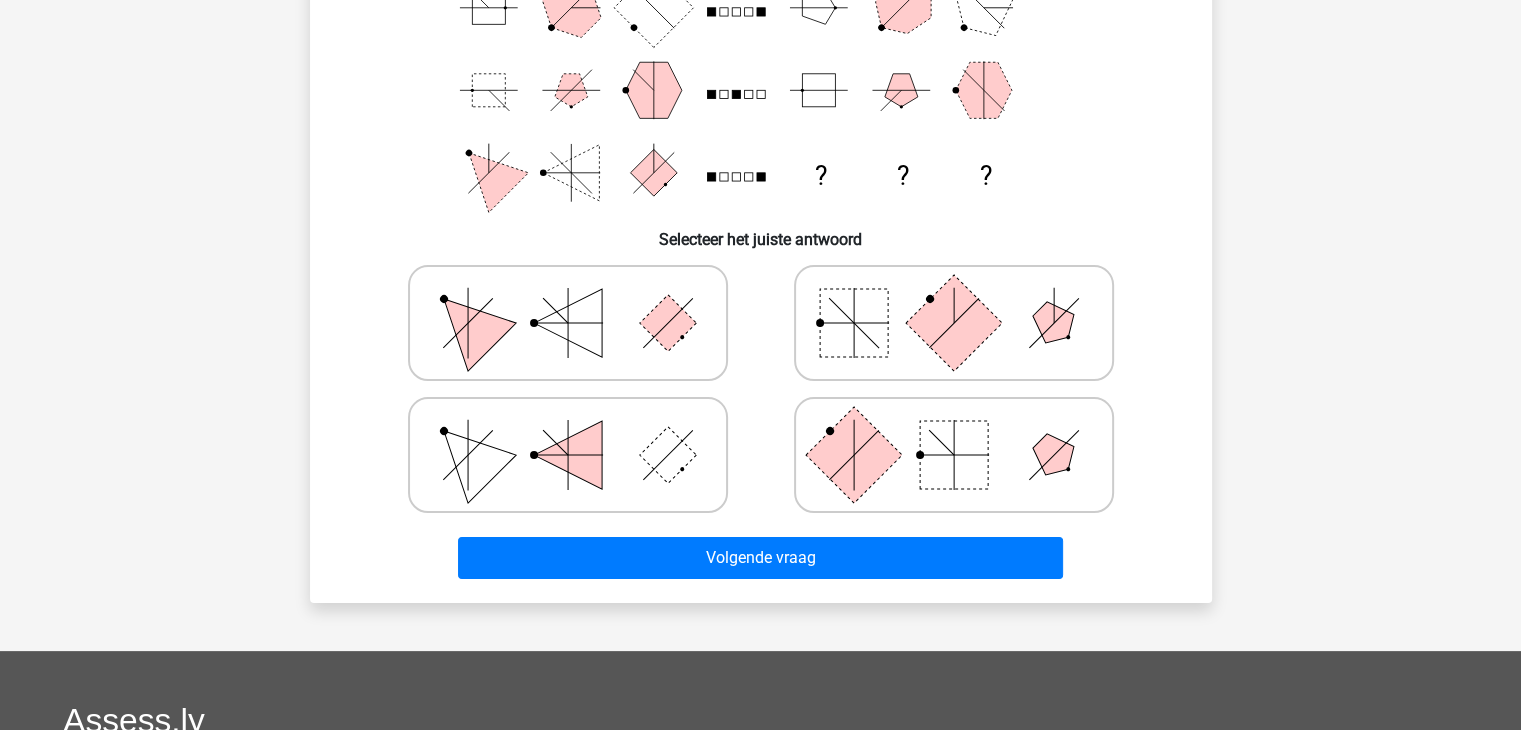 click 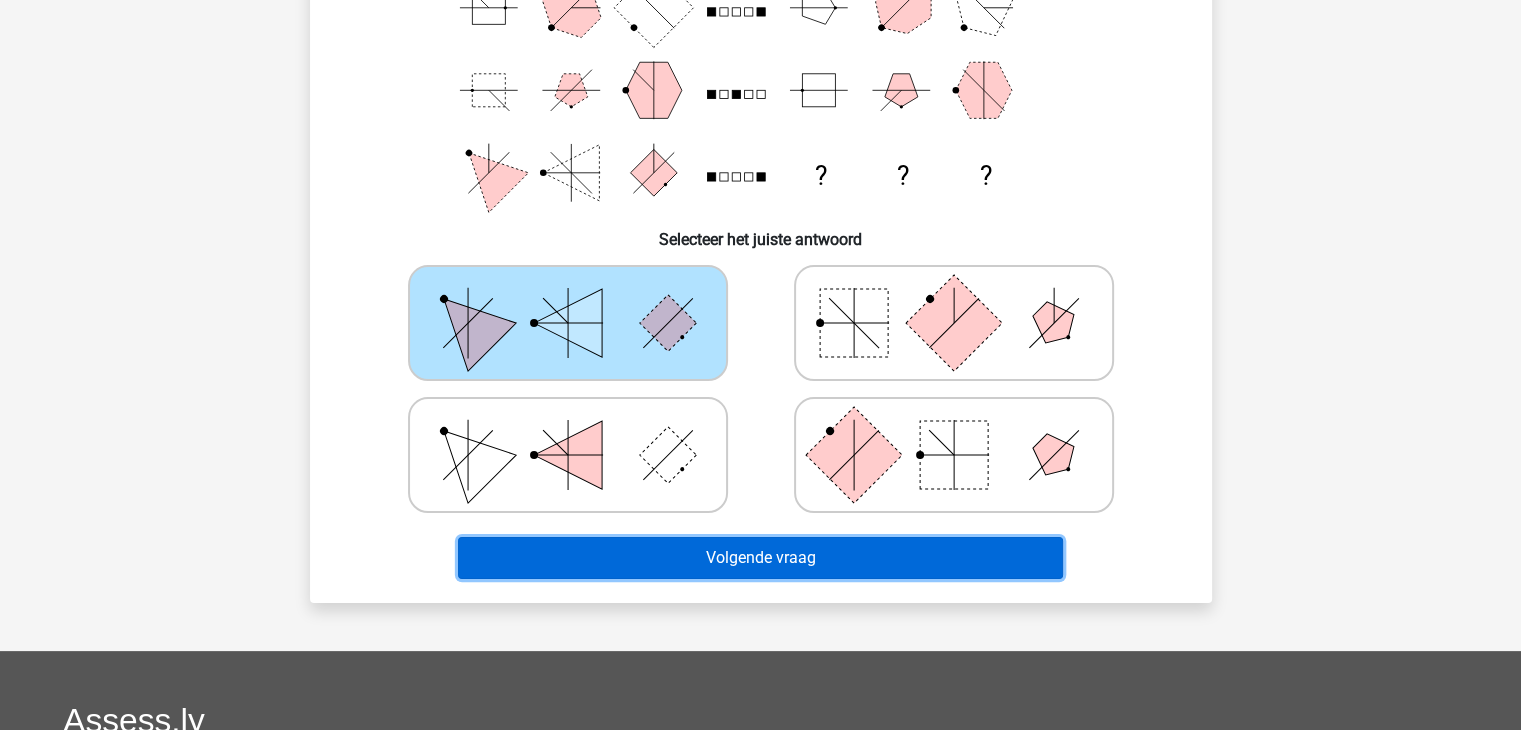 click on "Volgende vraag" at bounding box center [760, 558] 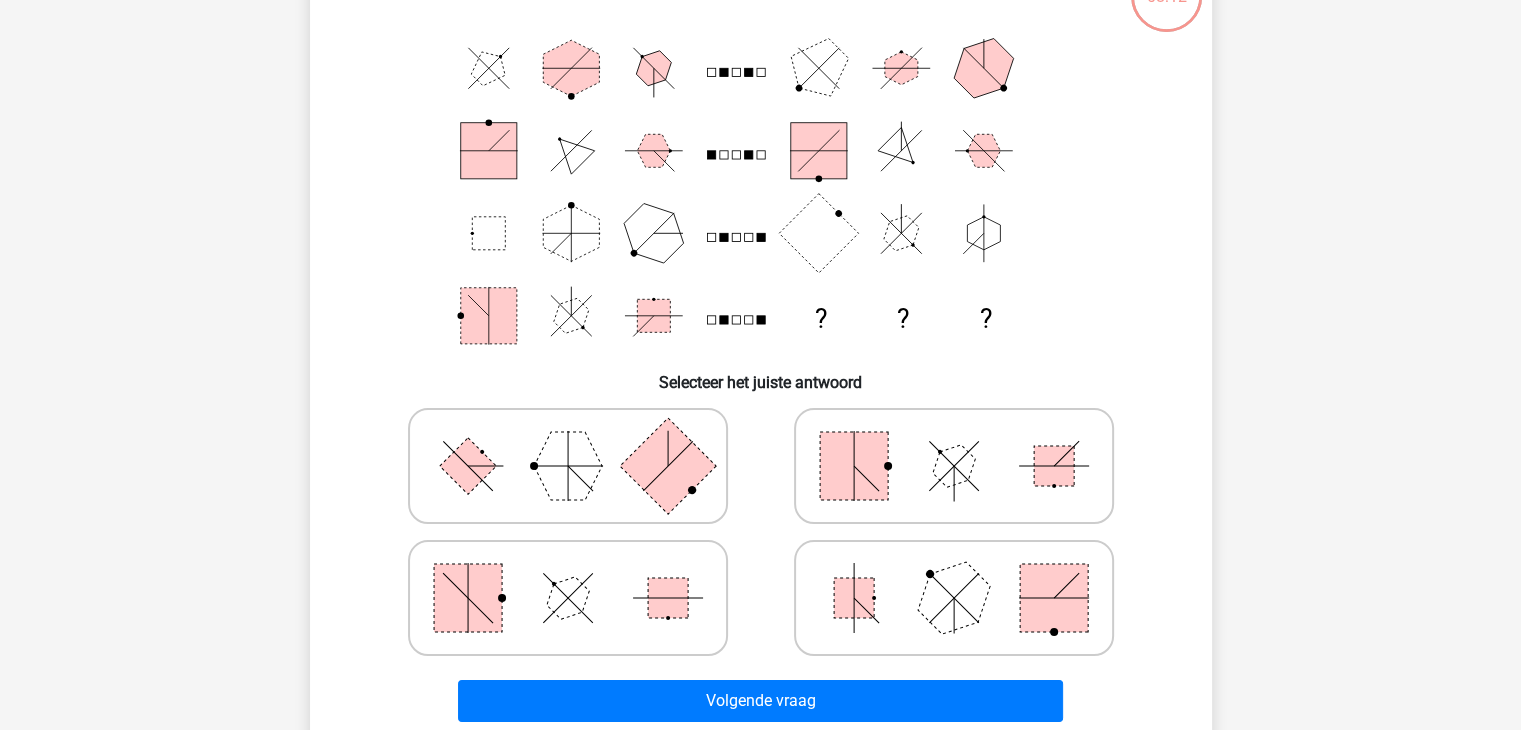 scroll, scrollTop: 192, scrollLeft: 0, axis: vertical 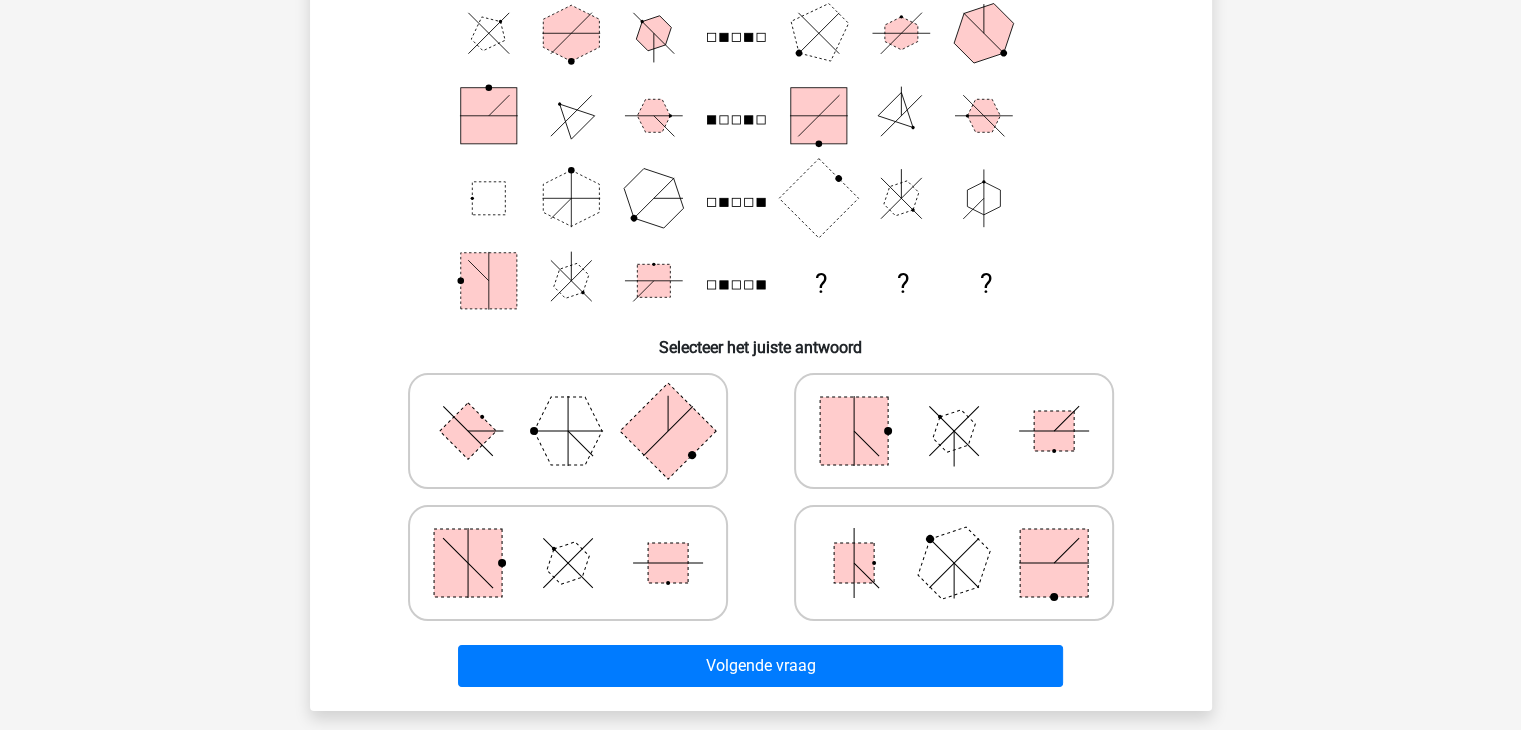 click 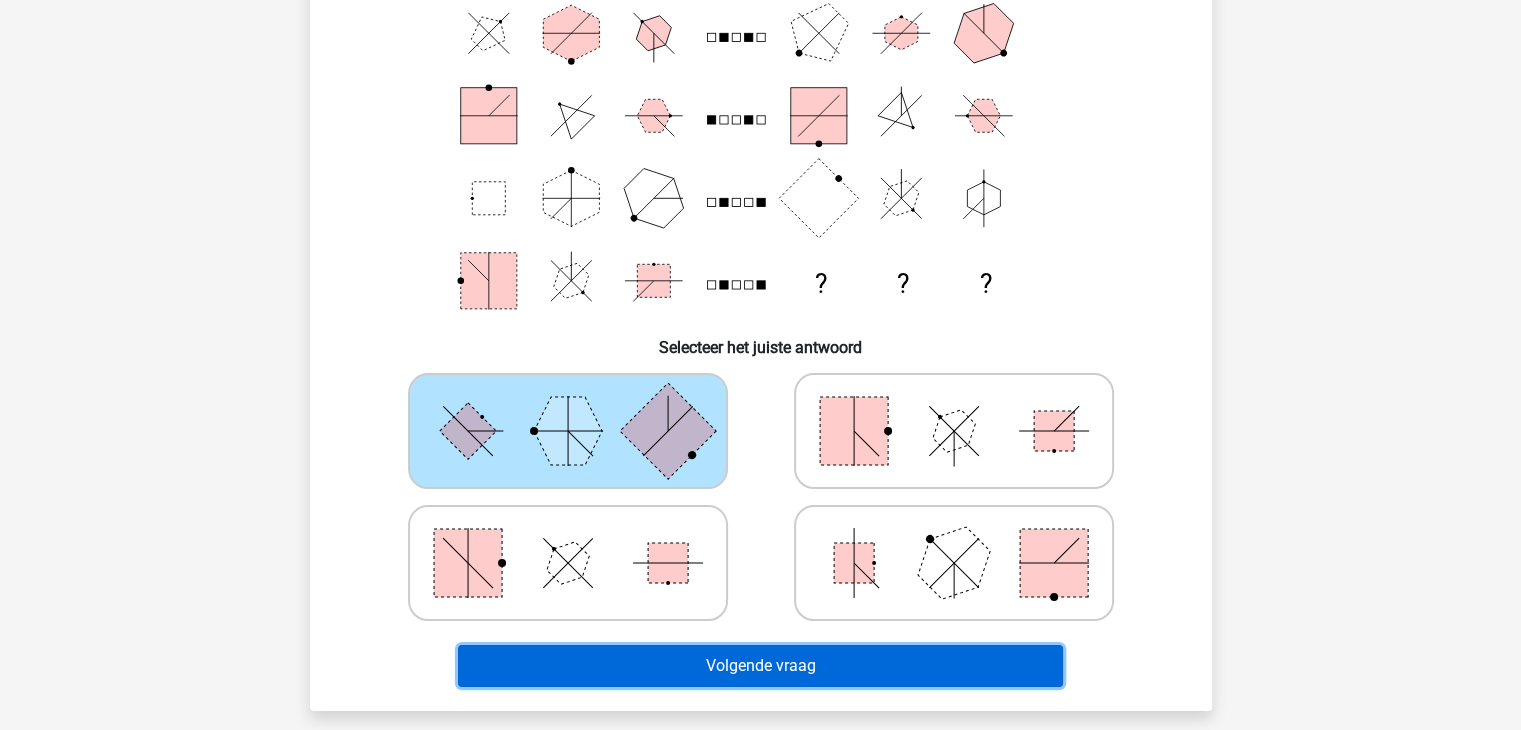 click on "Volgende vraag" at bounding box center (760, 666) 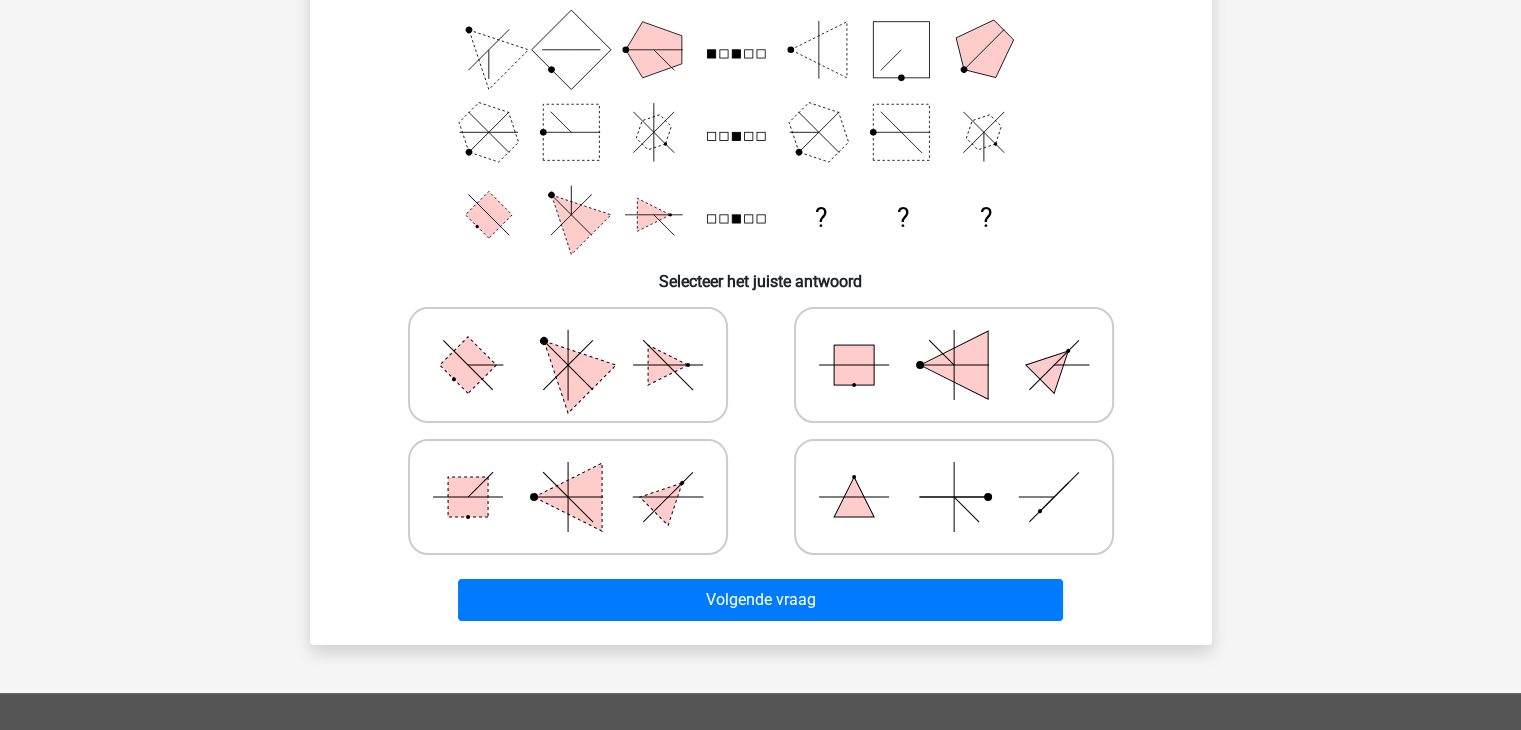 scroll, scrollTop: 292, scrollLeft: 0, axis: vertical 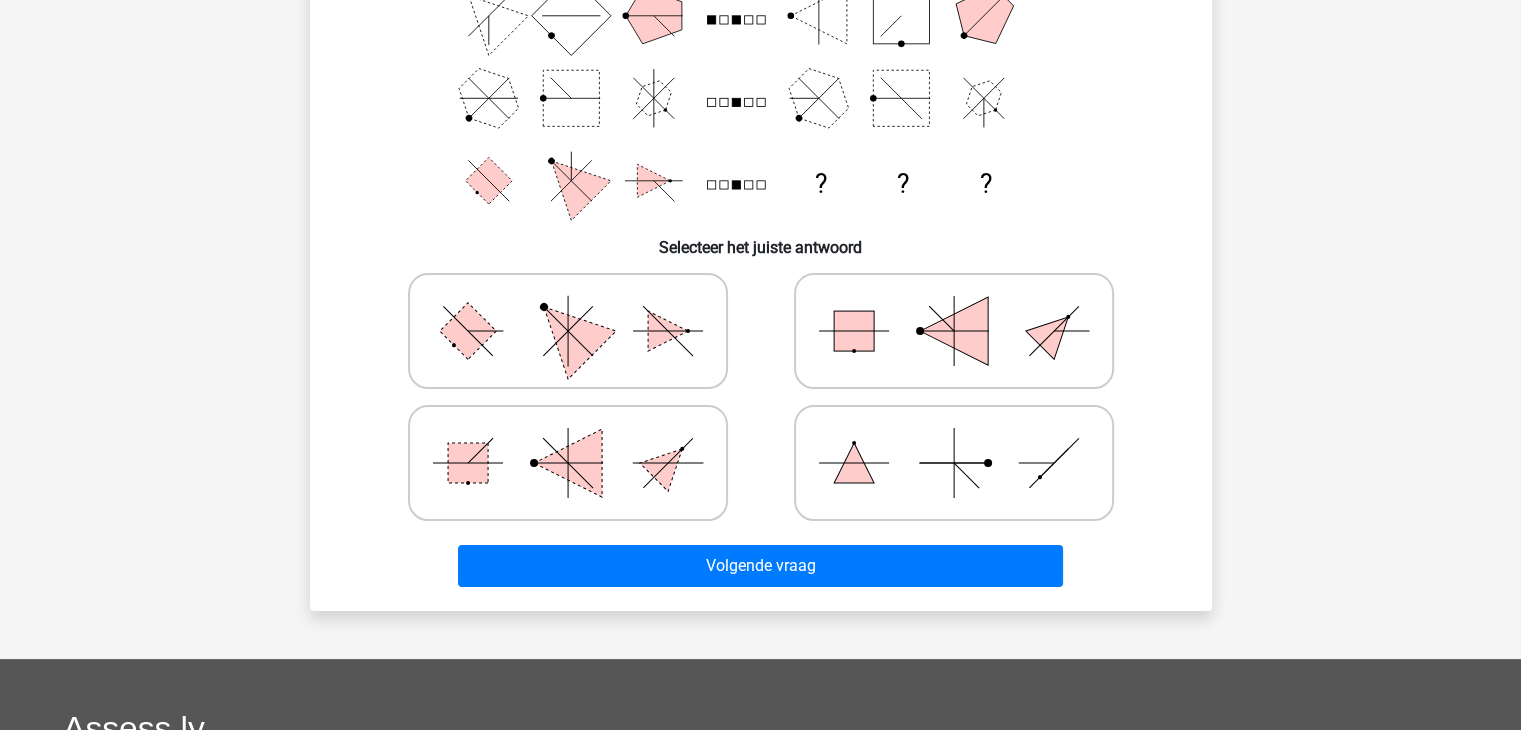 click 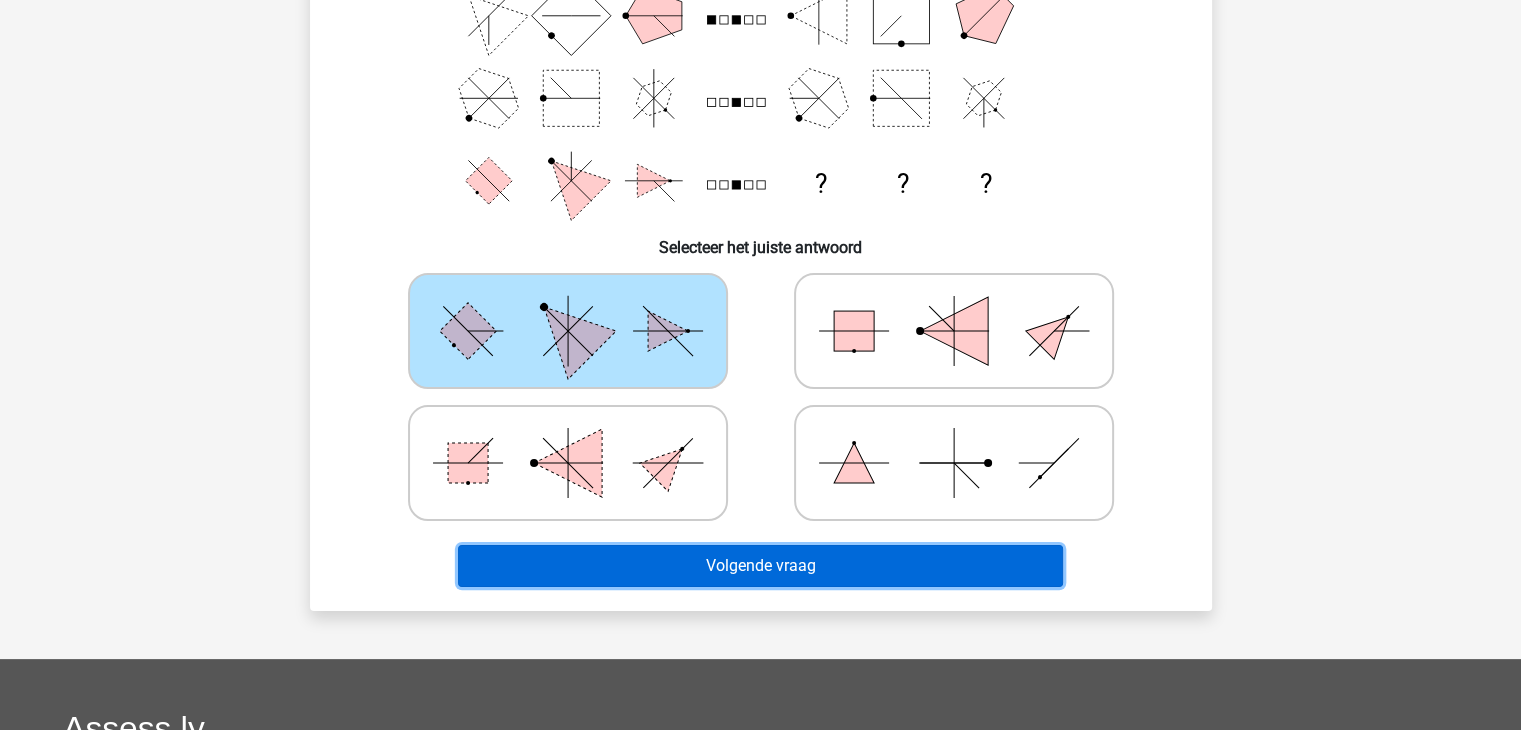 click on "Volgende vraag" at bounding box center [760, 566] 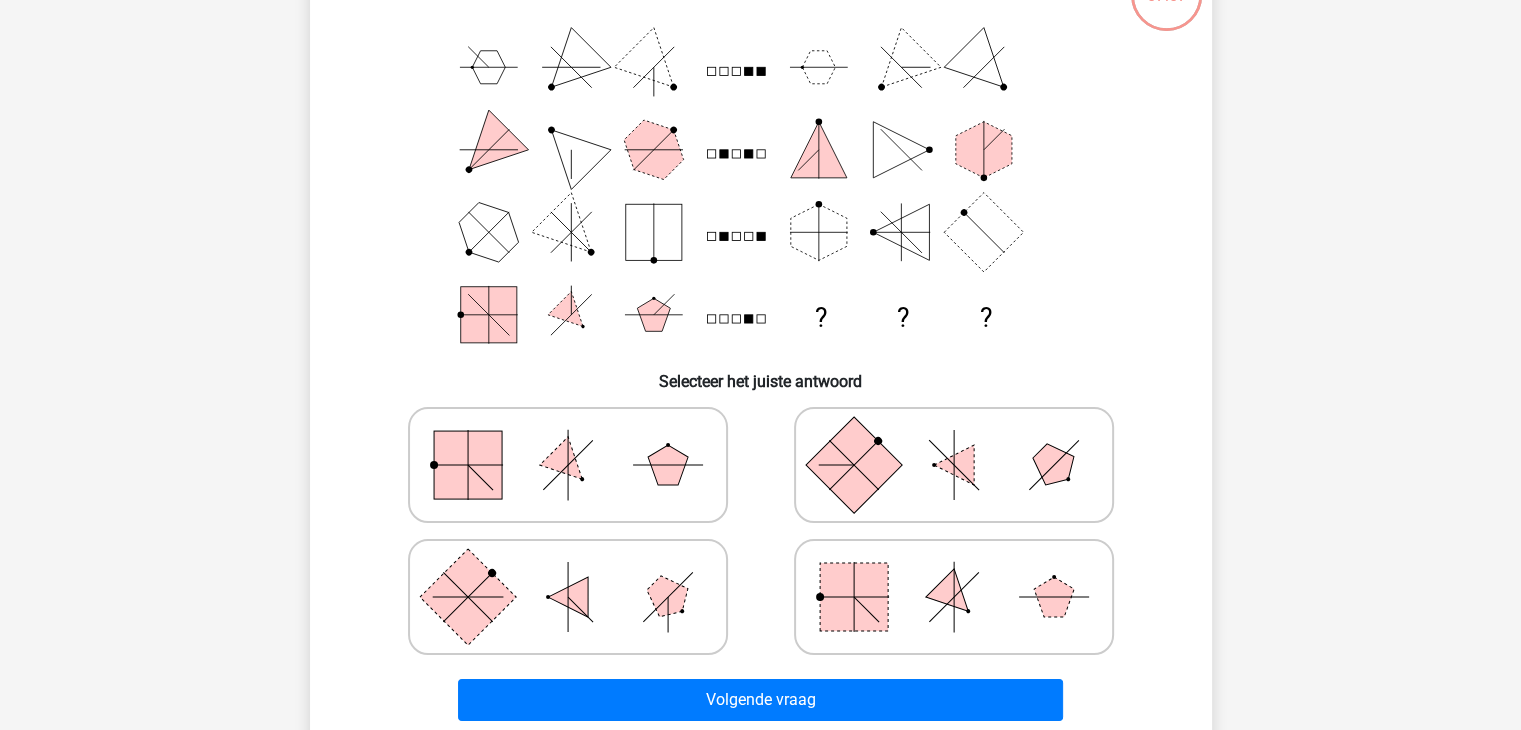 scroll, scrollTop: 192, scrollLeft: 0, axis: vertical 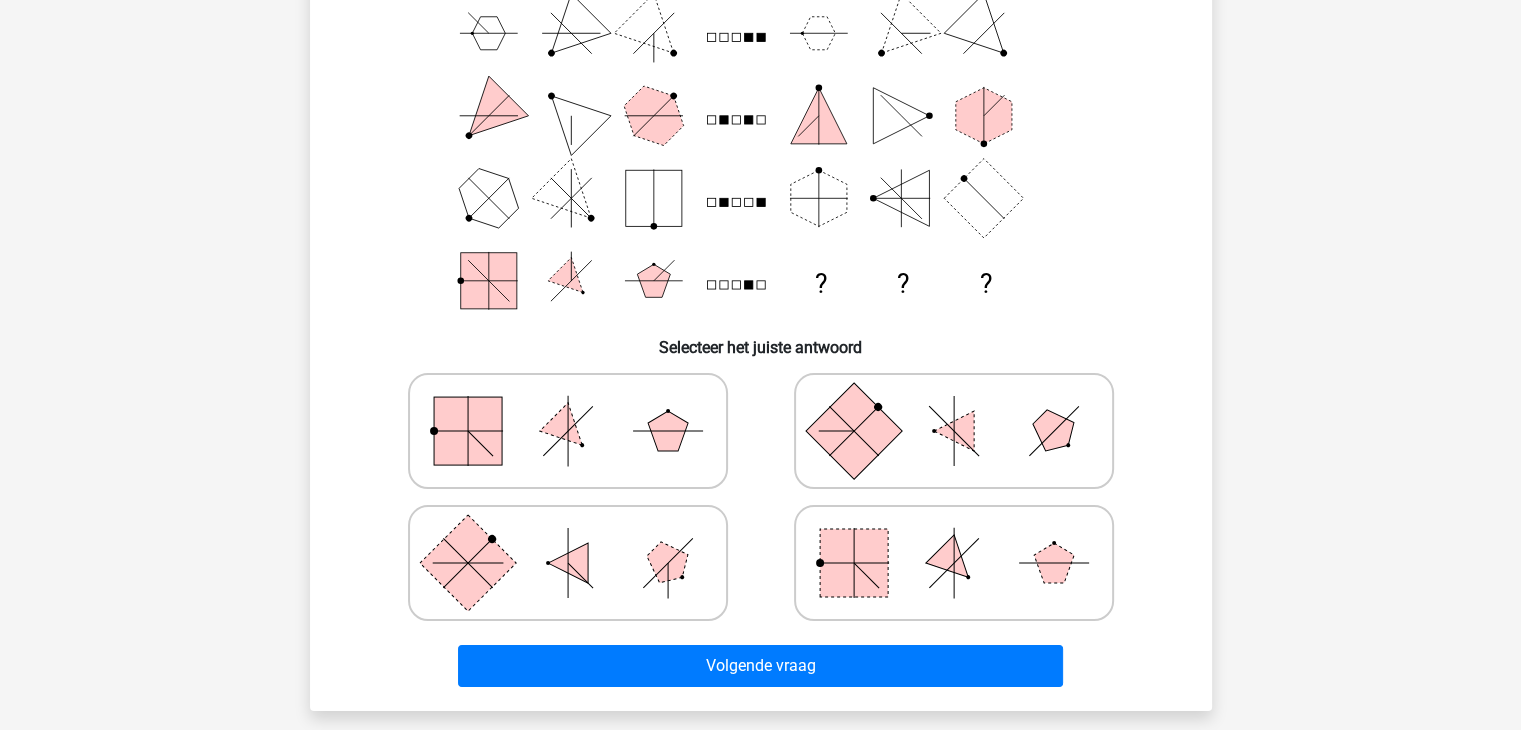 click 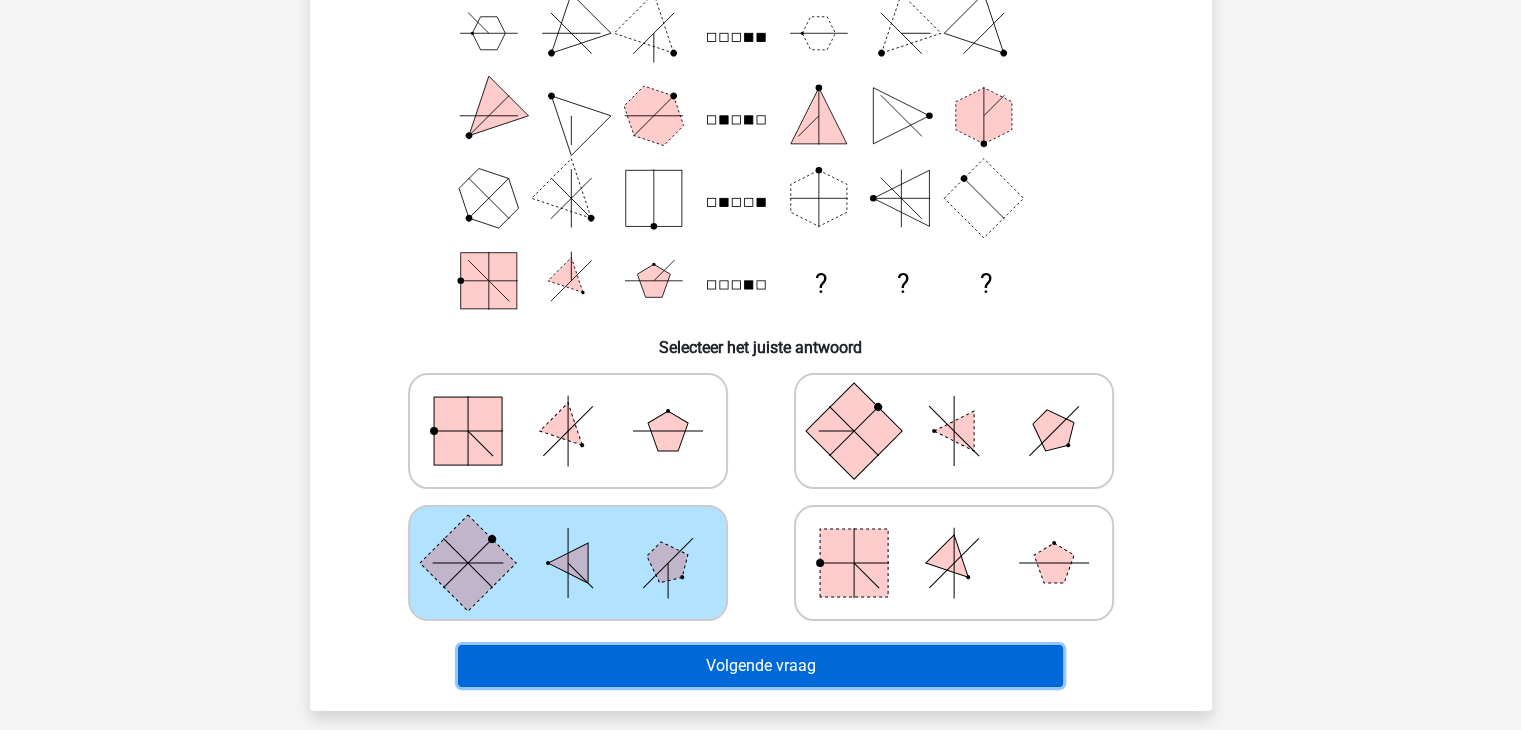 click on "Volgende vraag" at bounding box center (760, 666) 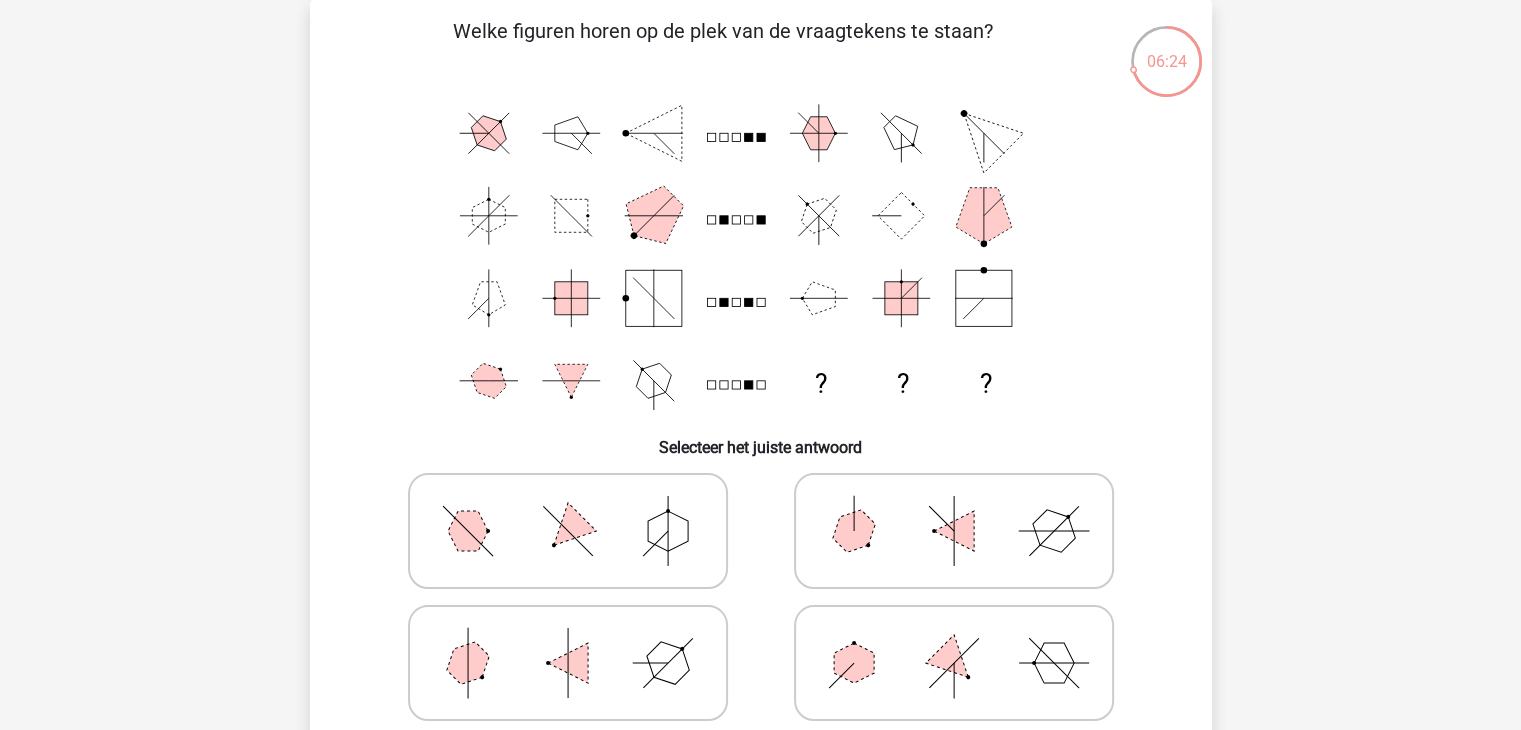 scroll, scrollTop: 192, scrollLeft: 0, axis: vertical 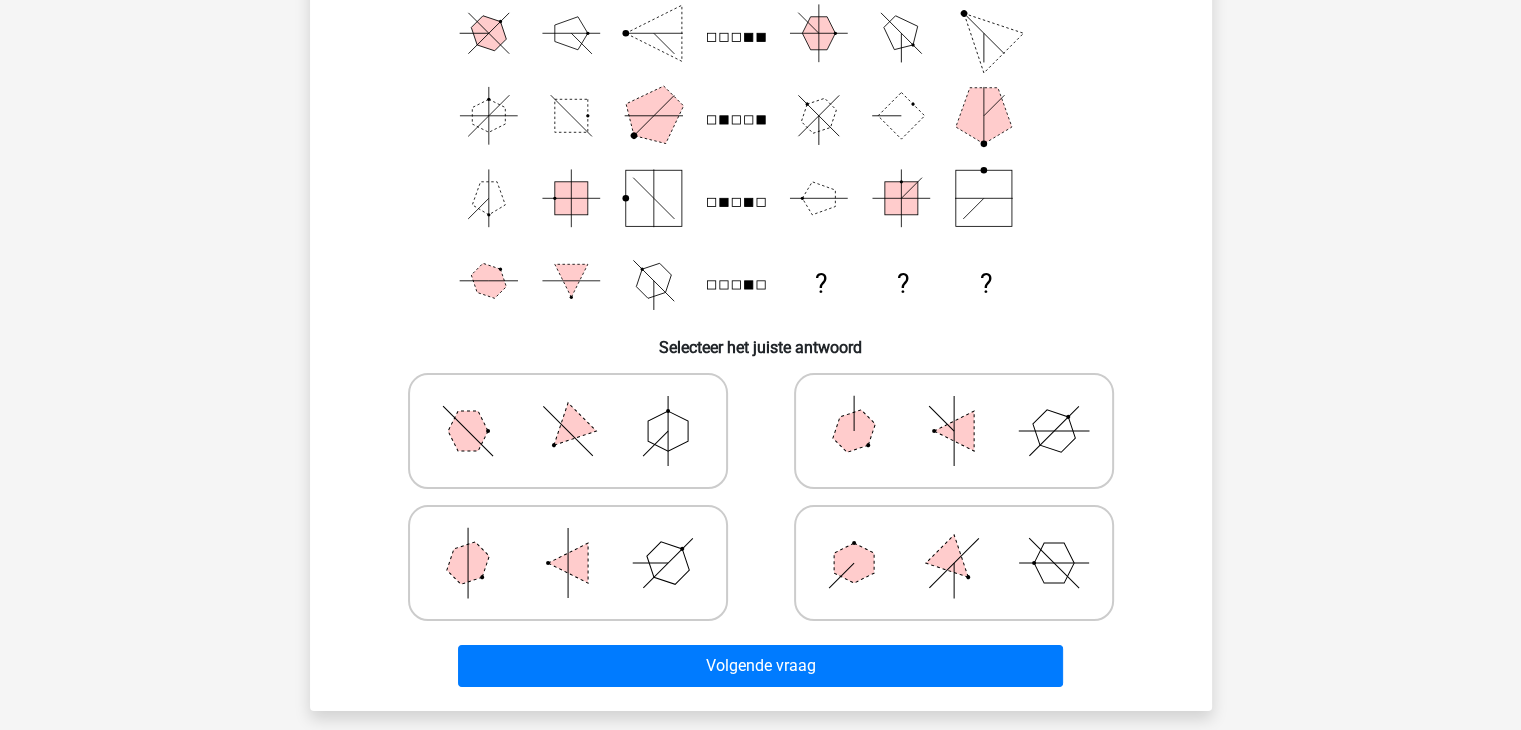 click 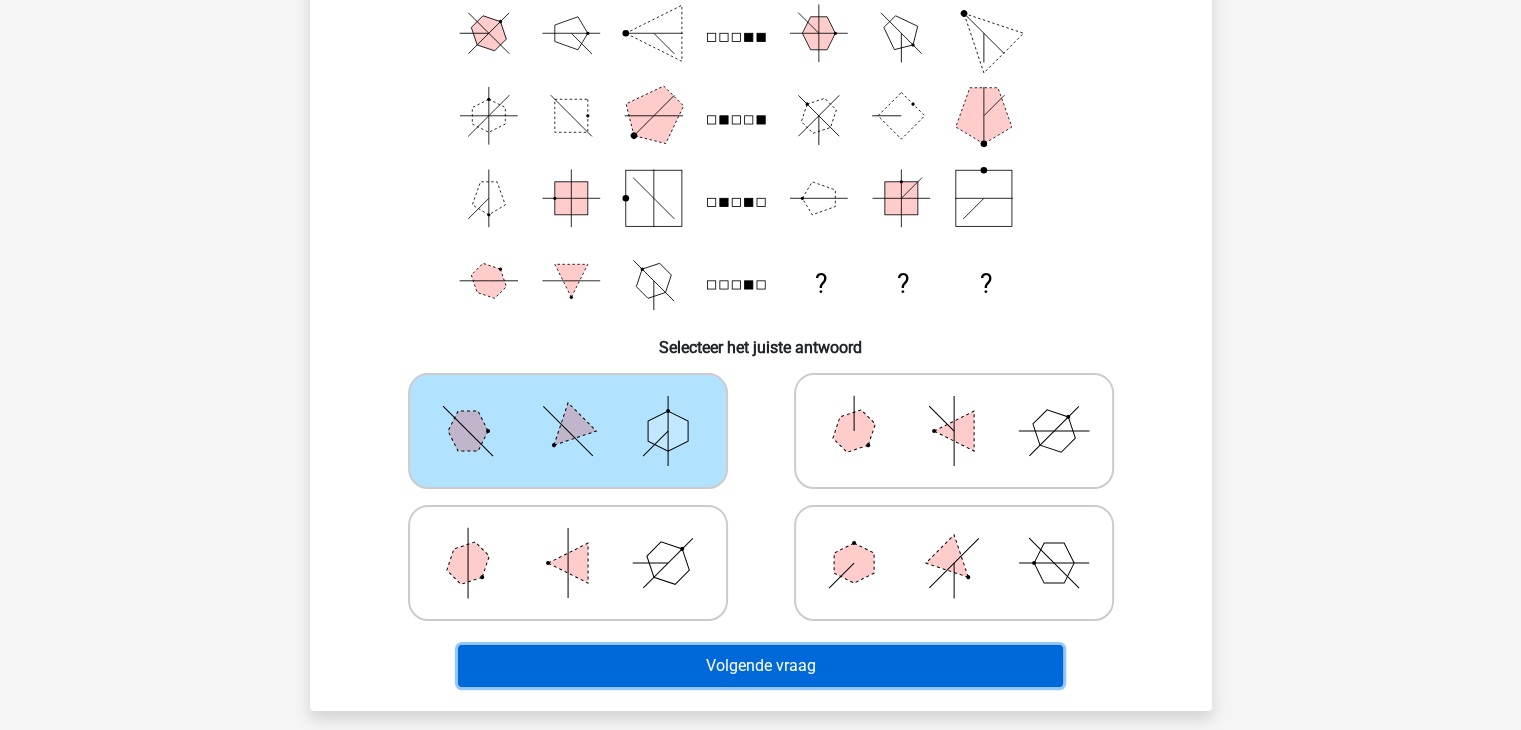 click on "Volgende vraag" at bounding box center [760, 666] 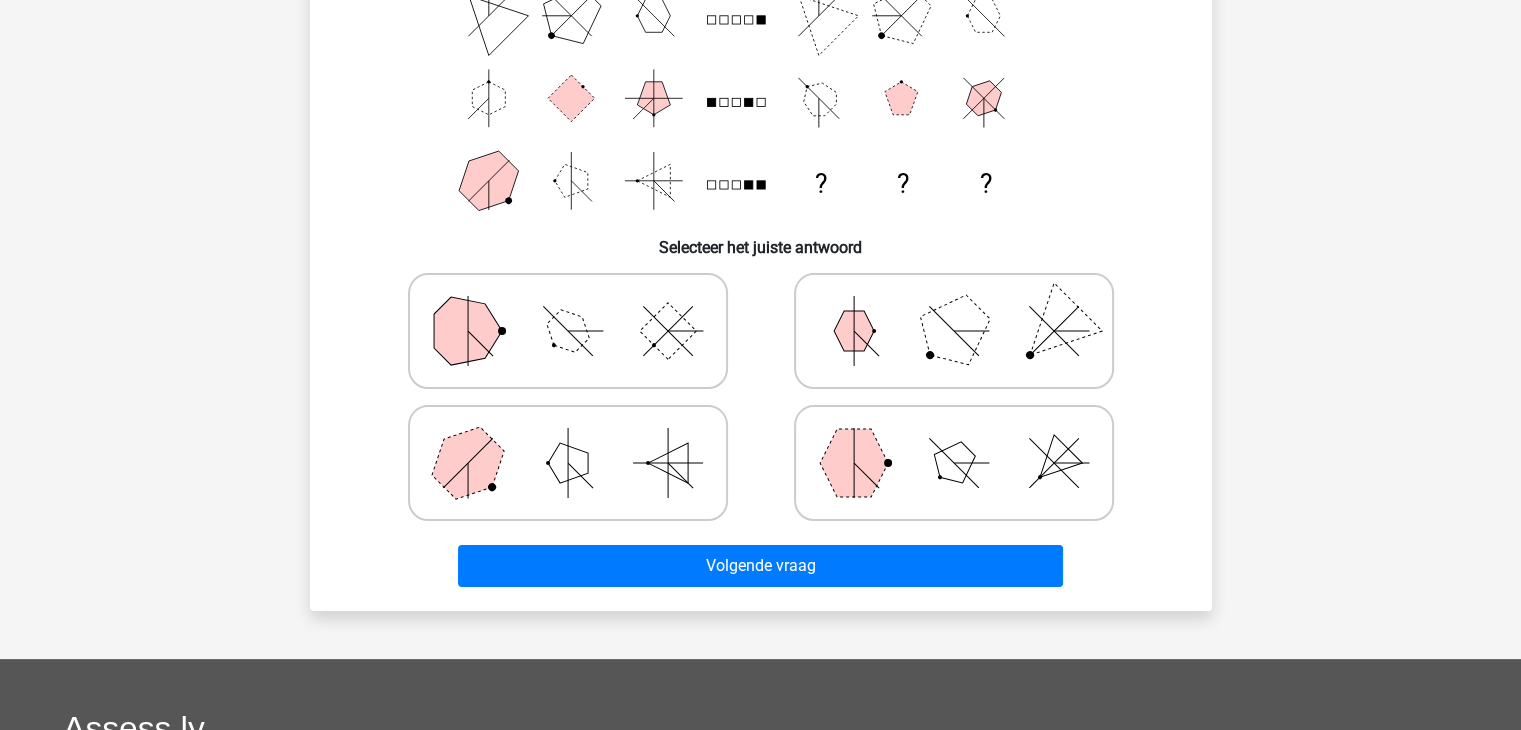 scroll, scrollTop: 192, scrollLeft: 0, axis: vertical 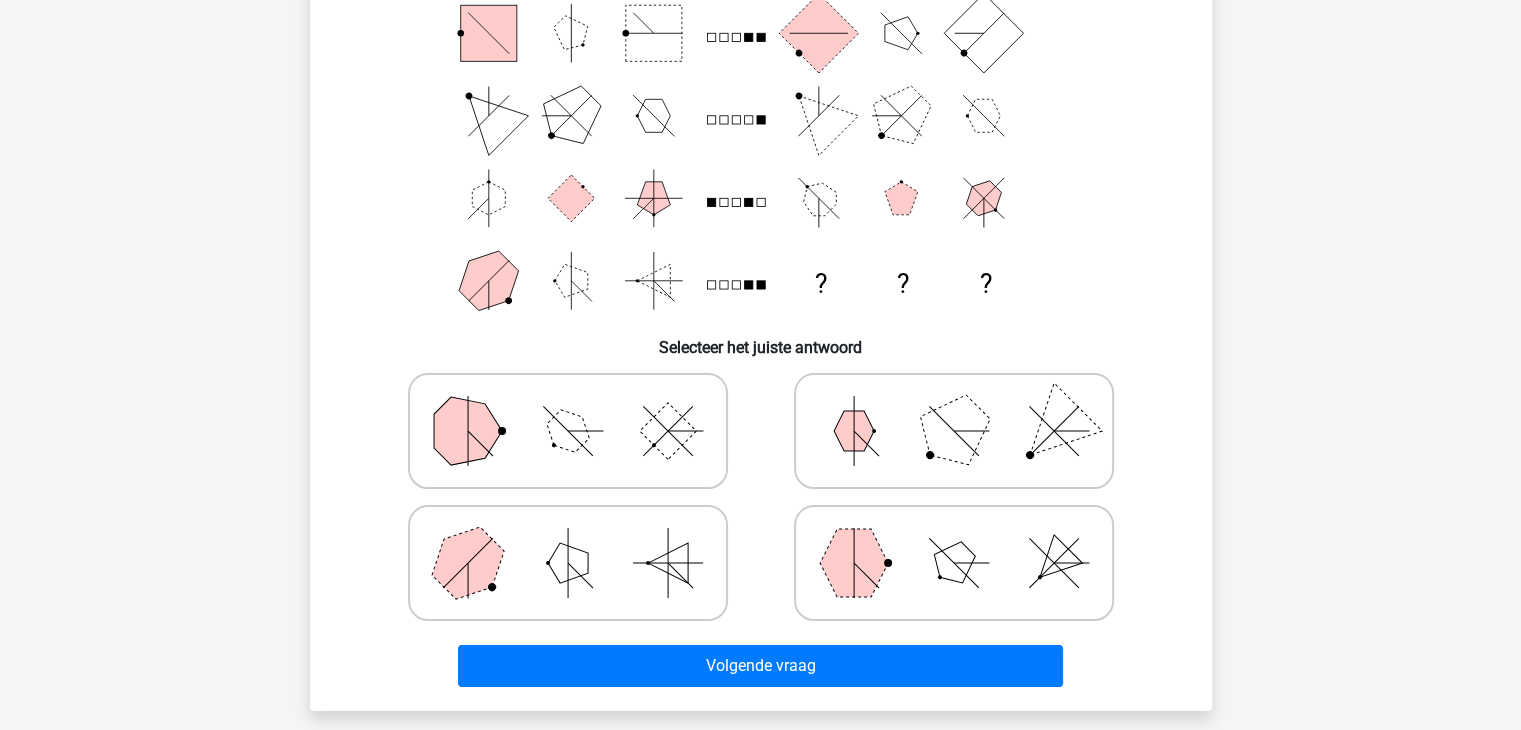 click 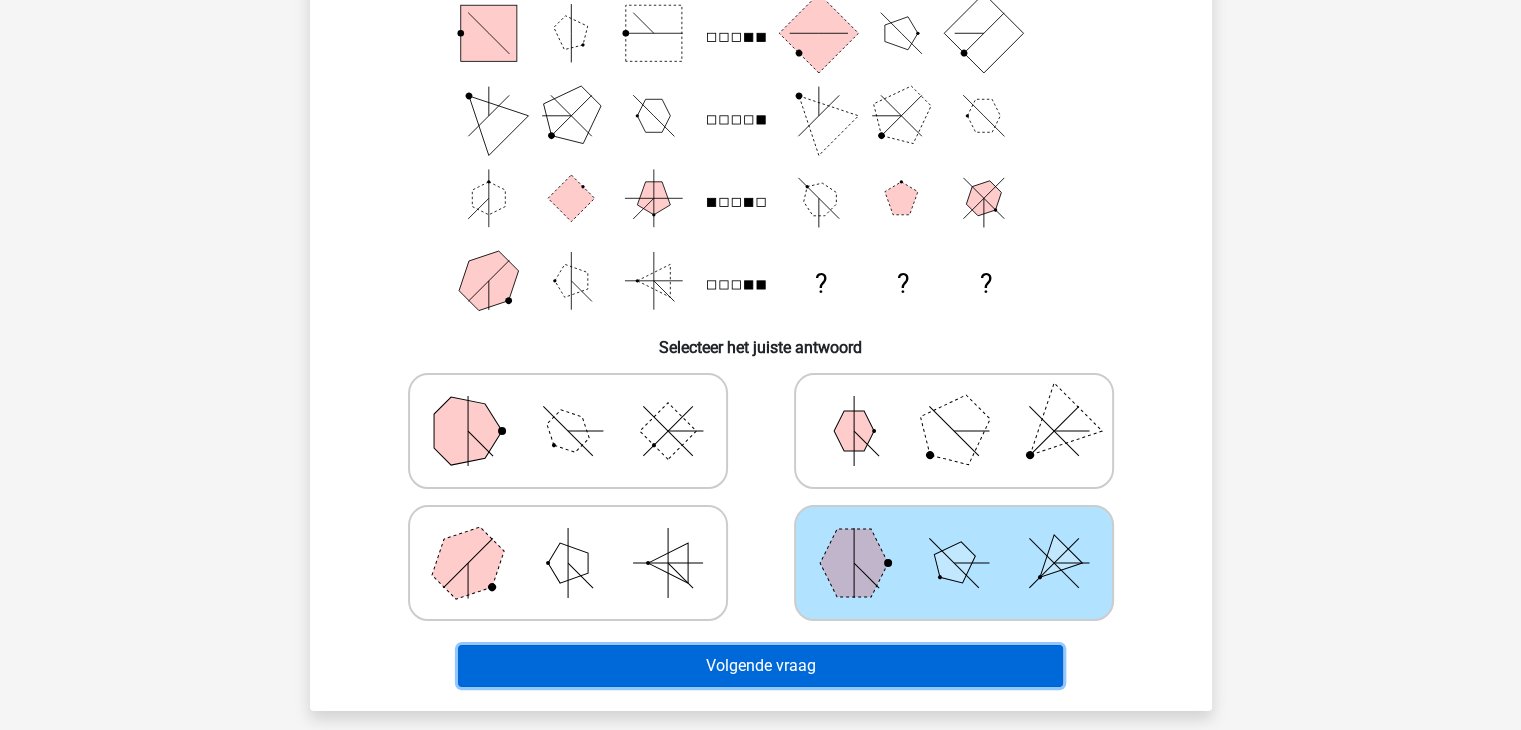 click on "Volgende vraag" at bounding box center (760, 666) 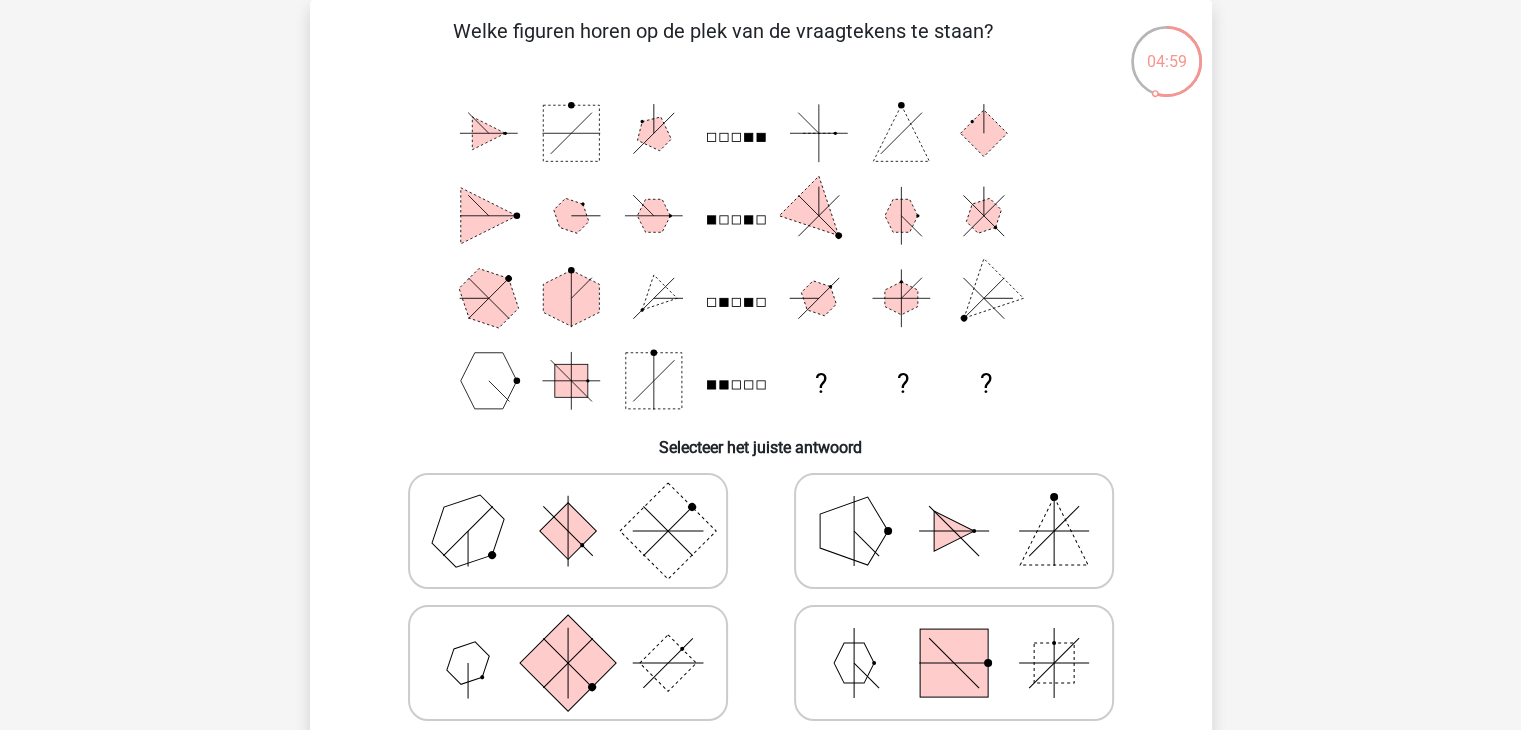 scroll, scrollTop: 192, scrollLeft: 0, axis: vertical 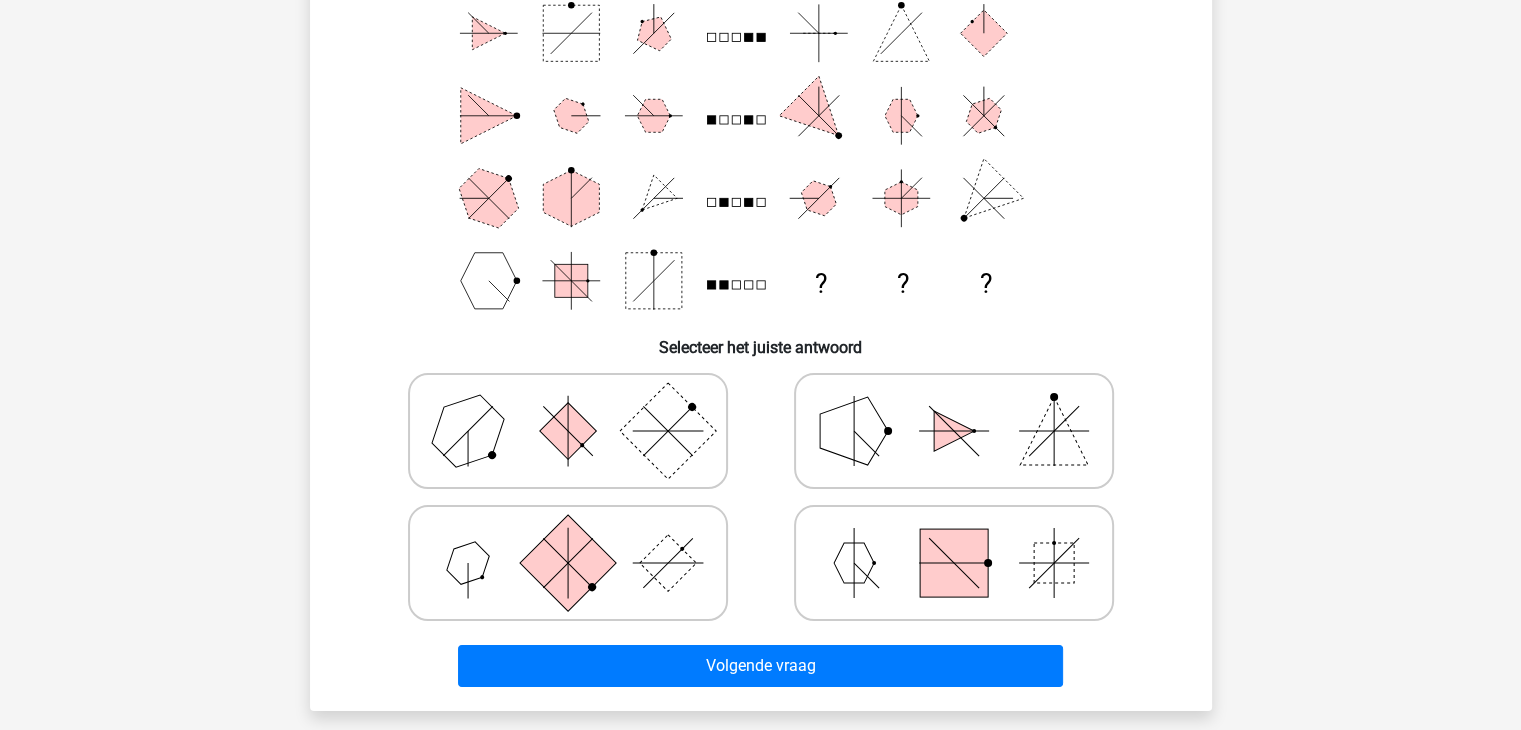 click 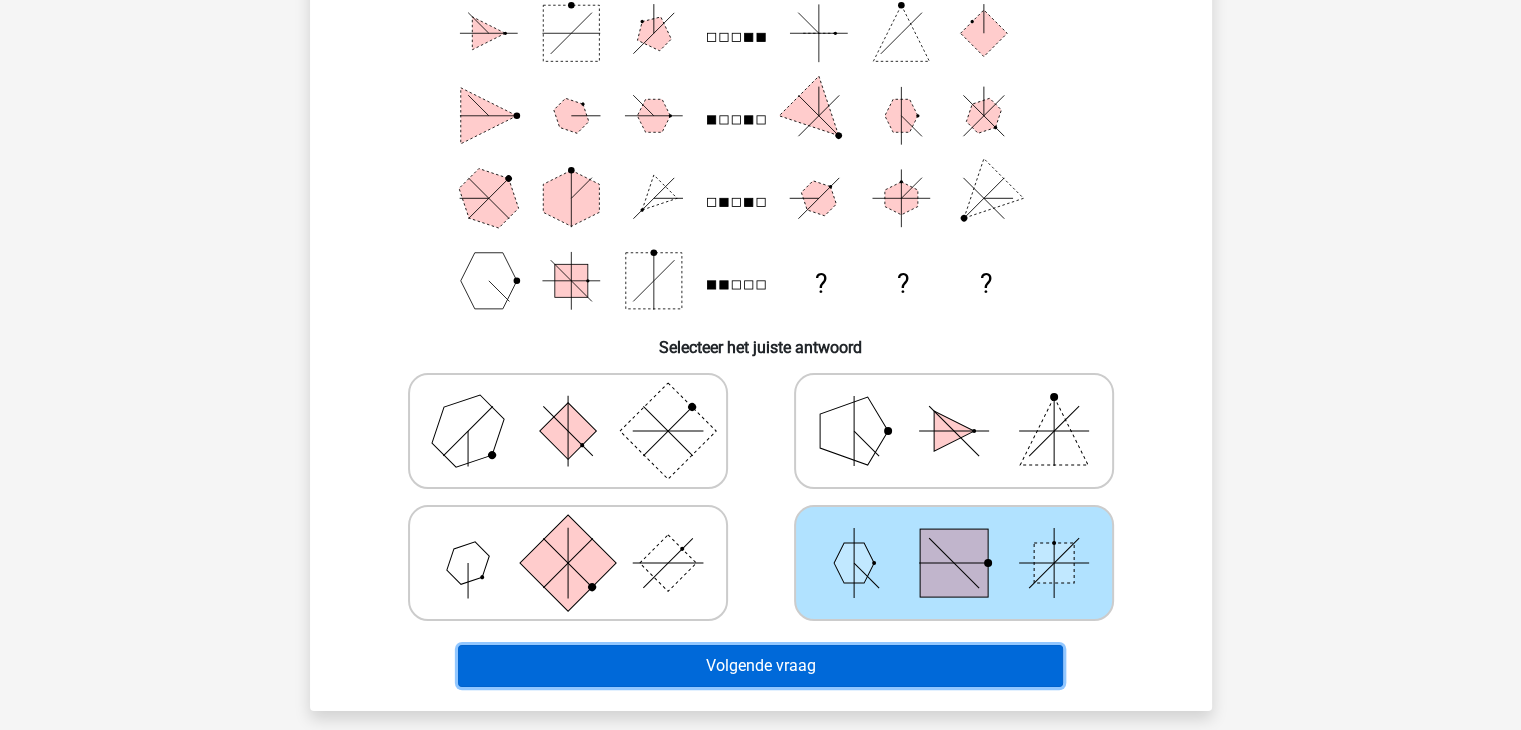 click on "Volgende vraag" at bounding box center (760, 666) 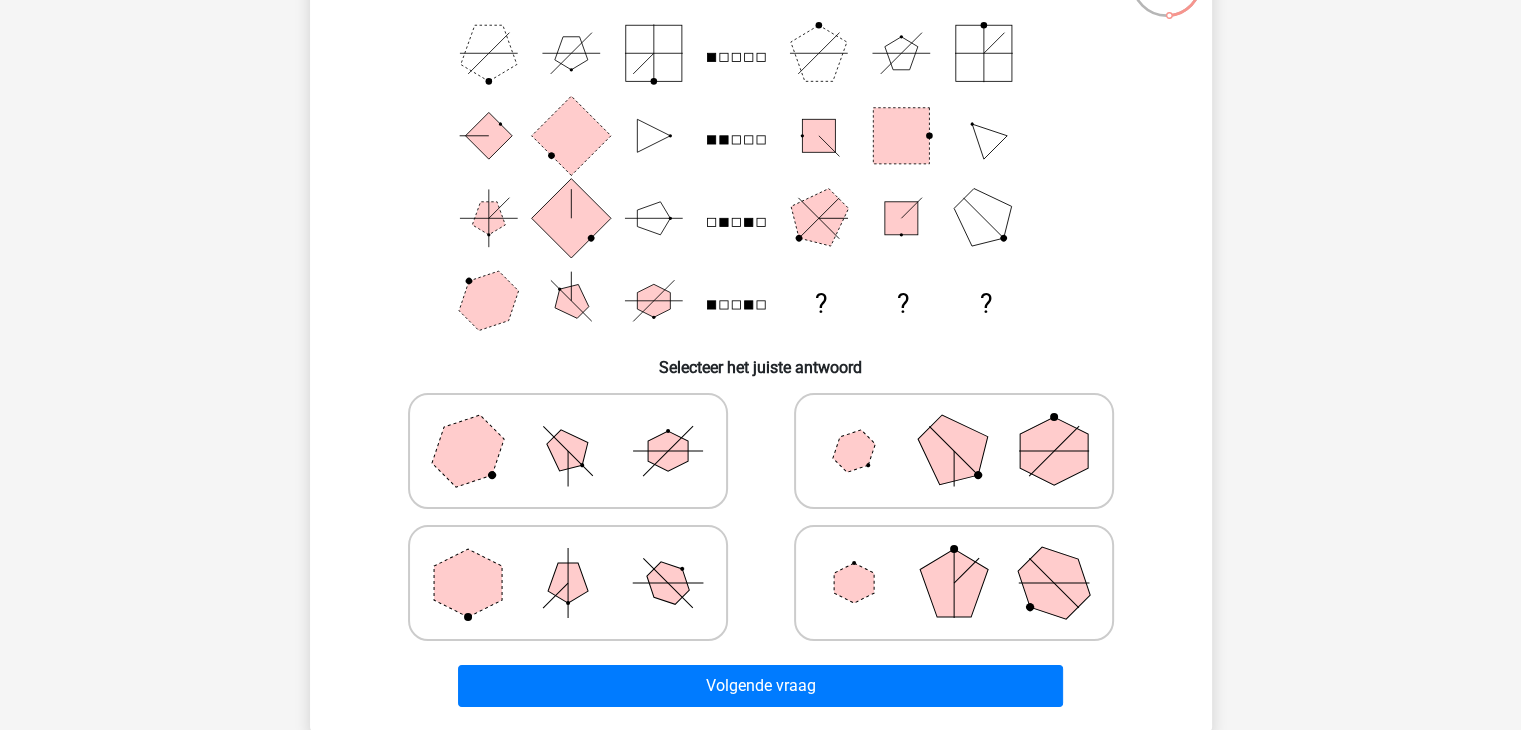 scroll, scrollTop: 292, scrollLeft: 0, axis: vertical 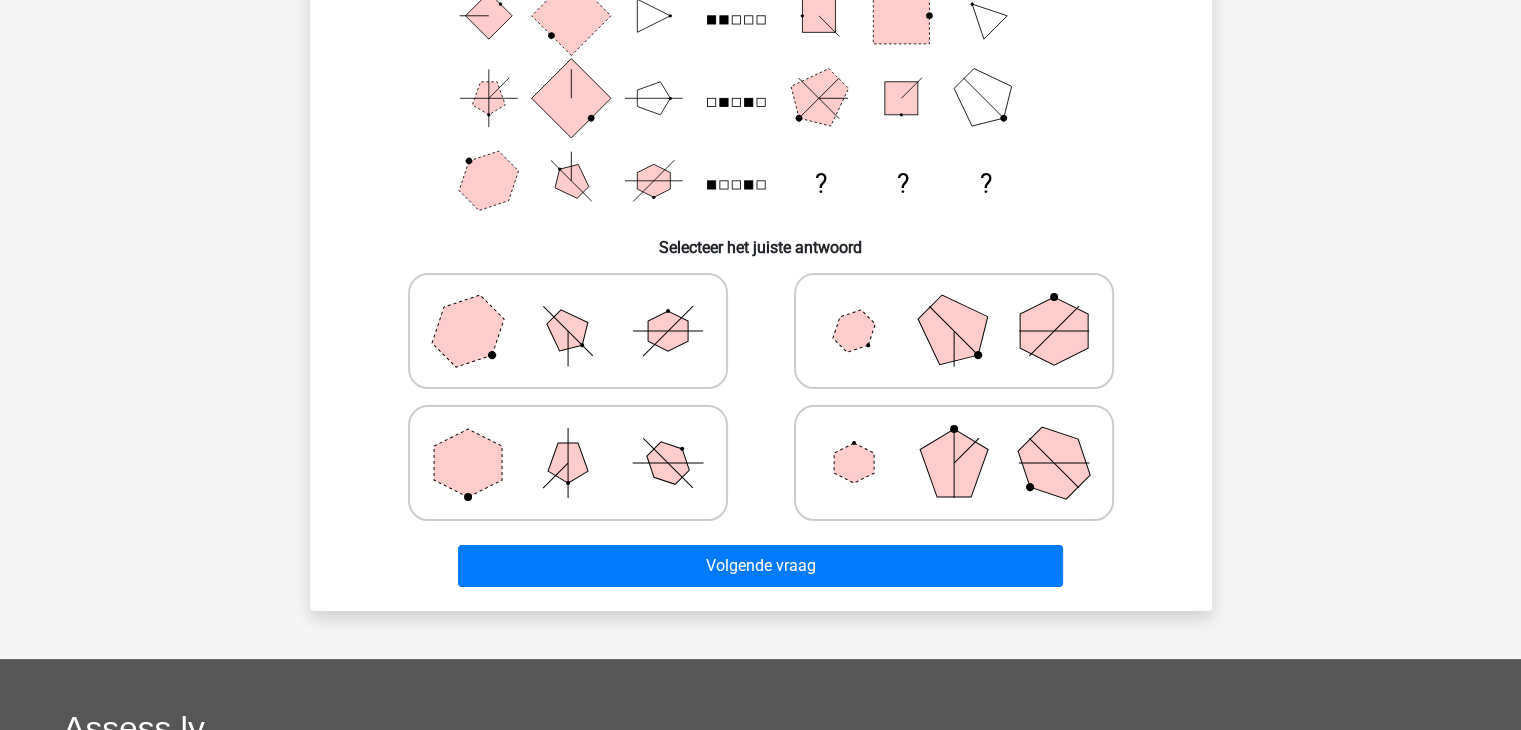 click 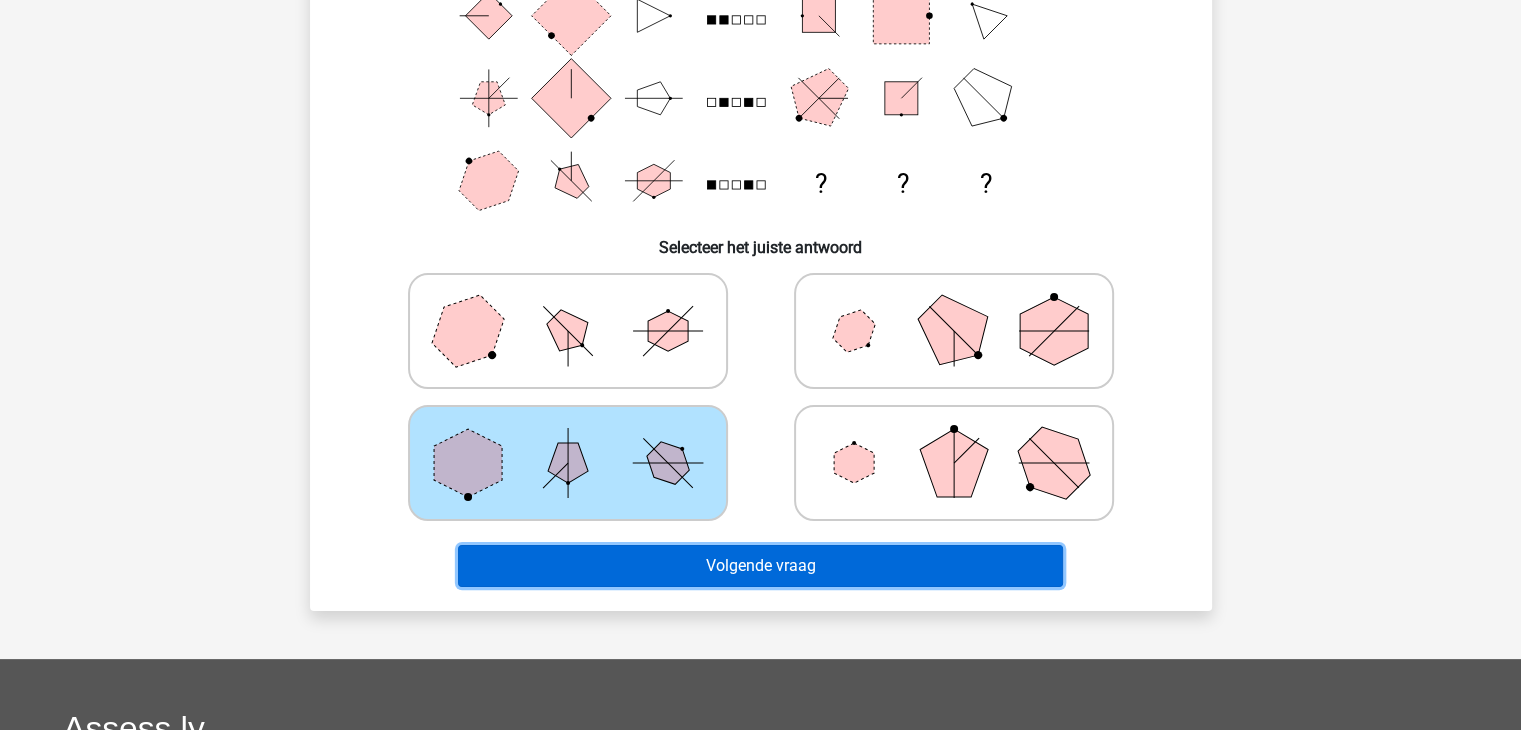 click on "Volgende vraag" at bounding box center (760, 566) 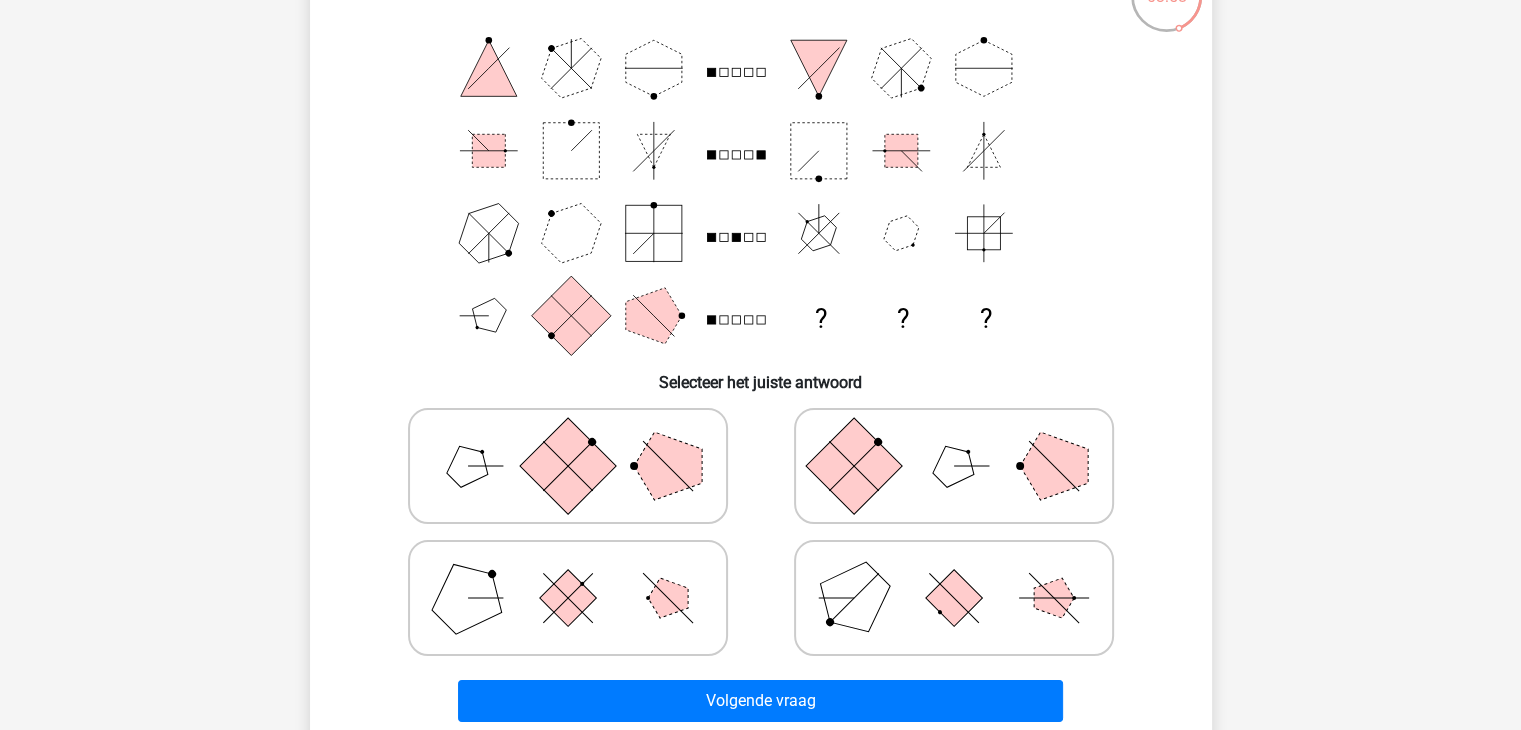 scroll, scrollTop: 192, scrollLeft: 0, axis: vertical 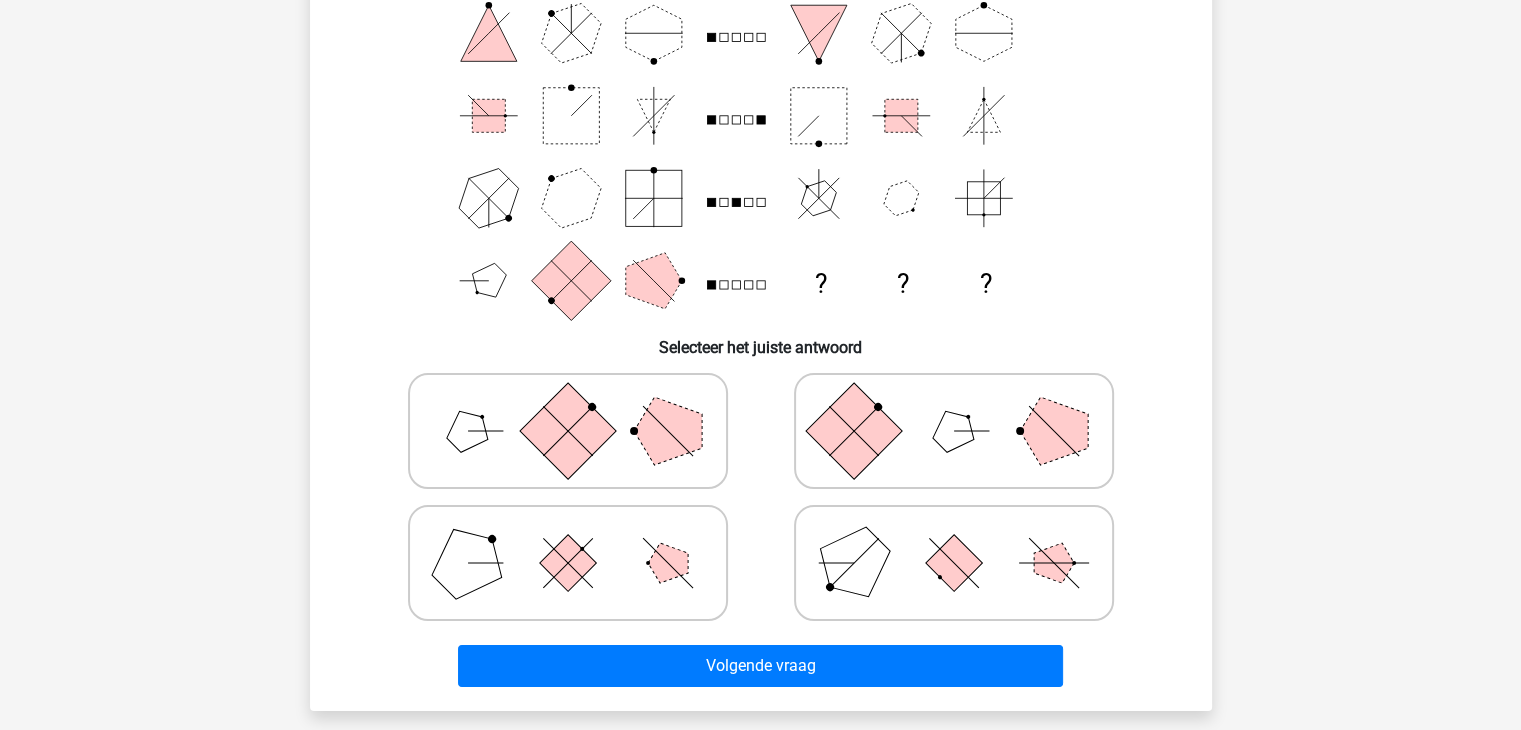 click 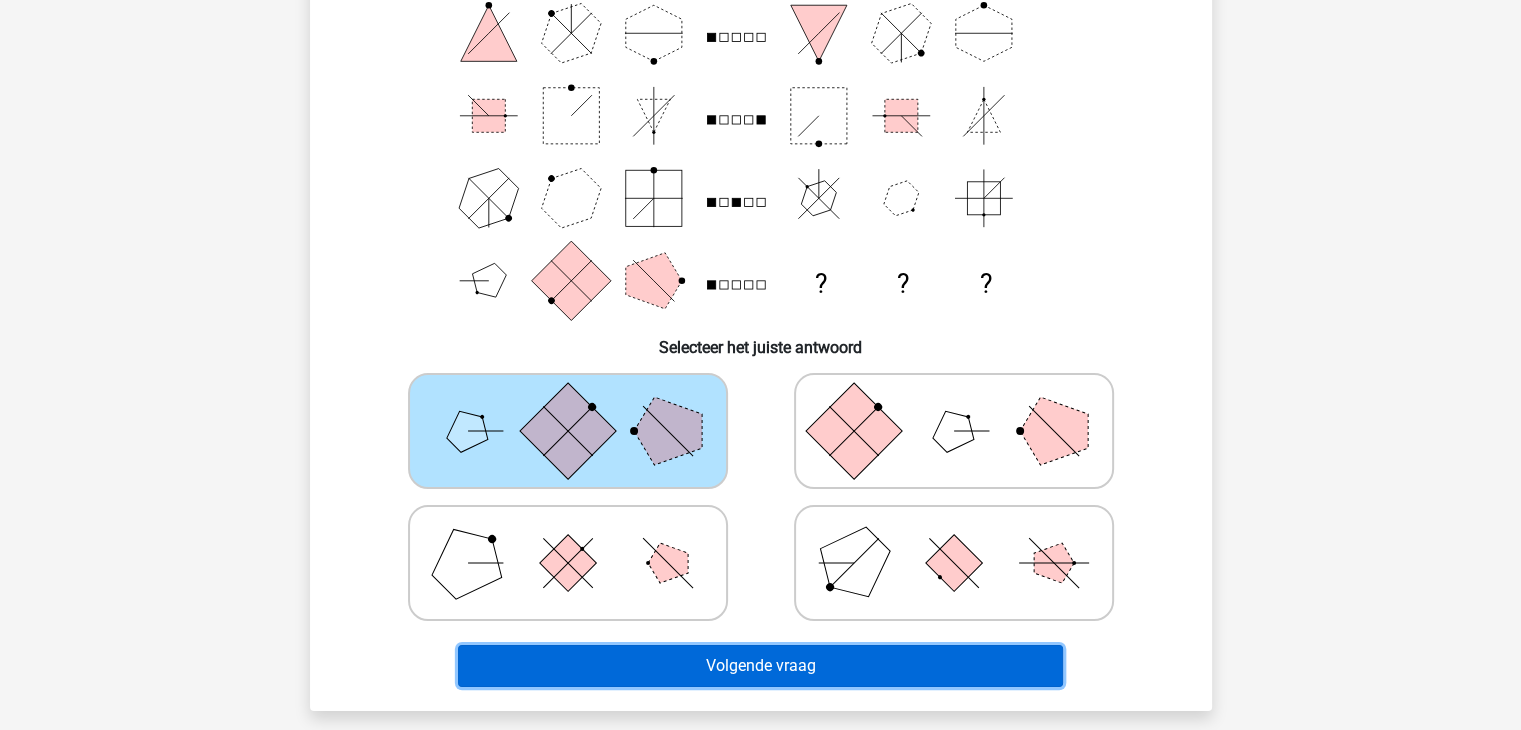 click on "Volgende vraag" at bounding box center [760, 666] 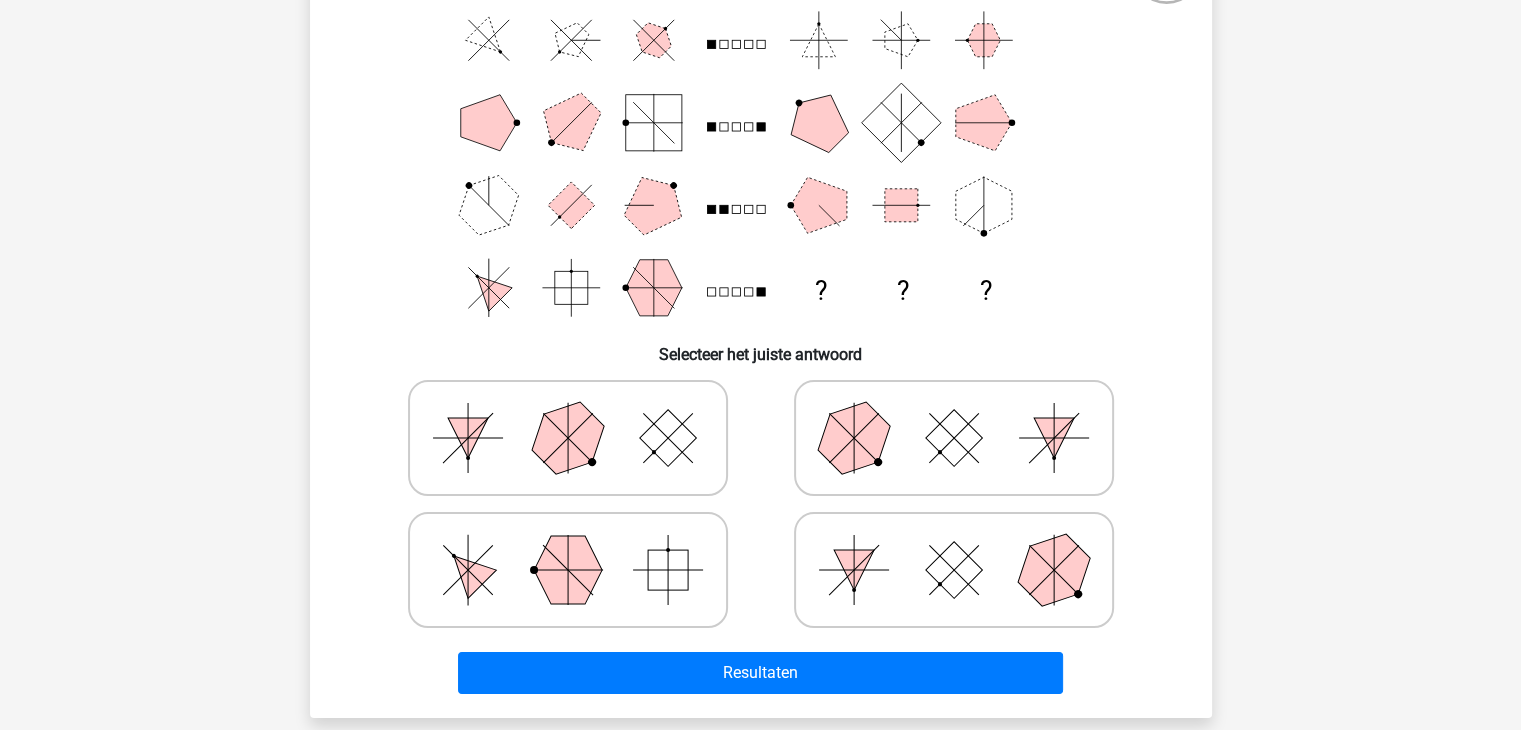 scroll, scrollTop: 292, scrollLeft: 0, axis: vertical 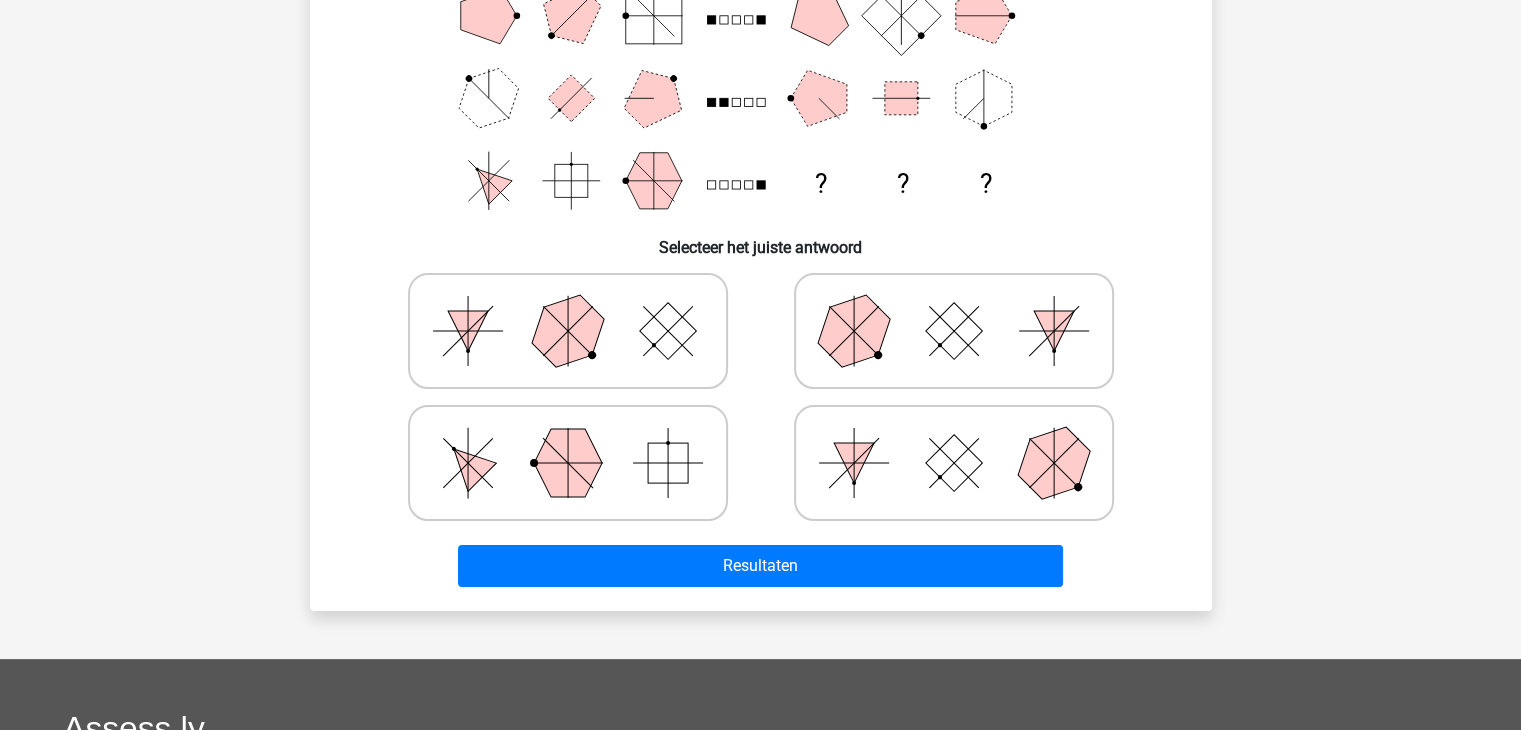 click 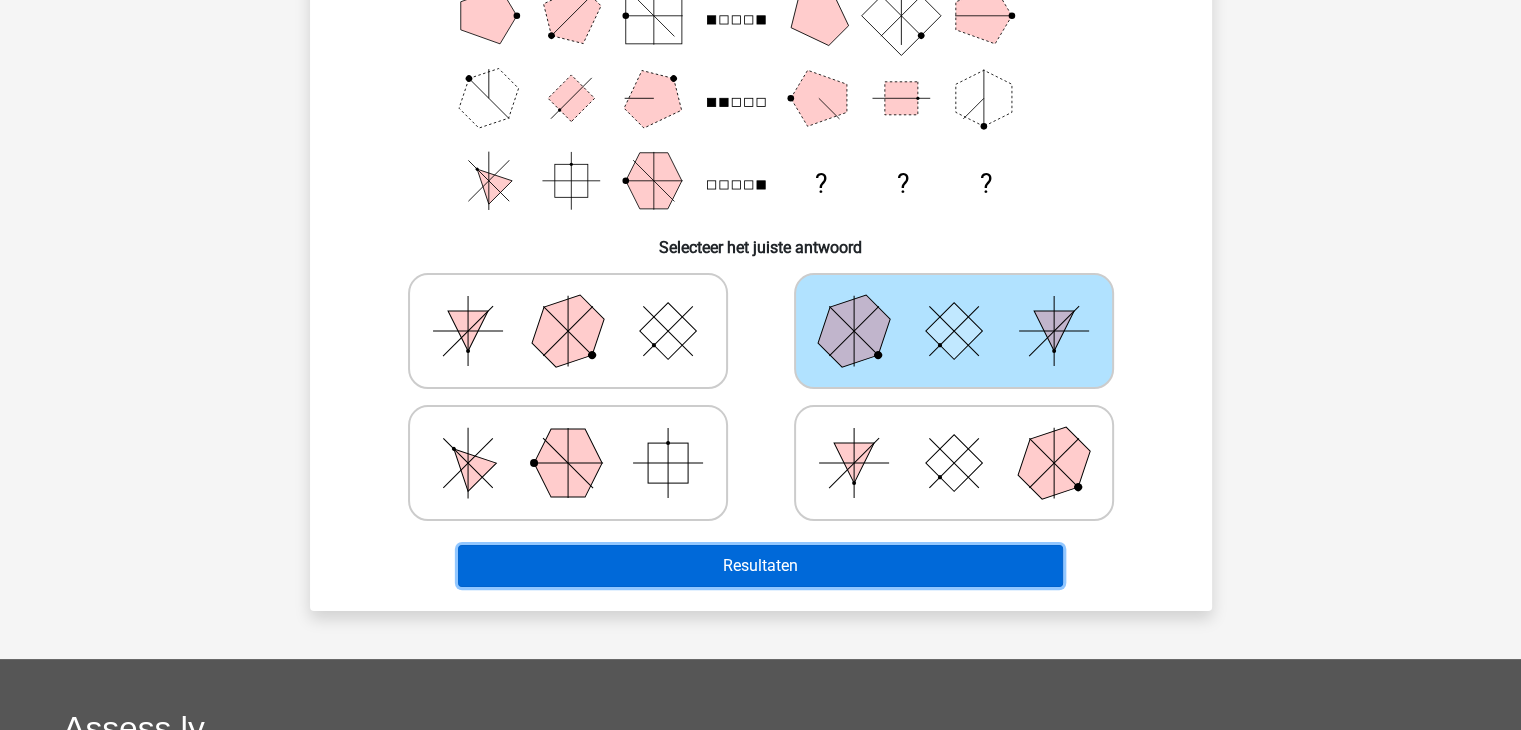click on "Resultaten" at bounding box center (760, 566) 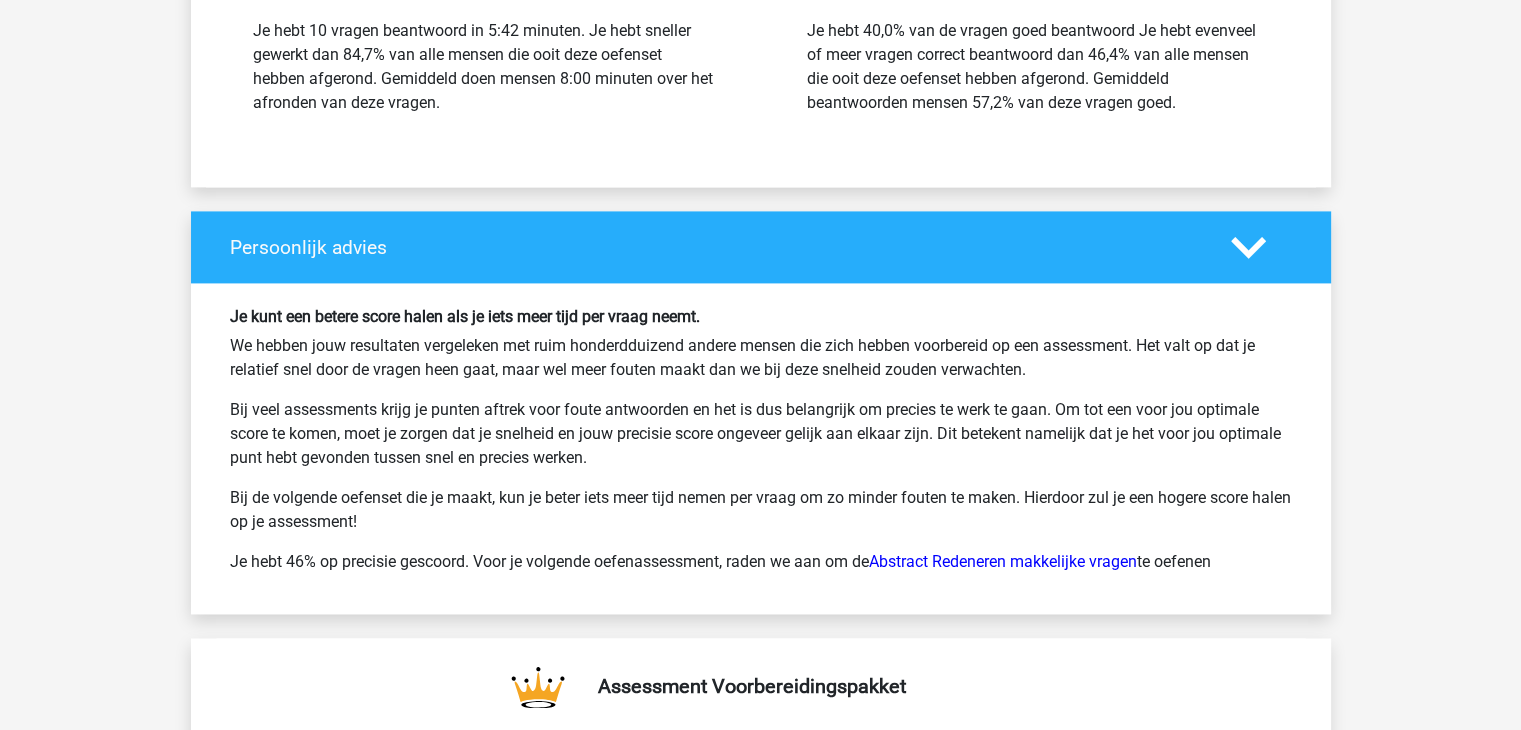 scroll, scrollTop: 2900, scrollLeft: 0, axis: vertical 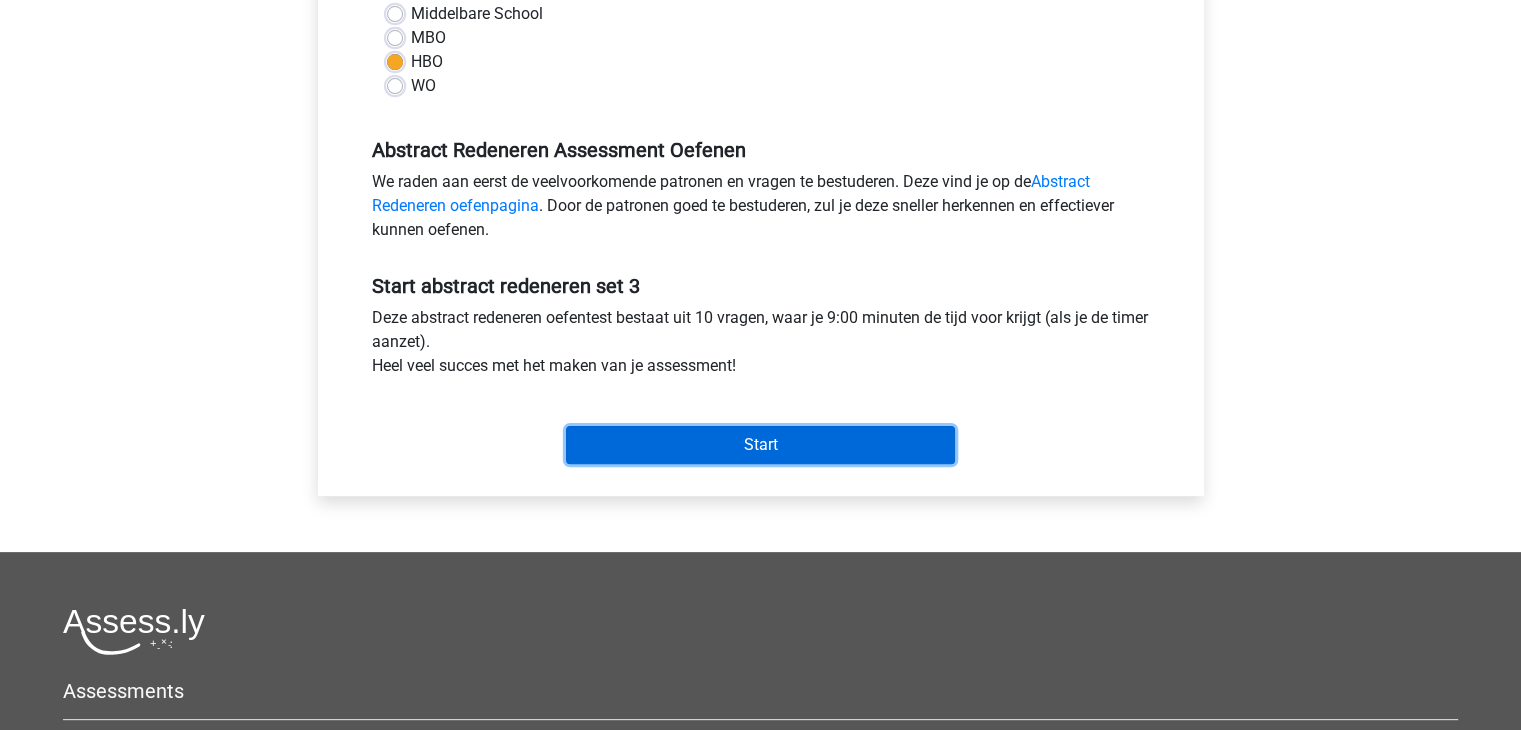 click on "Start" at bounding box center [760, 445] 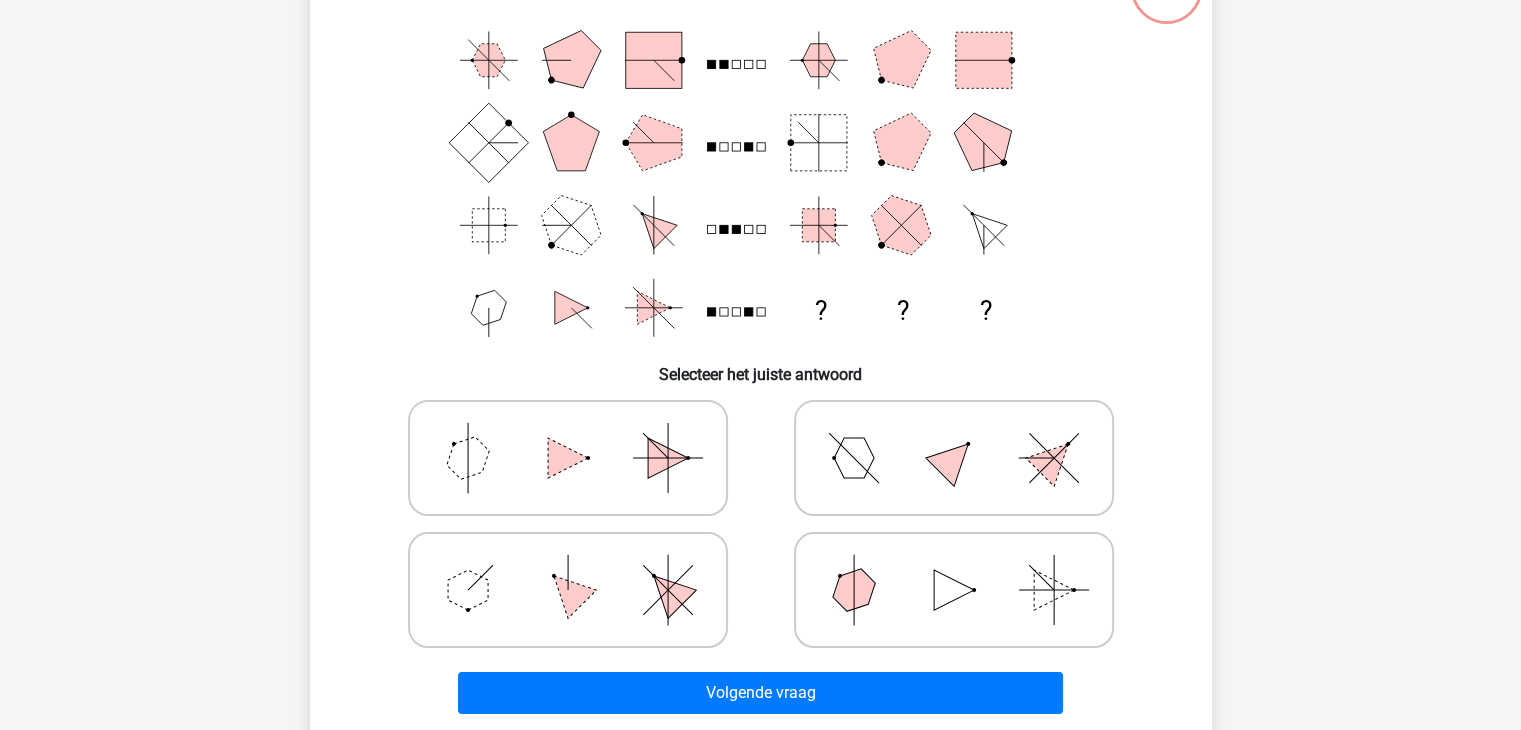 scroll, scrollTop: 200, scrollLeft: 0, axis: vertical 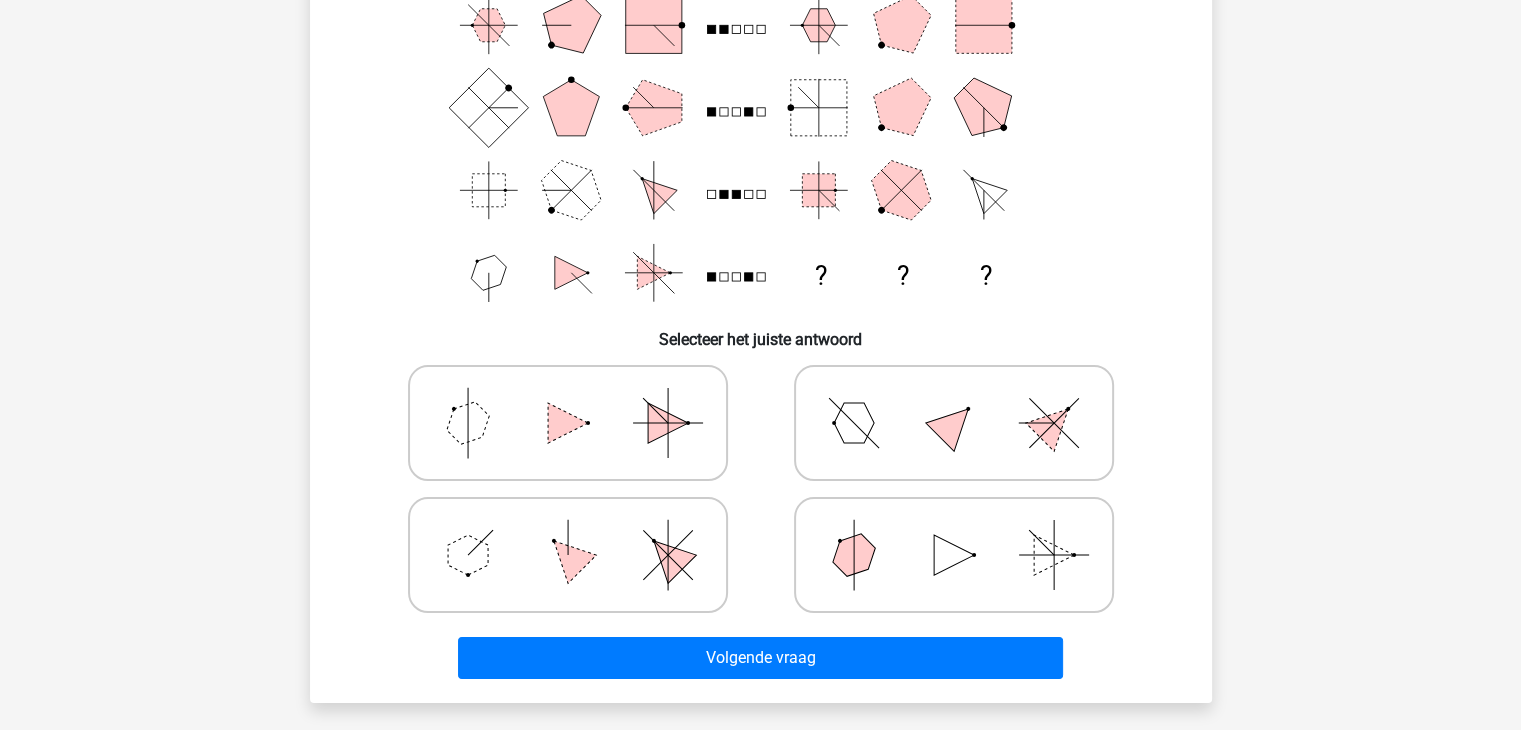 click 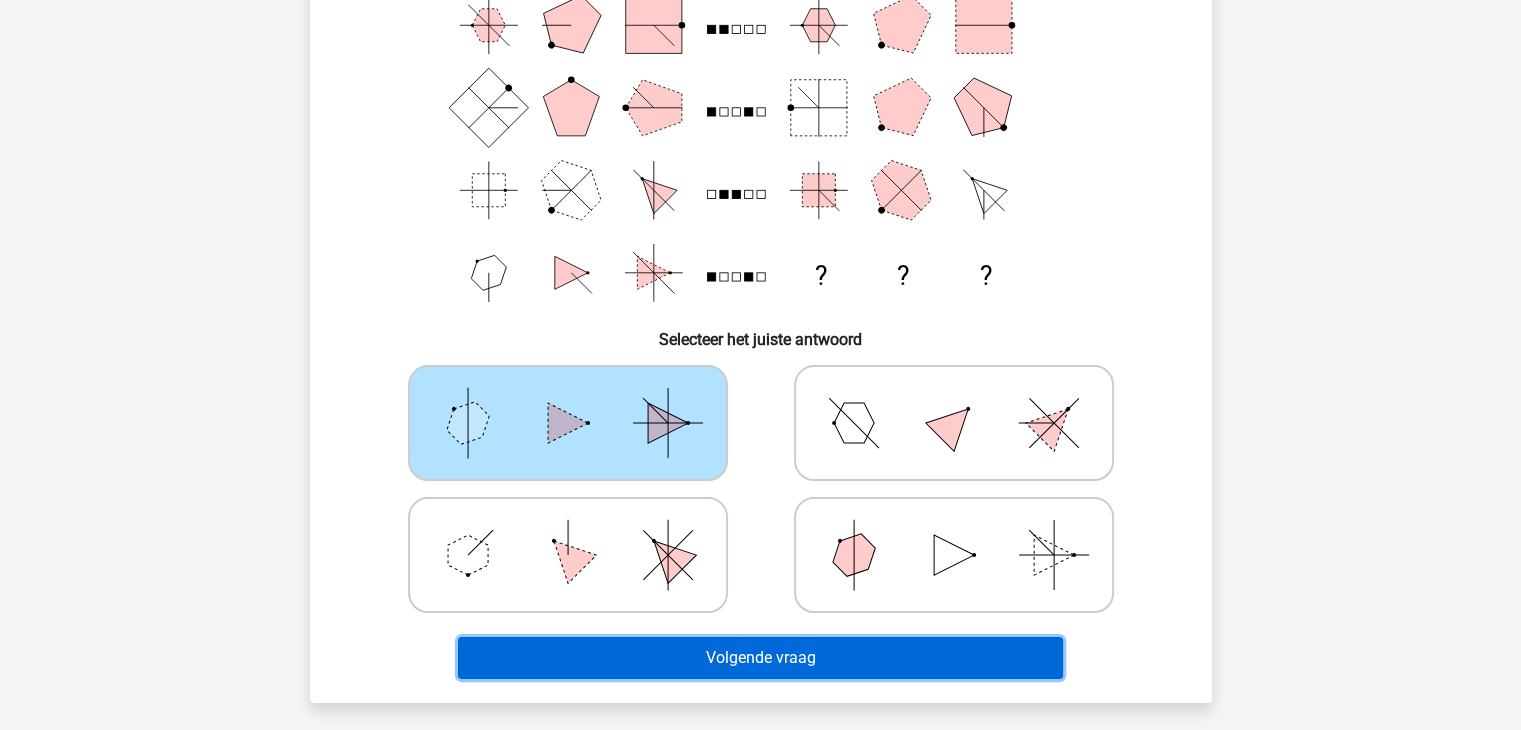 click on "Volgende vraag" at bounding box center (760, 658) 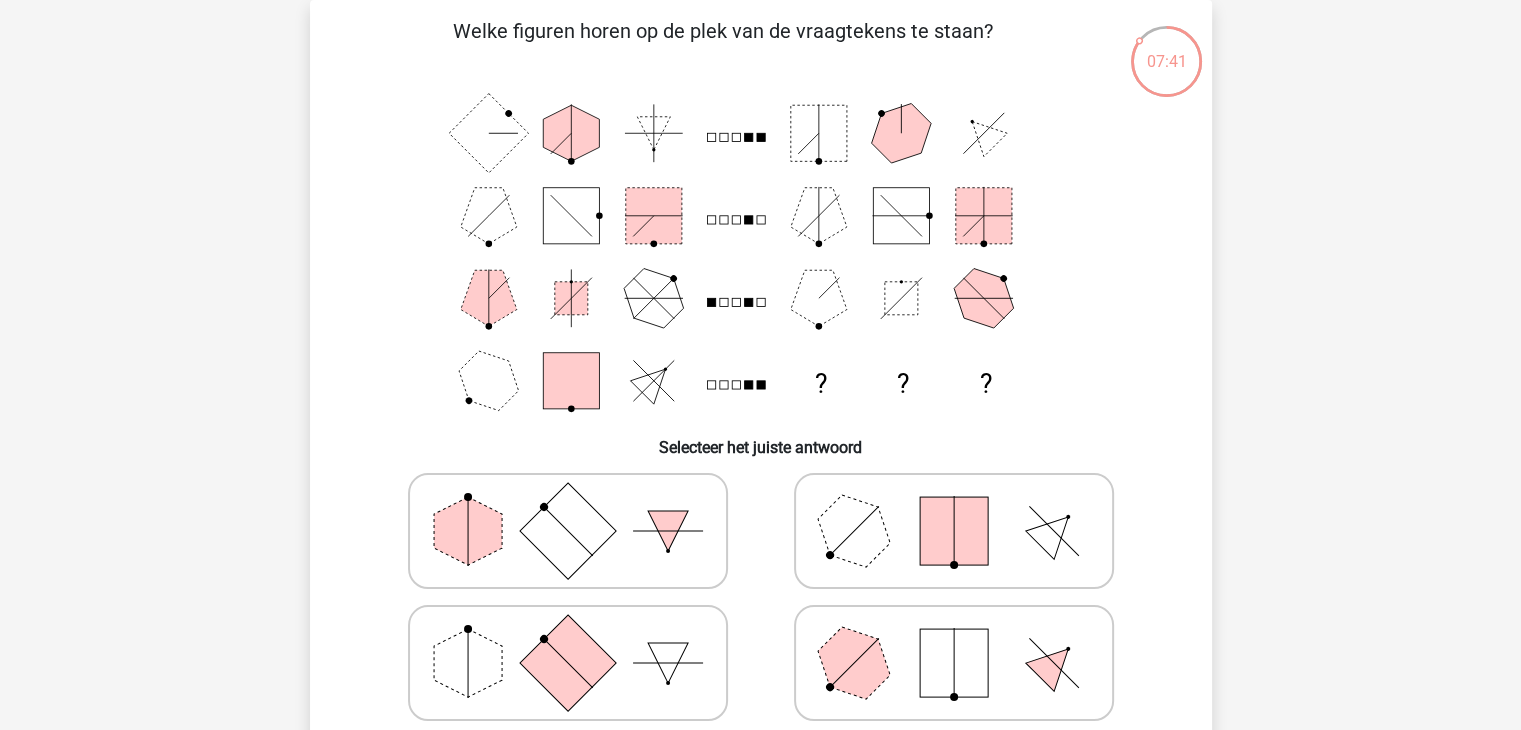 scroll, scrollTop: 192, scrollLeft: 0, axis: vertical 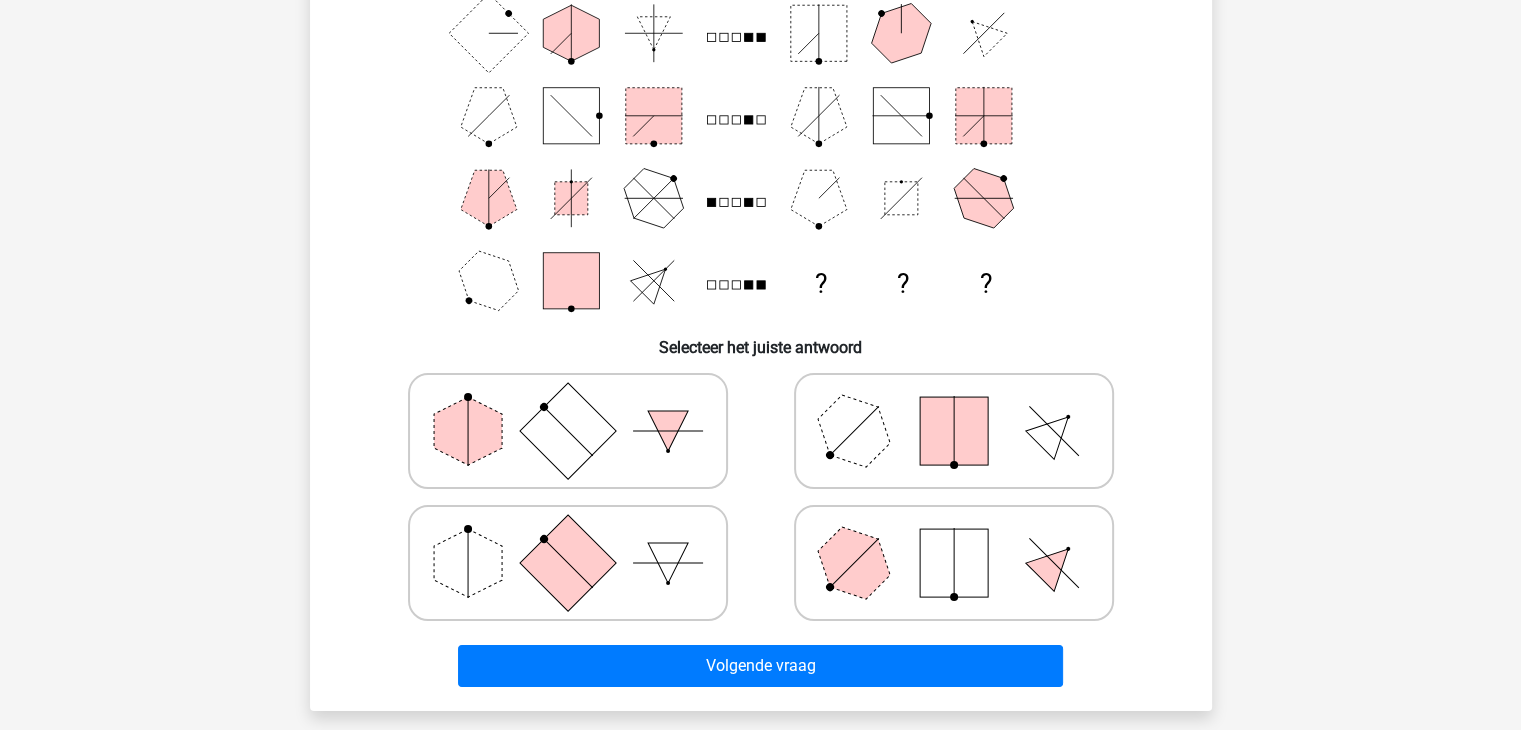 click 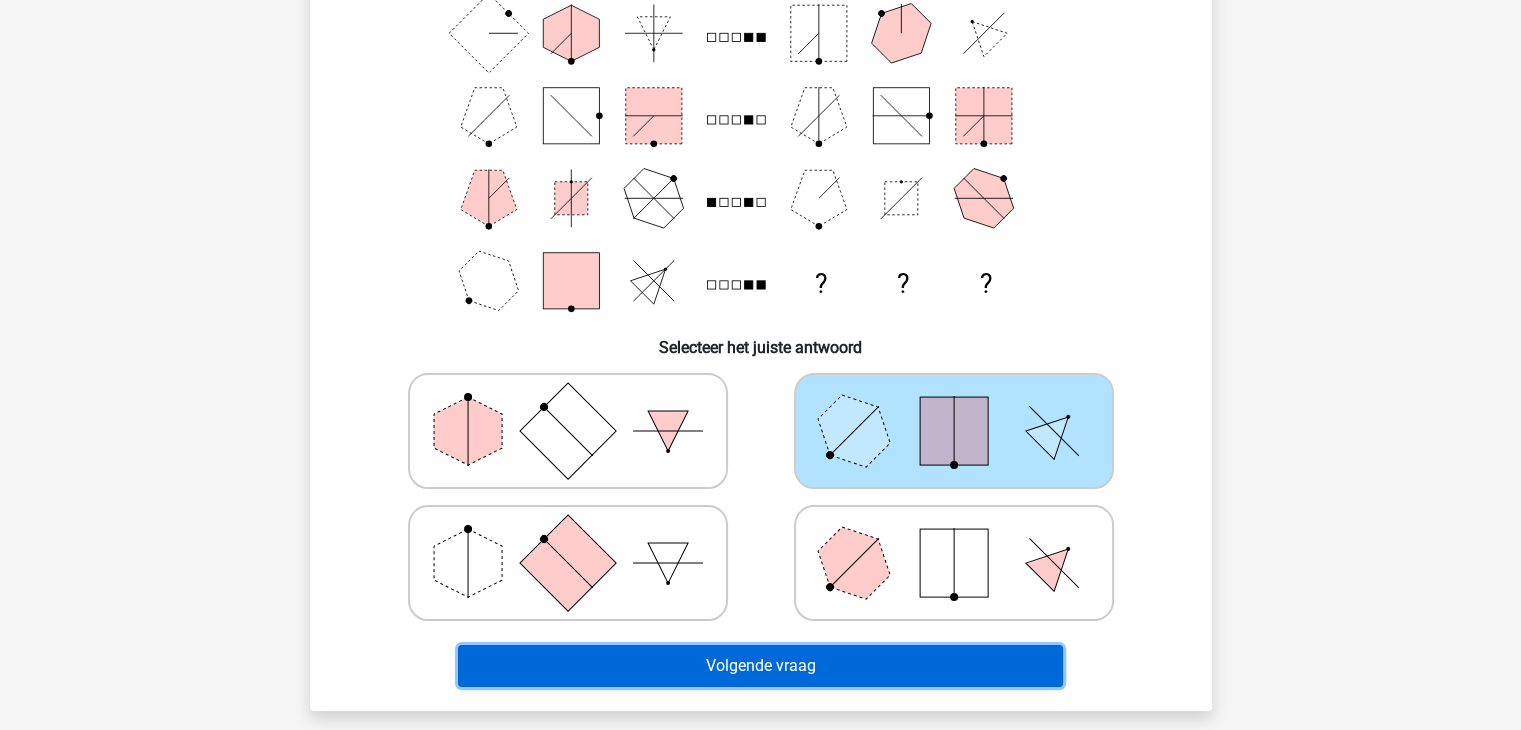click on "Volgende vraag" at bounding box center [760, 666] 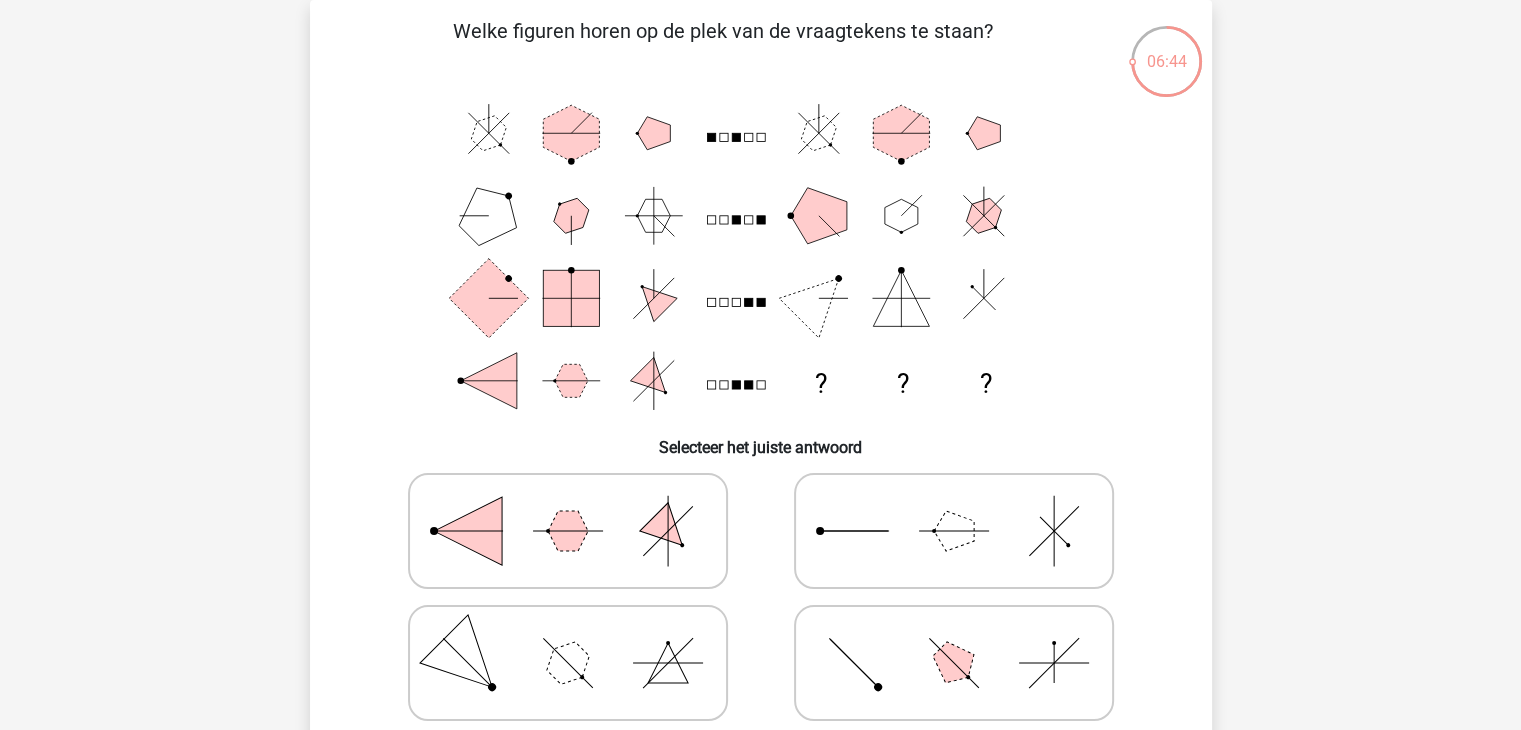 scroll, scrollTop: 192, scrollLeft: 0, axis: vertical 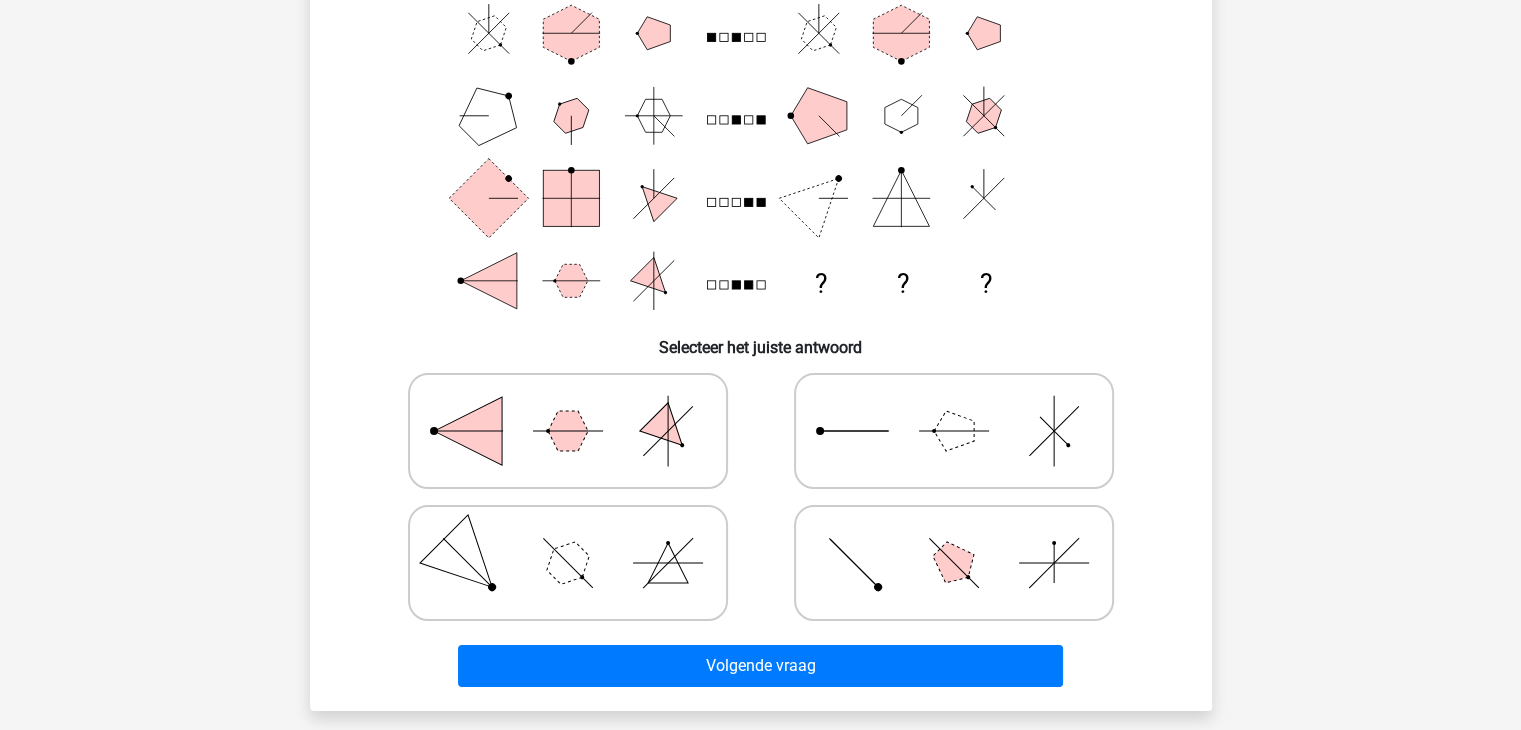 click 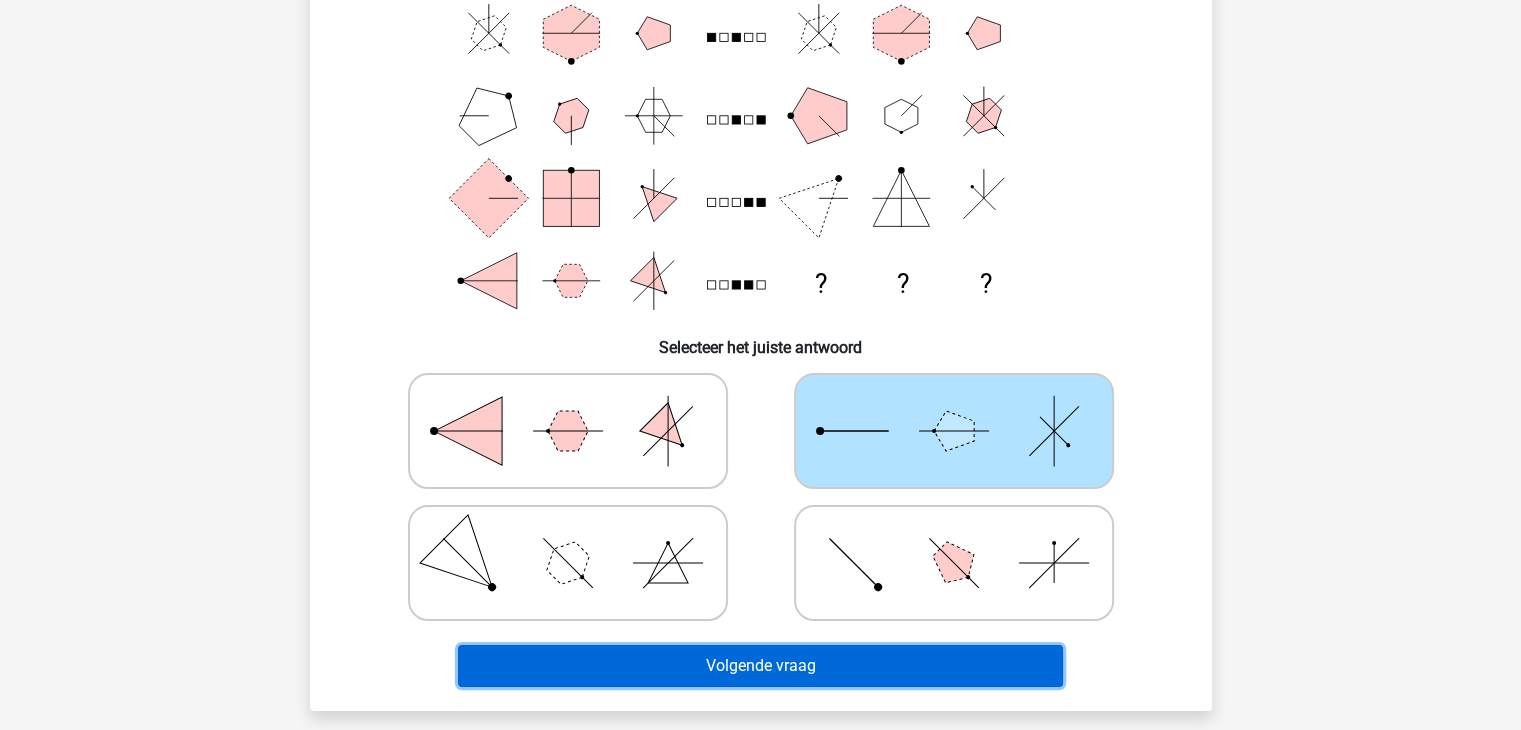 click on "Volgende vraag" at bounding box center [760, 666] 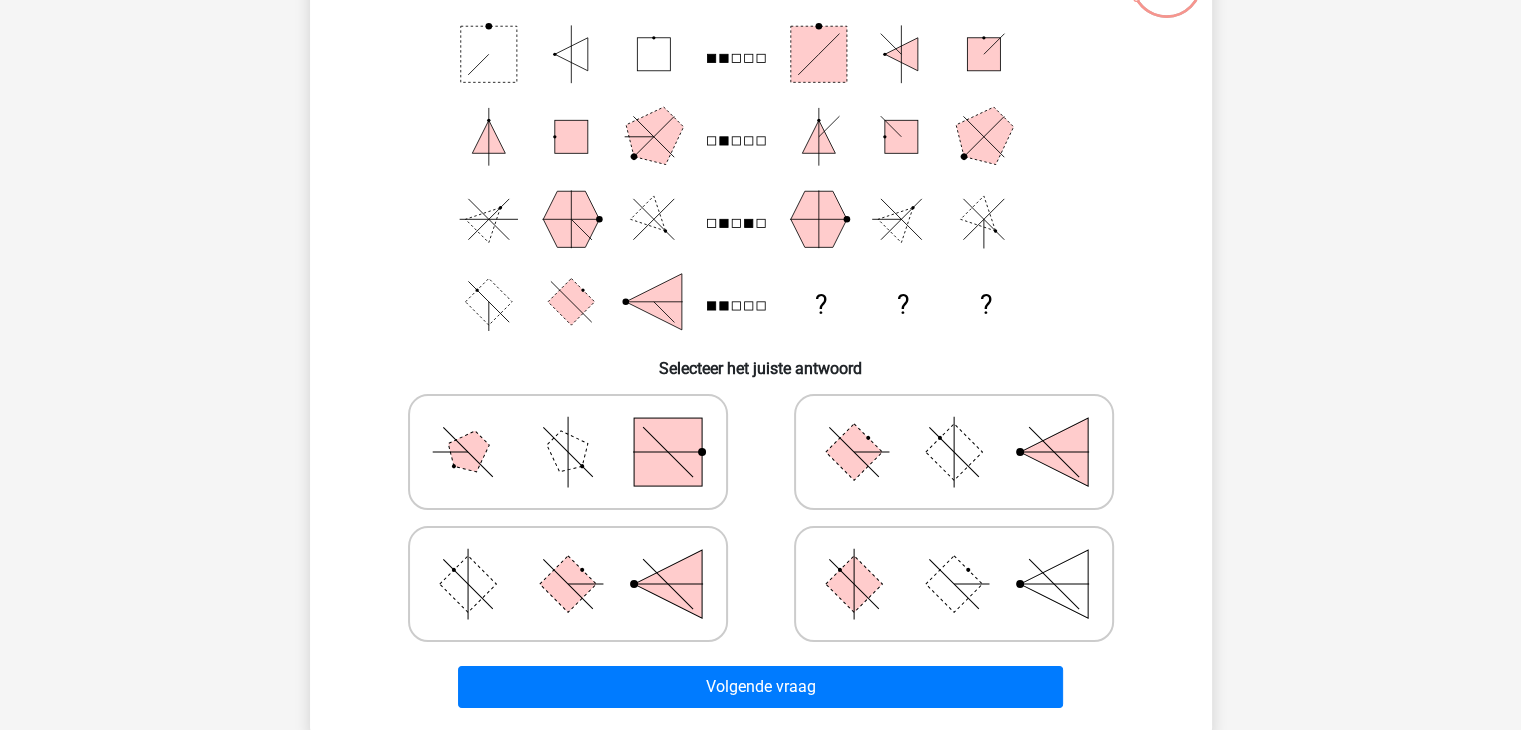 scroll, scrollTop: 192, scrollLeft: 0, axis: vertical 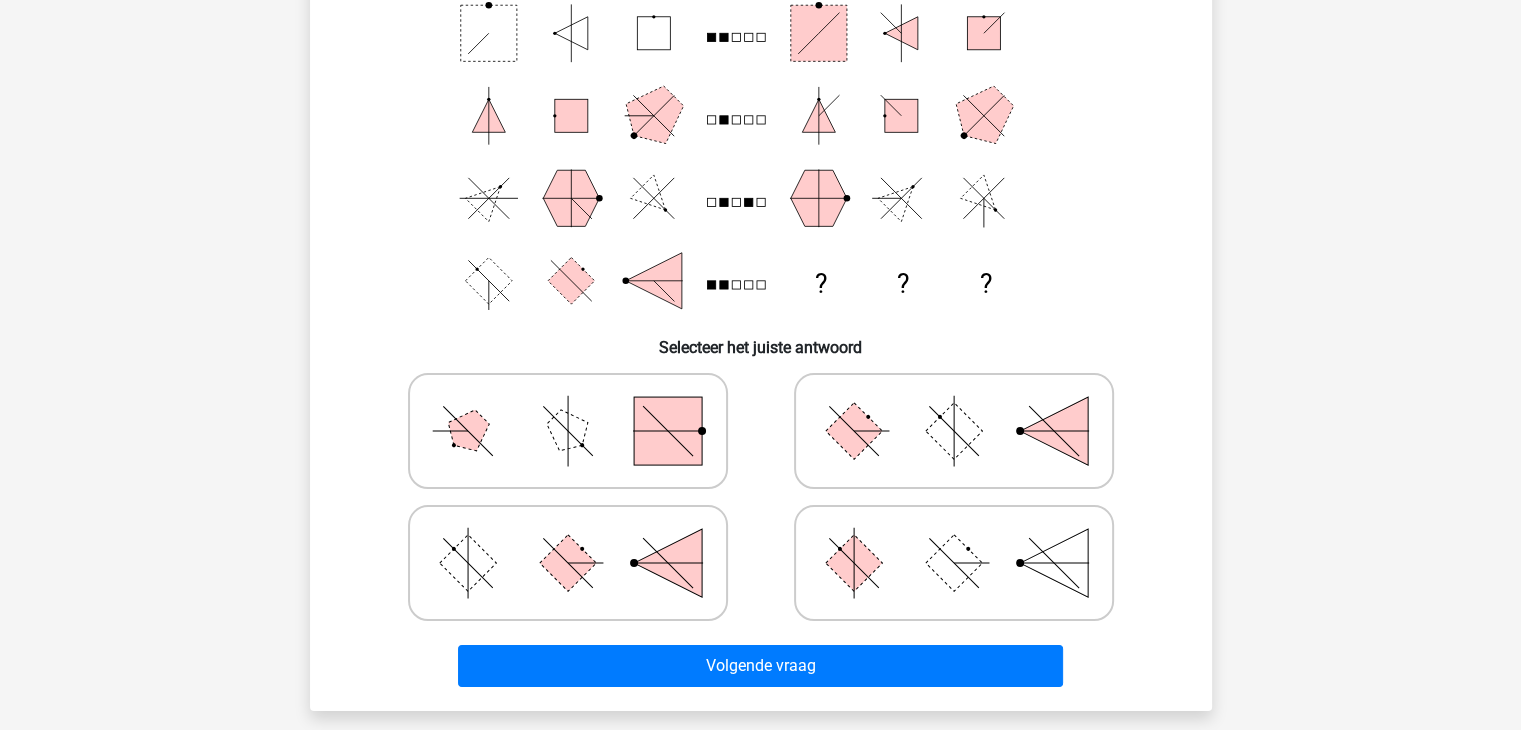 click 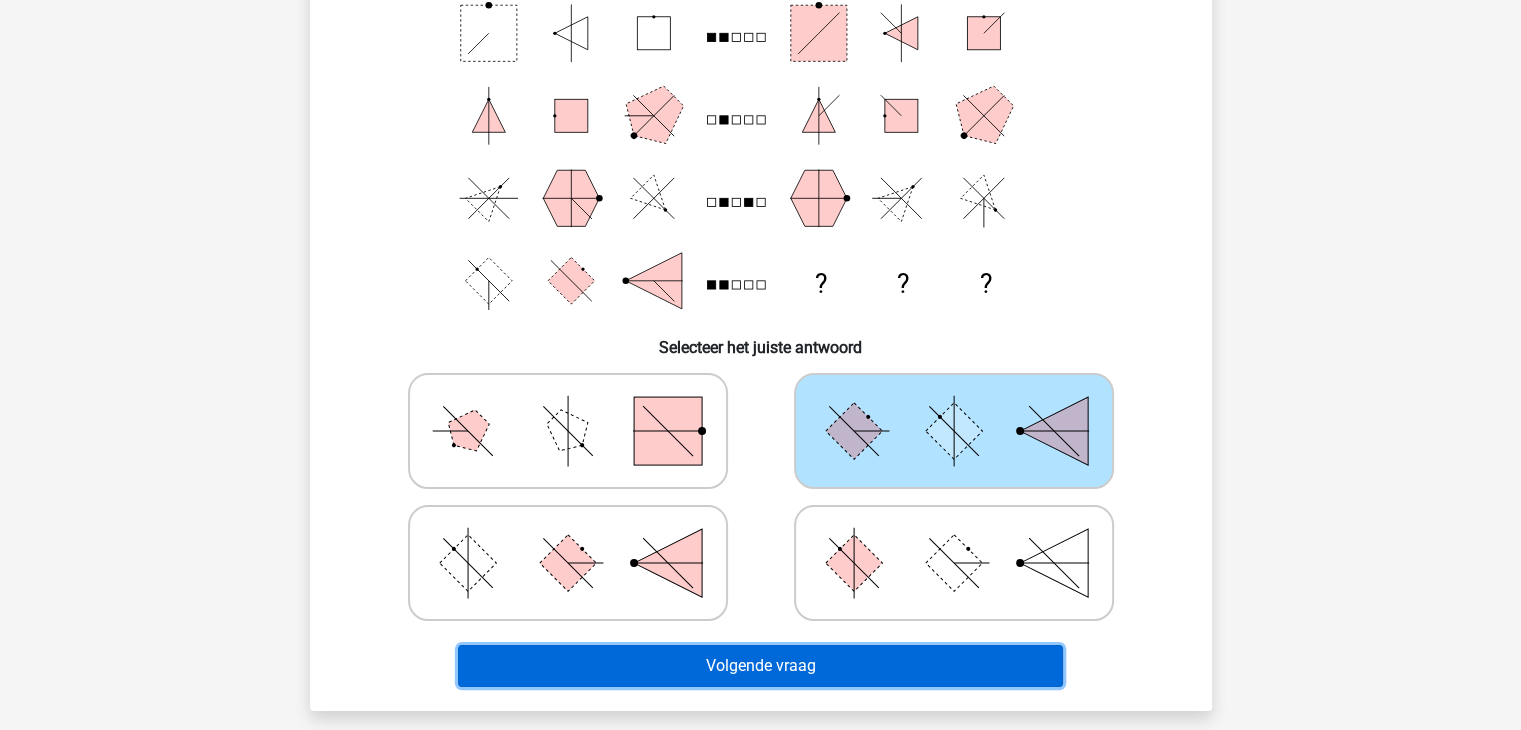 click on "Volgende vraag" at bounding box center (760, 666) 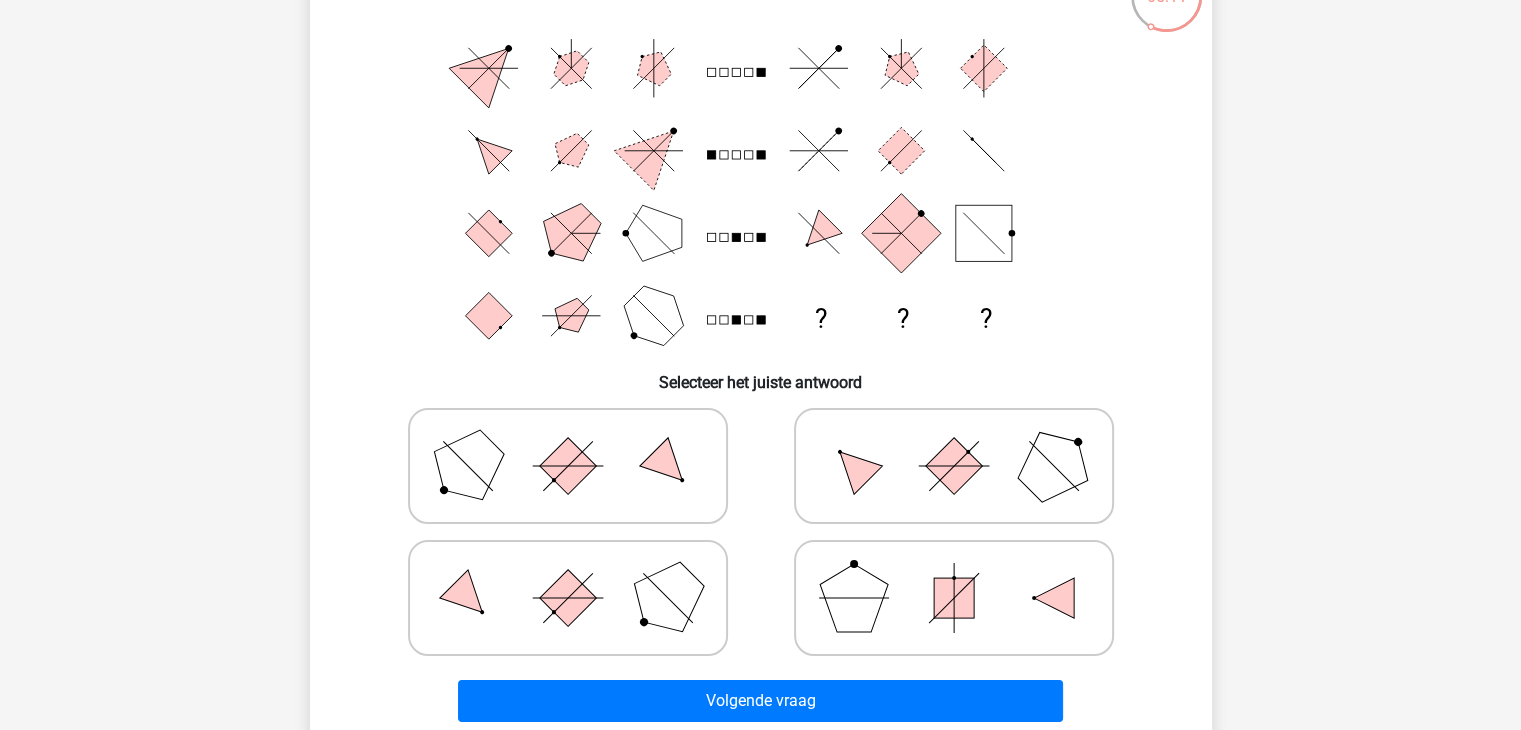 scroll, scrollTop: 192, scrollLeft: 0, axis: vertical 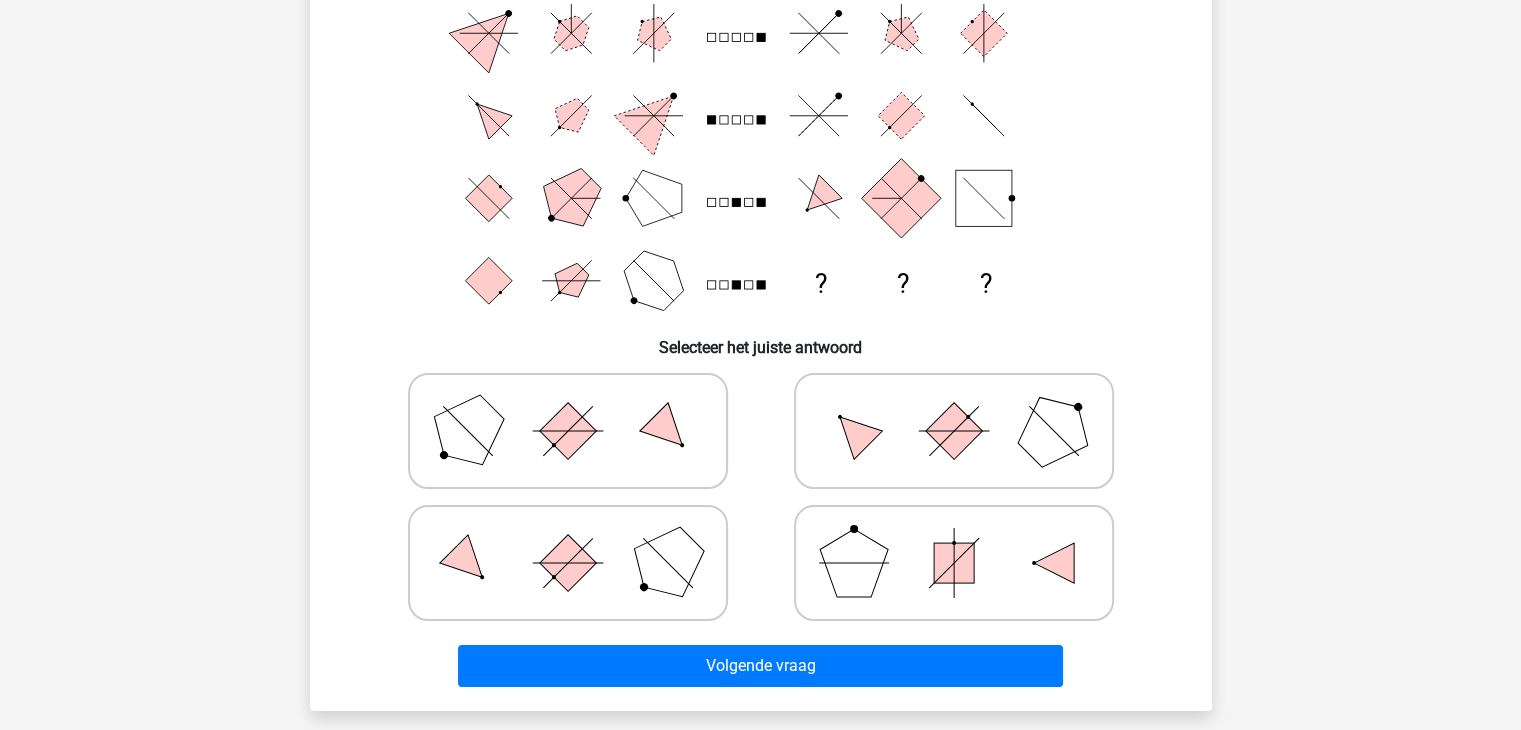 click 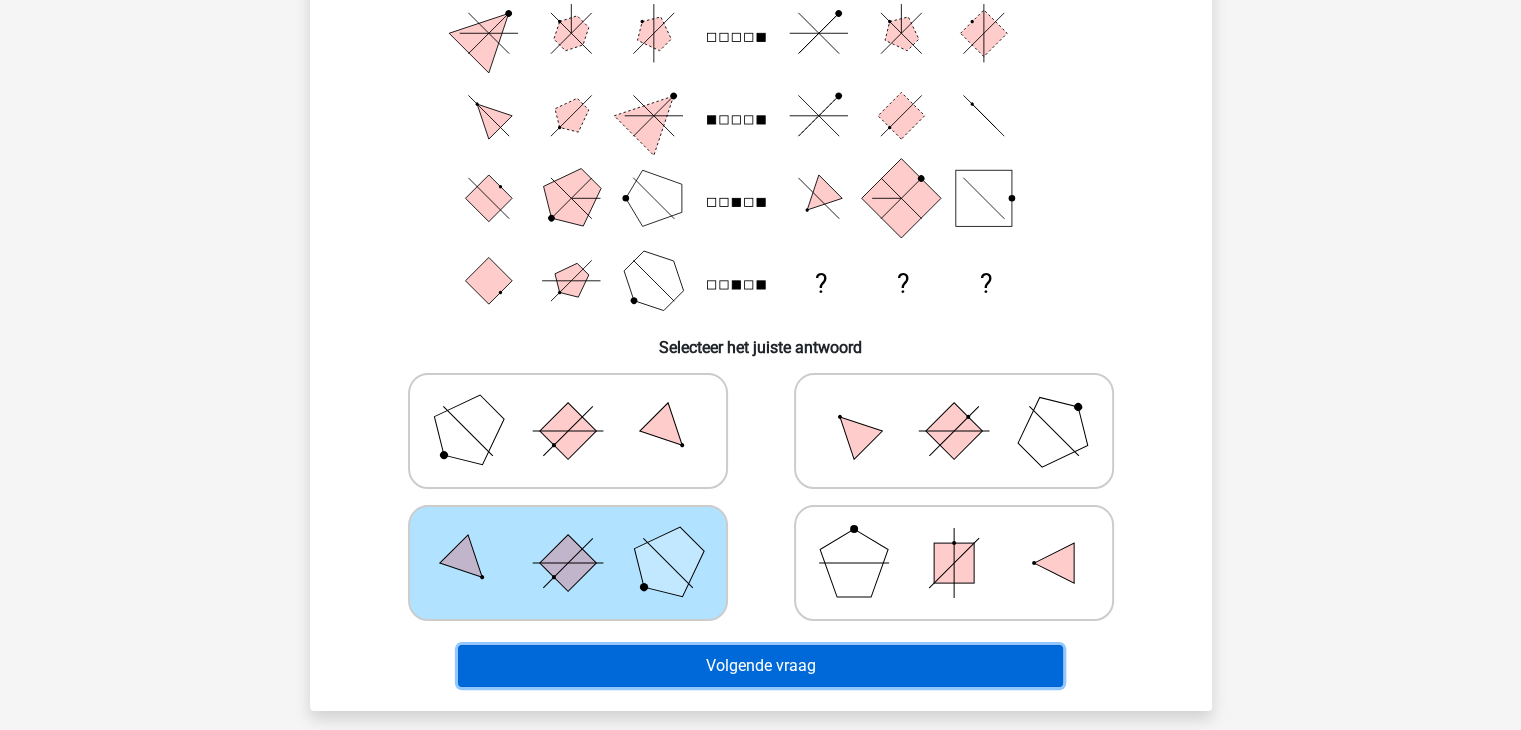 click on "Volgende vraag" at bounding box center (760, 666) 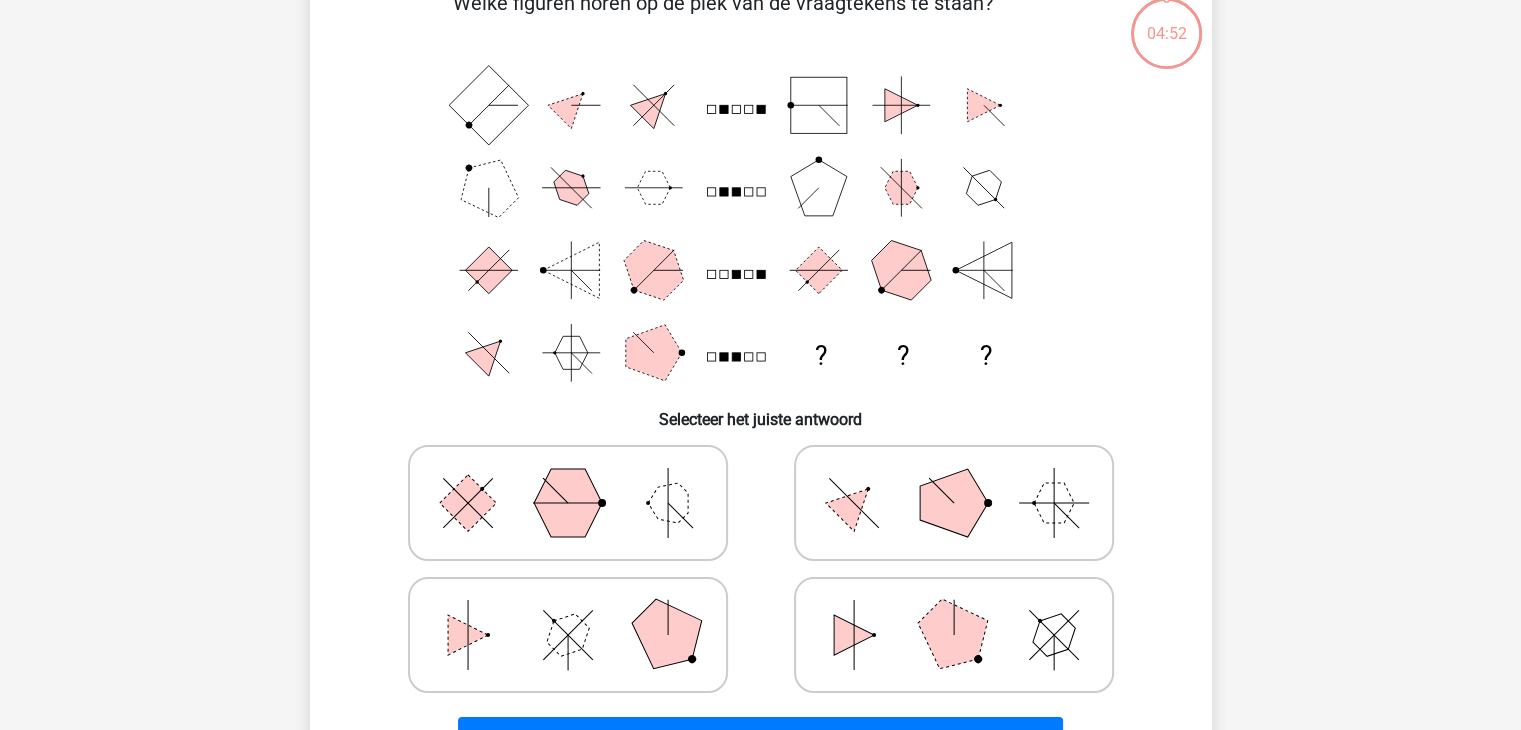 scroll, scrollTop: 92, scrollLeft: 0, axis: vertical 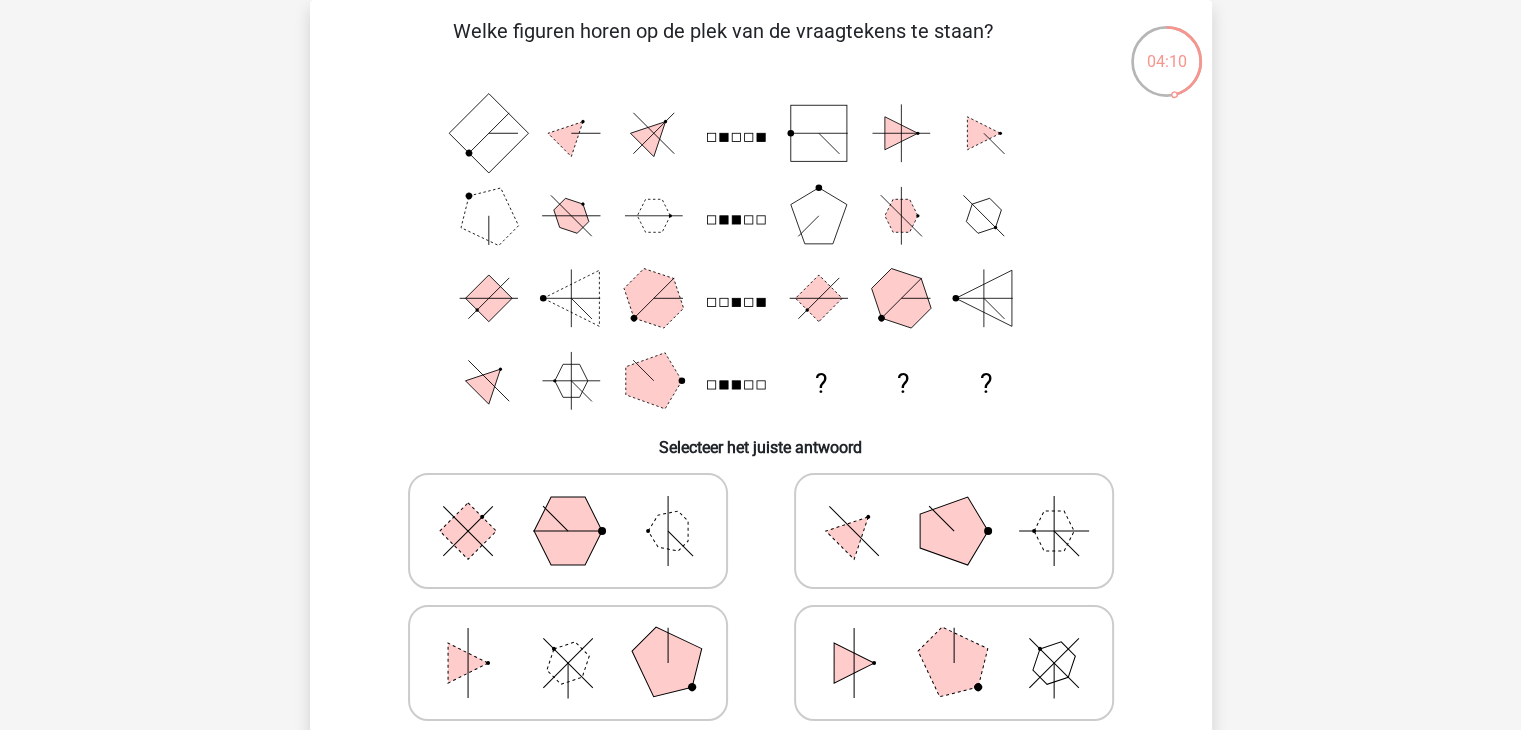 click 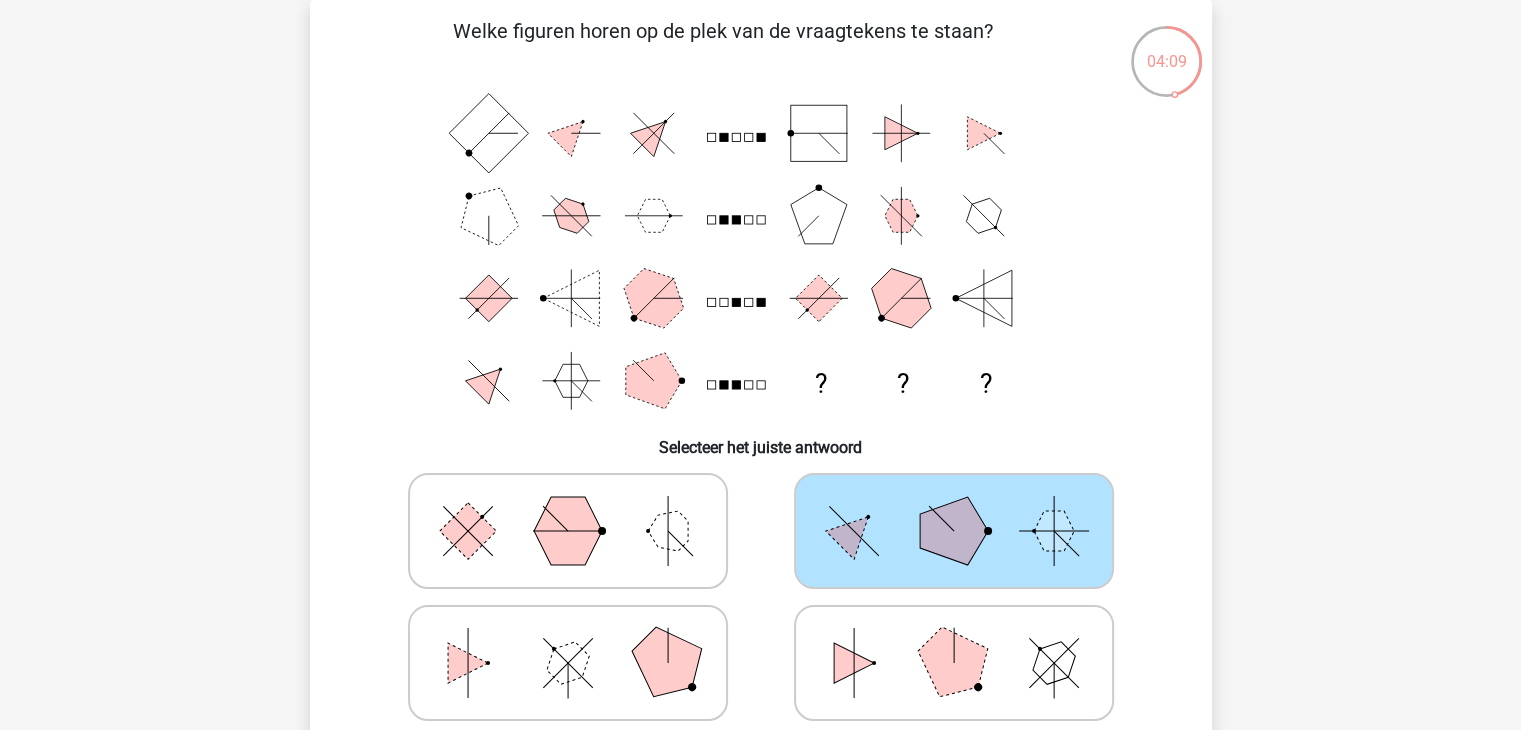 scroll, scrollTop: 292, scrollLeft: 0, axis: vertical 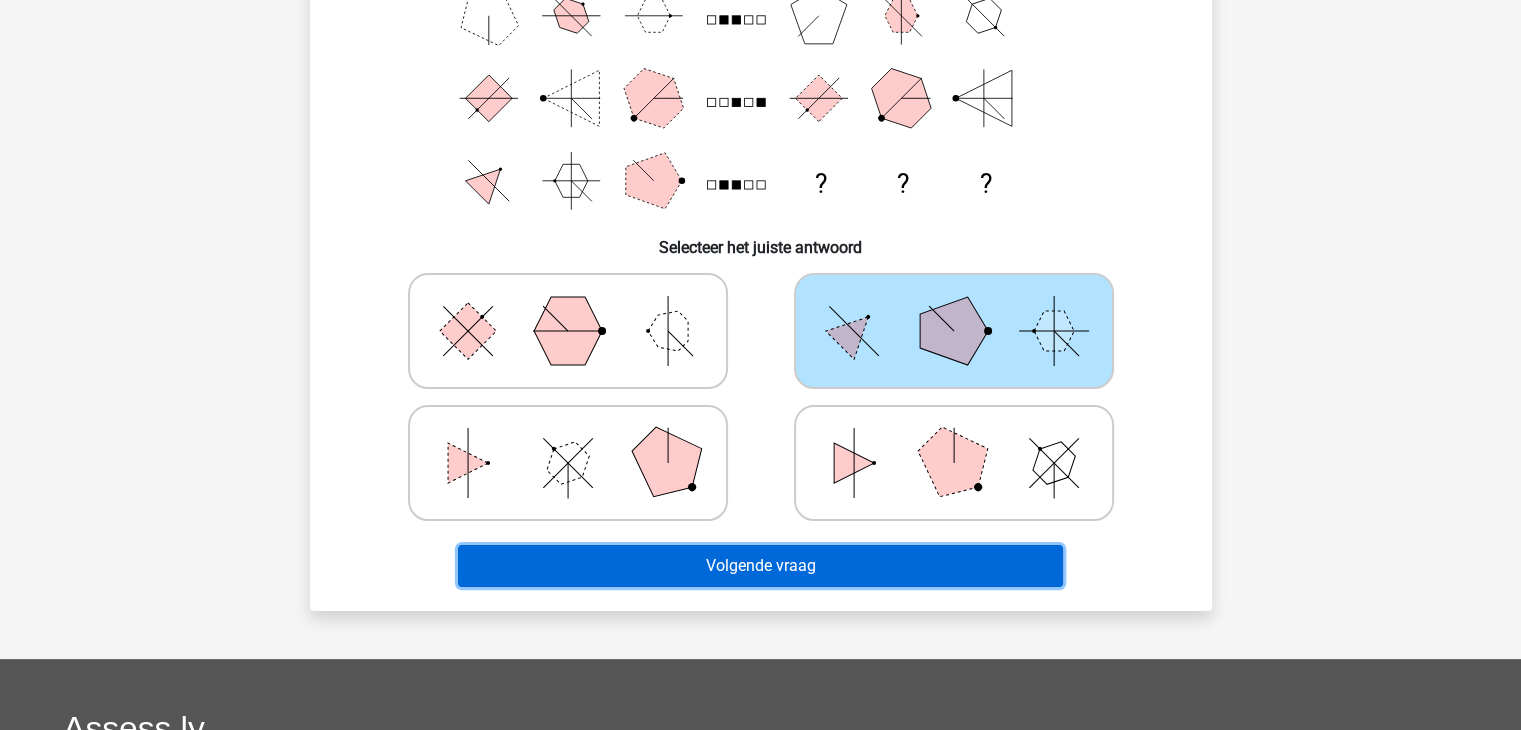 click on "Volgende vraag" at bounding box center (760, 566) 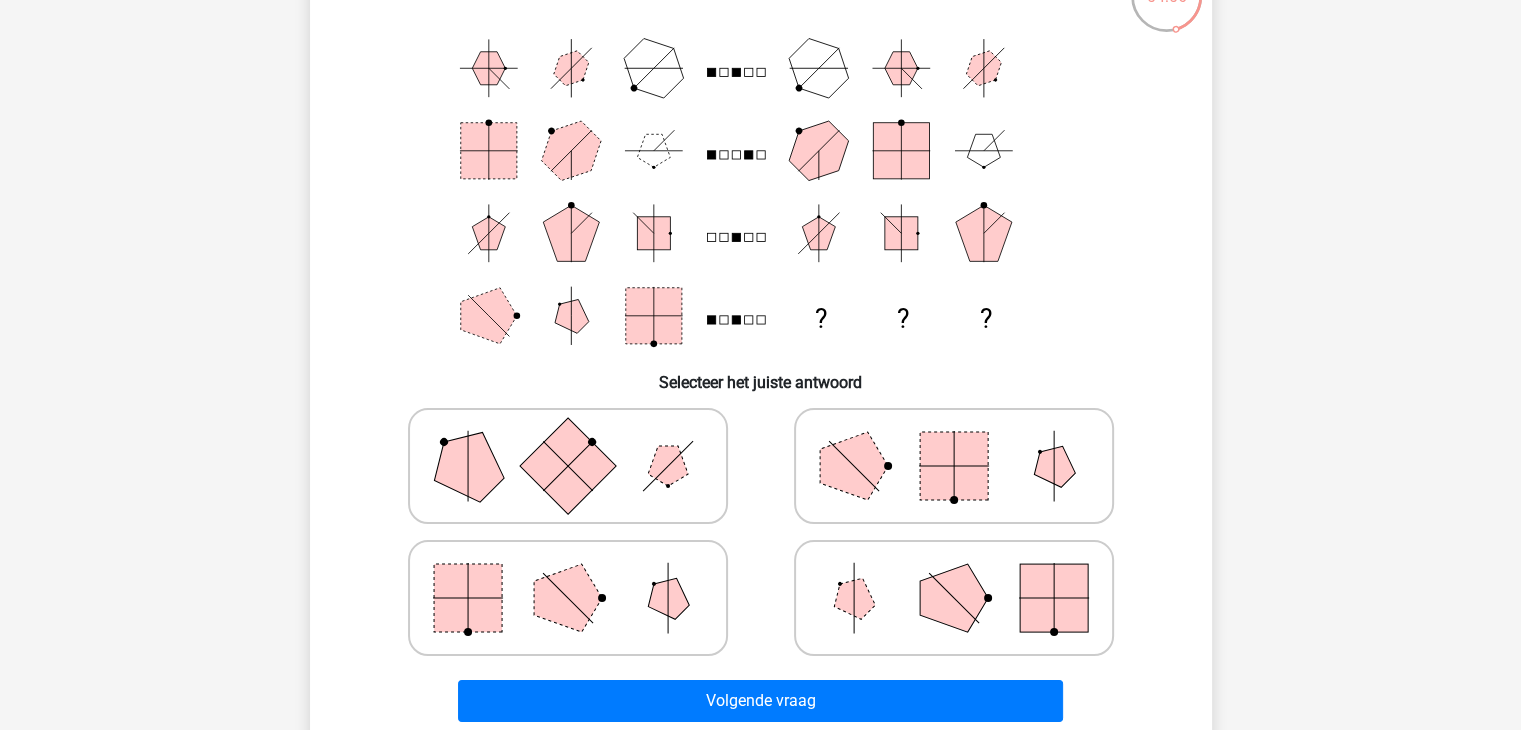 scroll, scrollTop: 192, scrollLeft: 0, axis: vertical 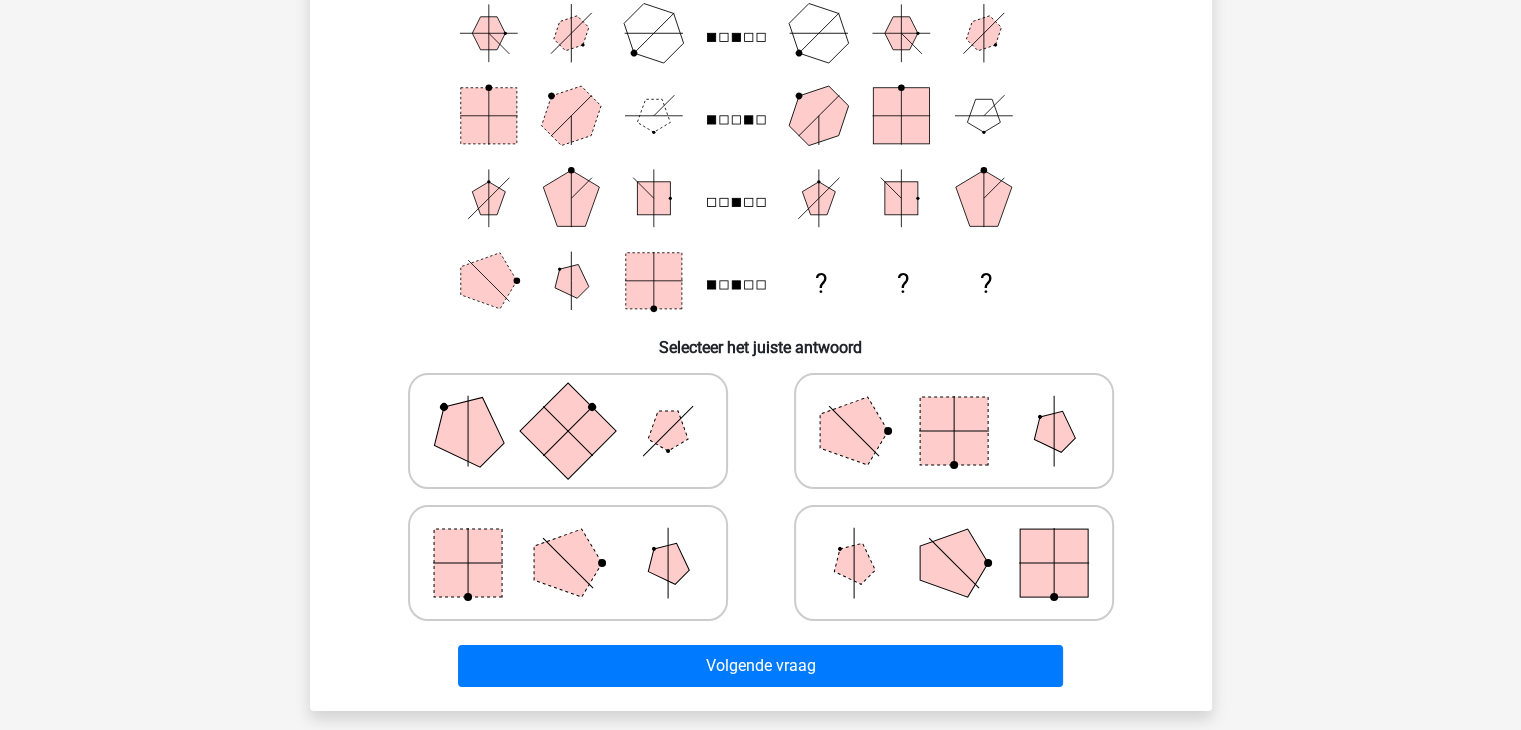 click 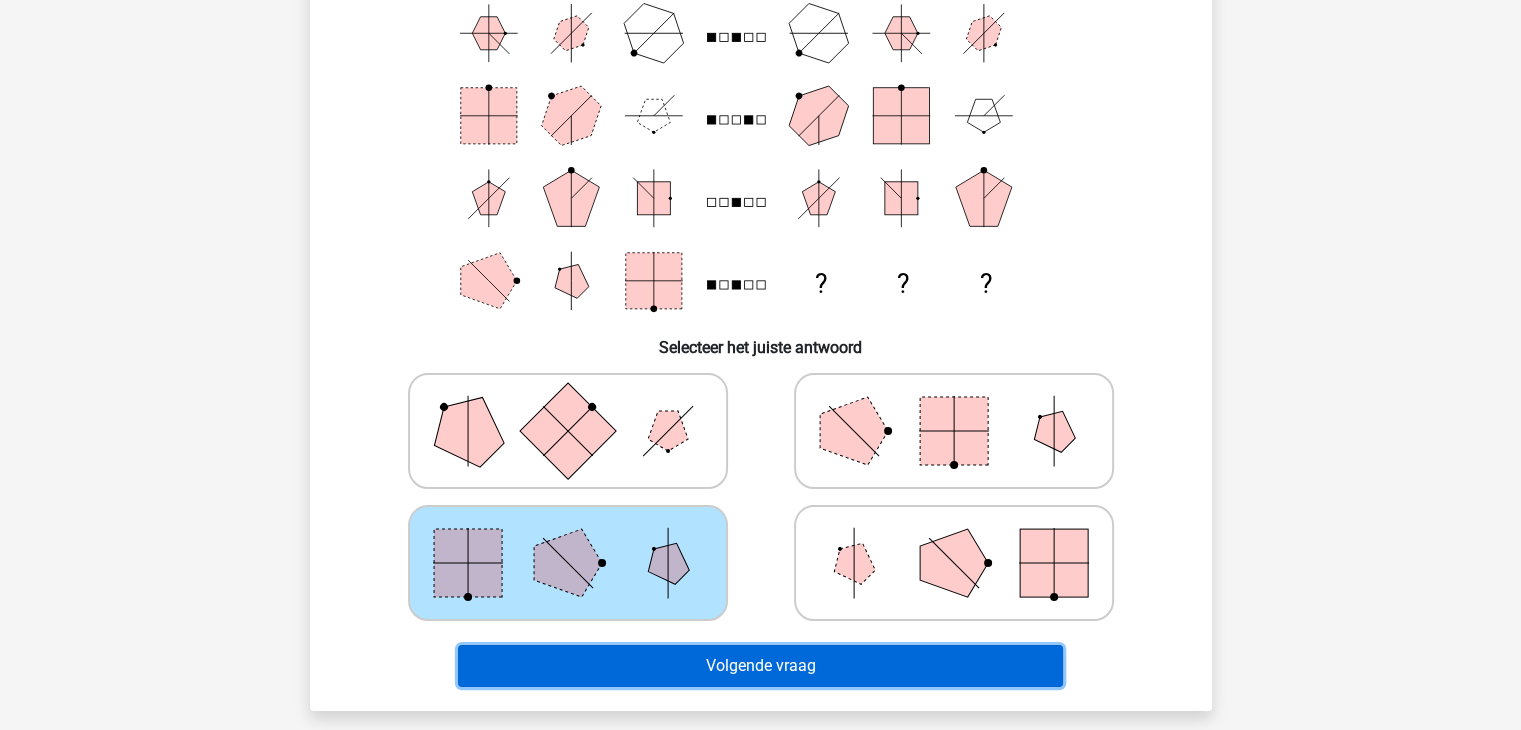 click on "Volgende vraag" at bounding box center [760, 666] 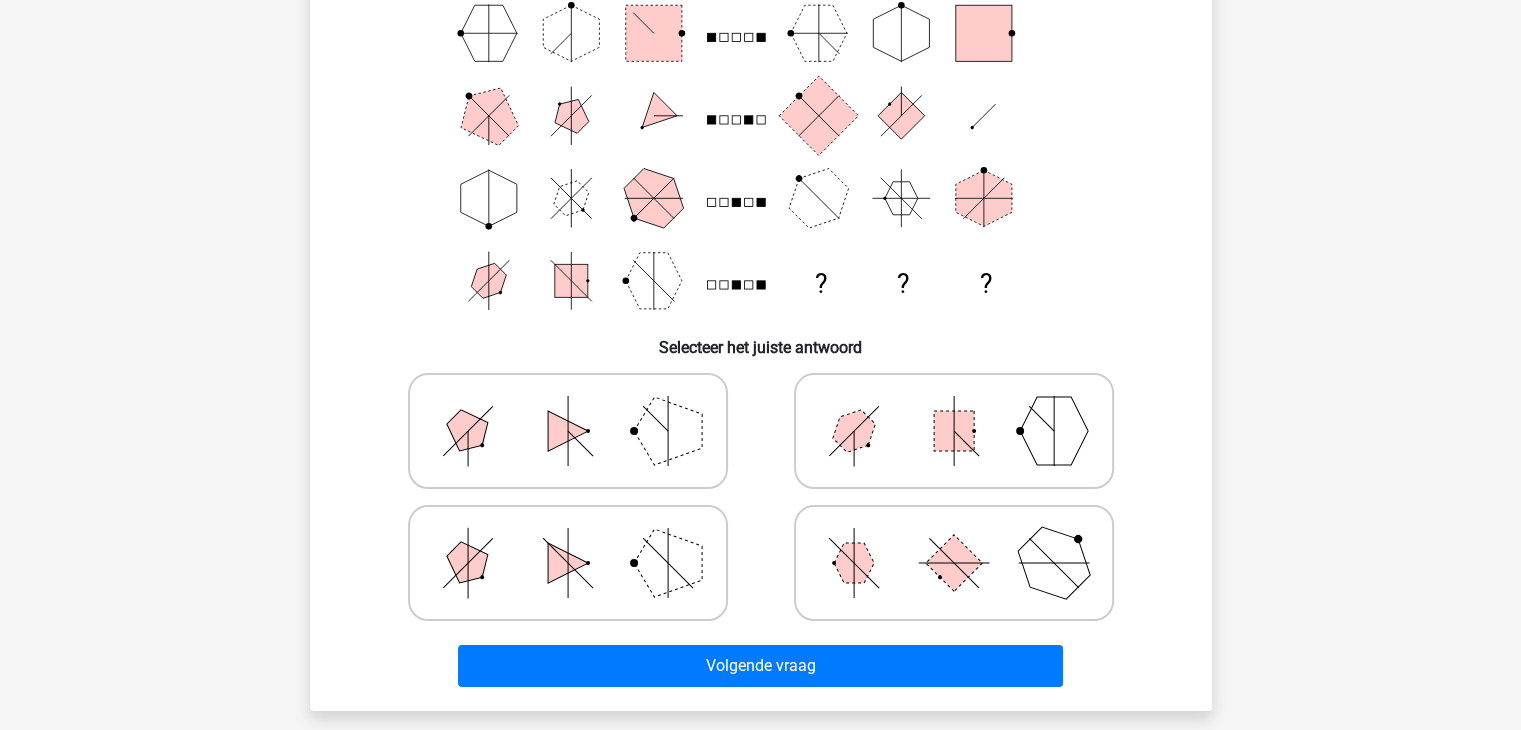 scroll, scrollTop: 92, scrollLeft: 0, axis: vertical 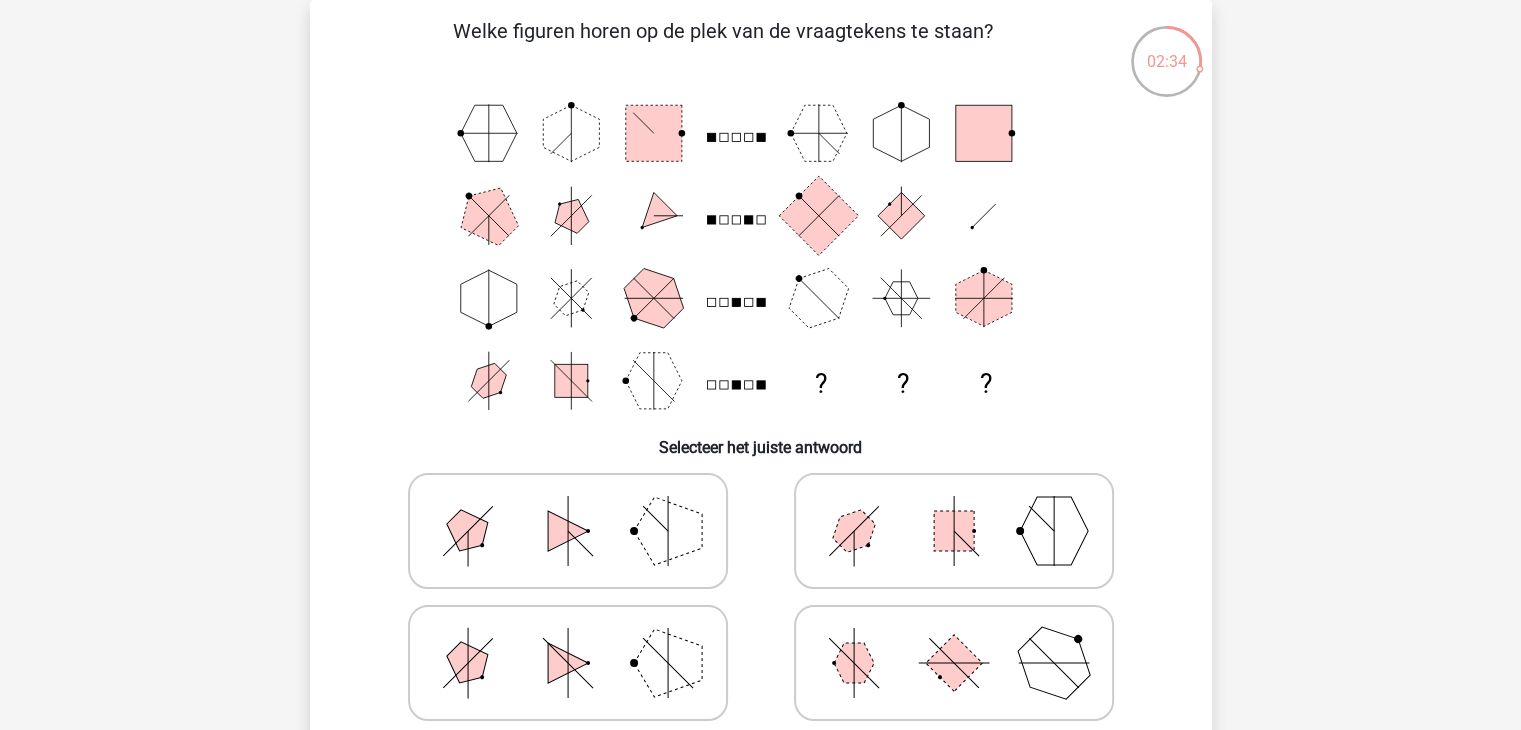 click 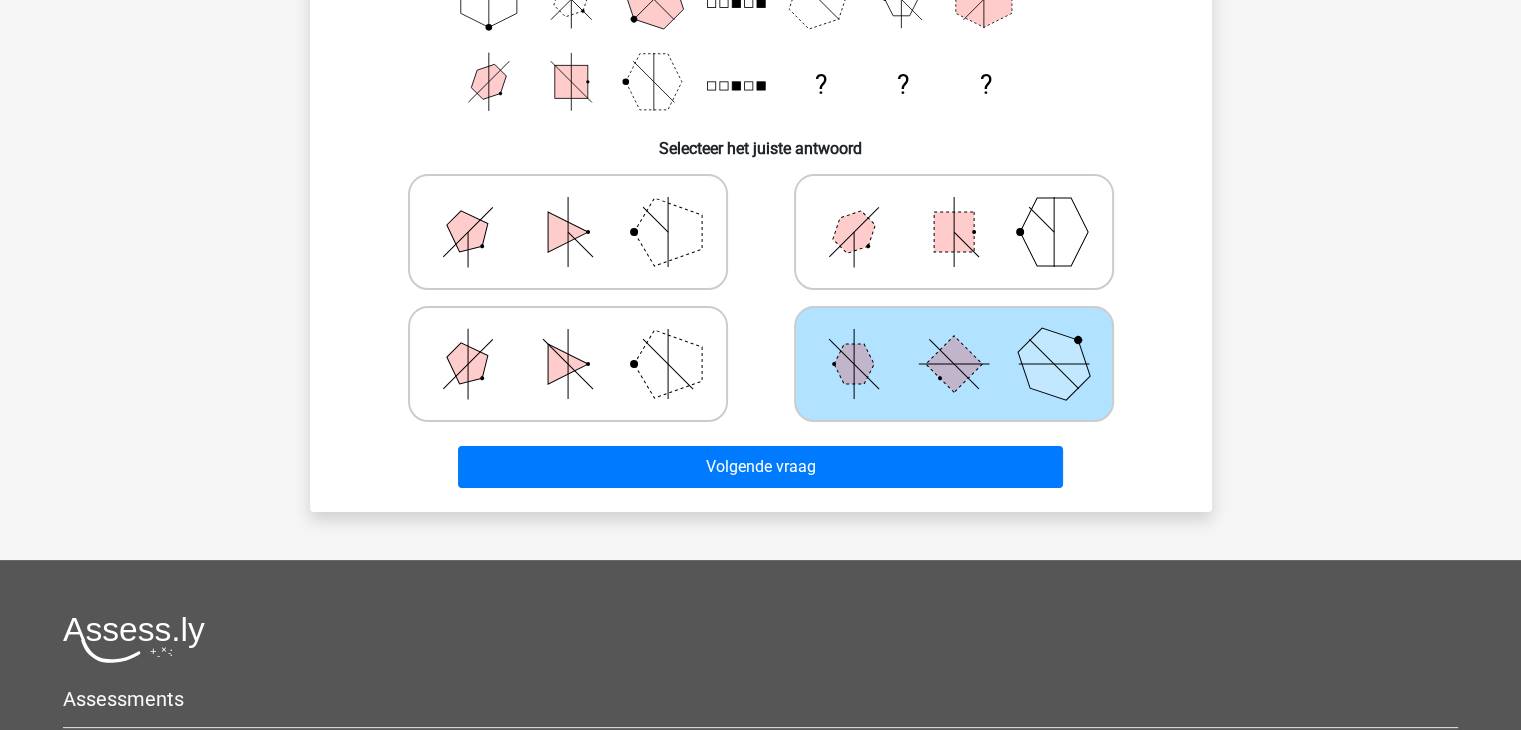 scroll, scrollTop: 392, scrollLeft: 0, axis: vertical 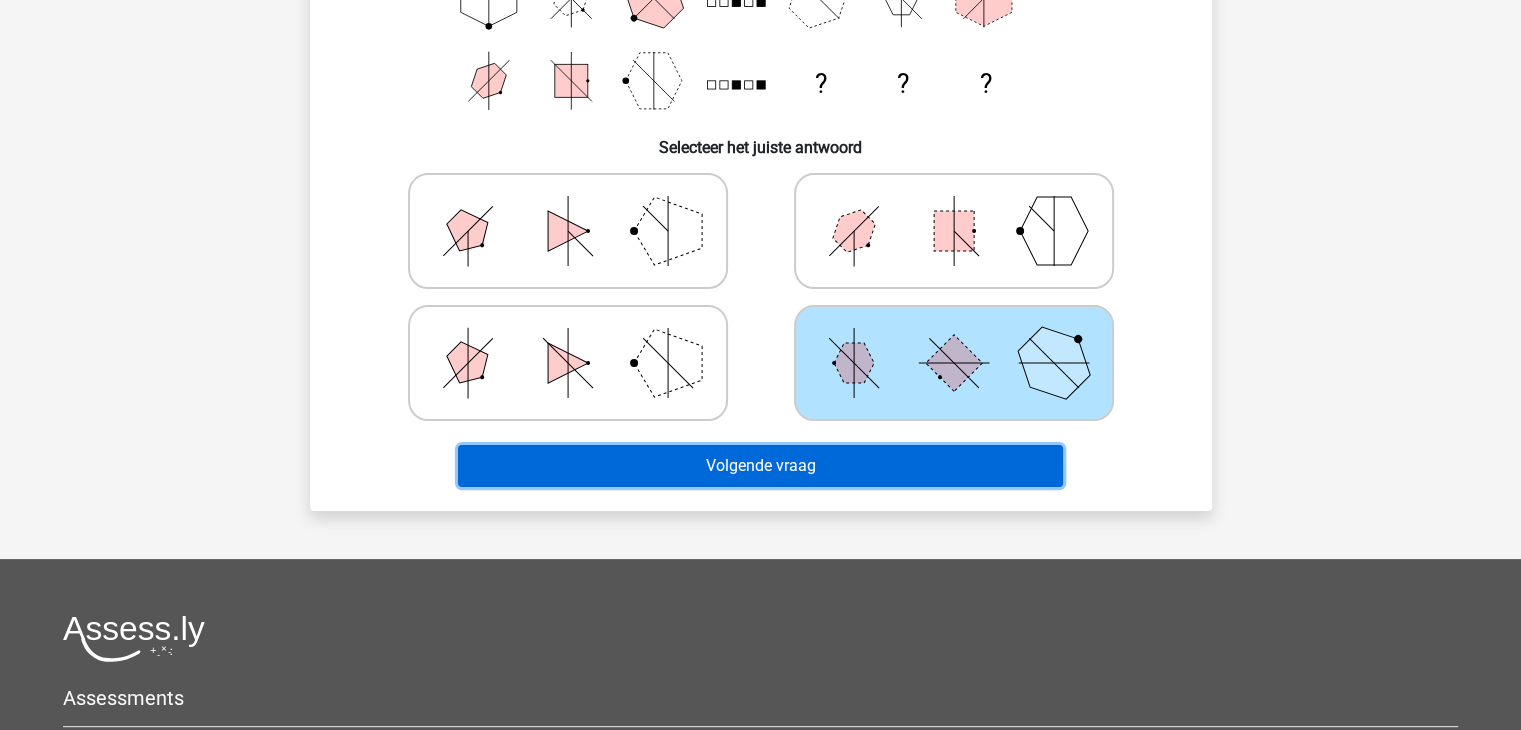 click on "Volgende vraag" at bounding box center [760, 466] 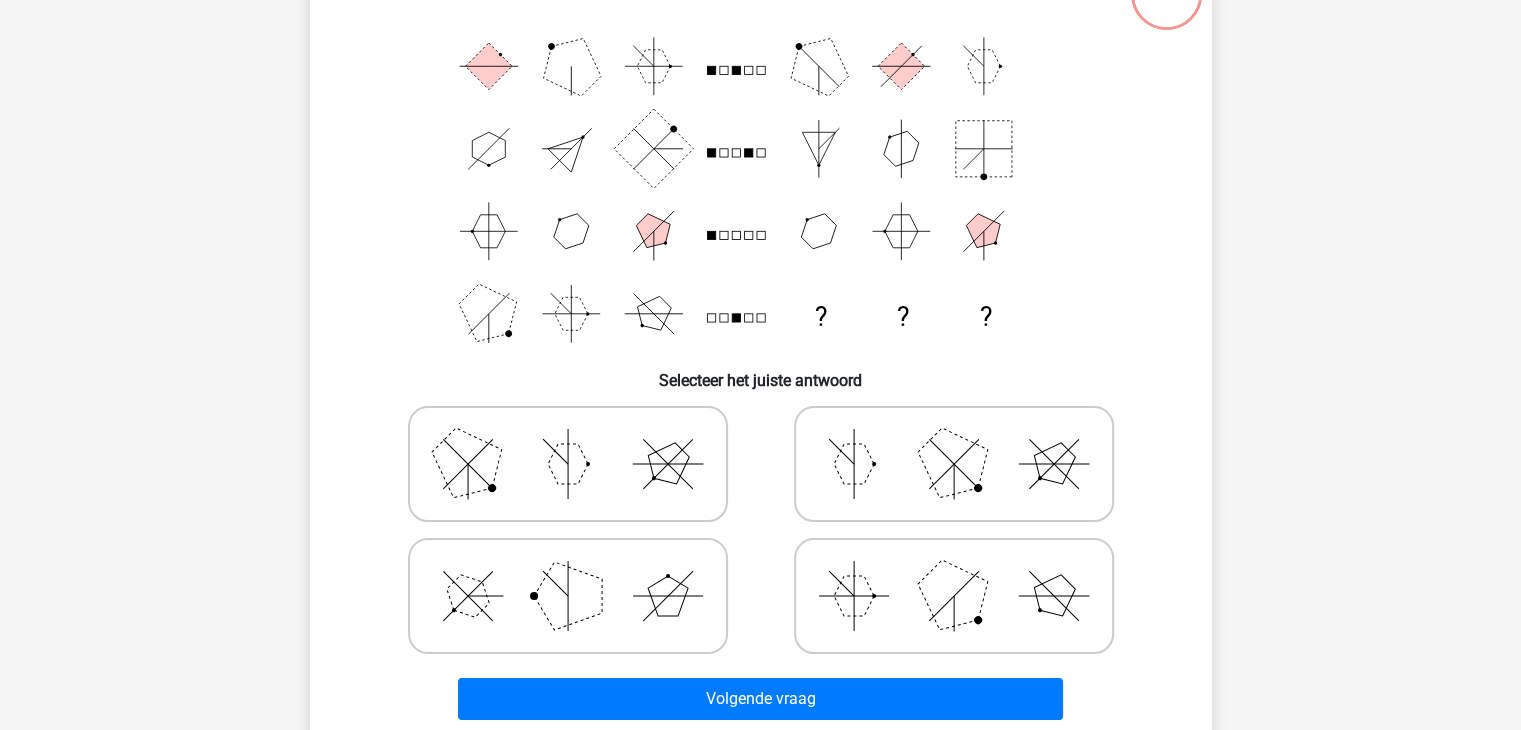 scroll, scrollTop: 92, scrollLeft: 0, axis: vertical 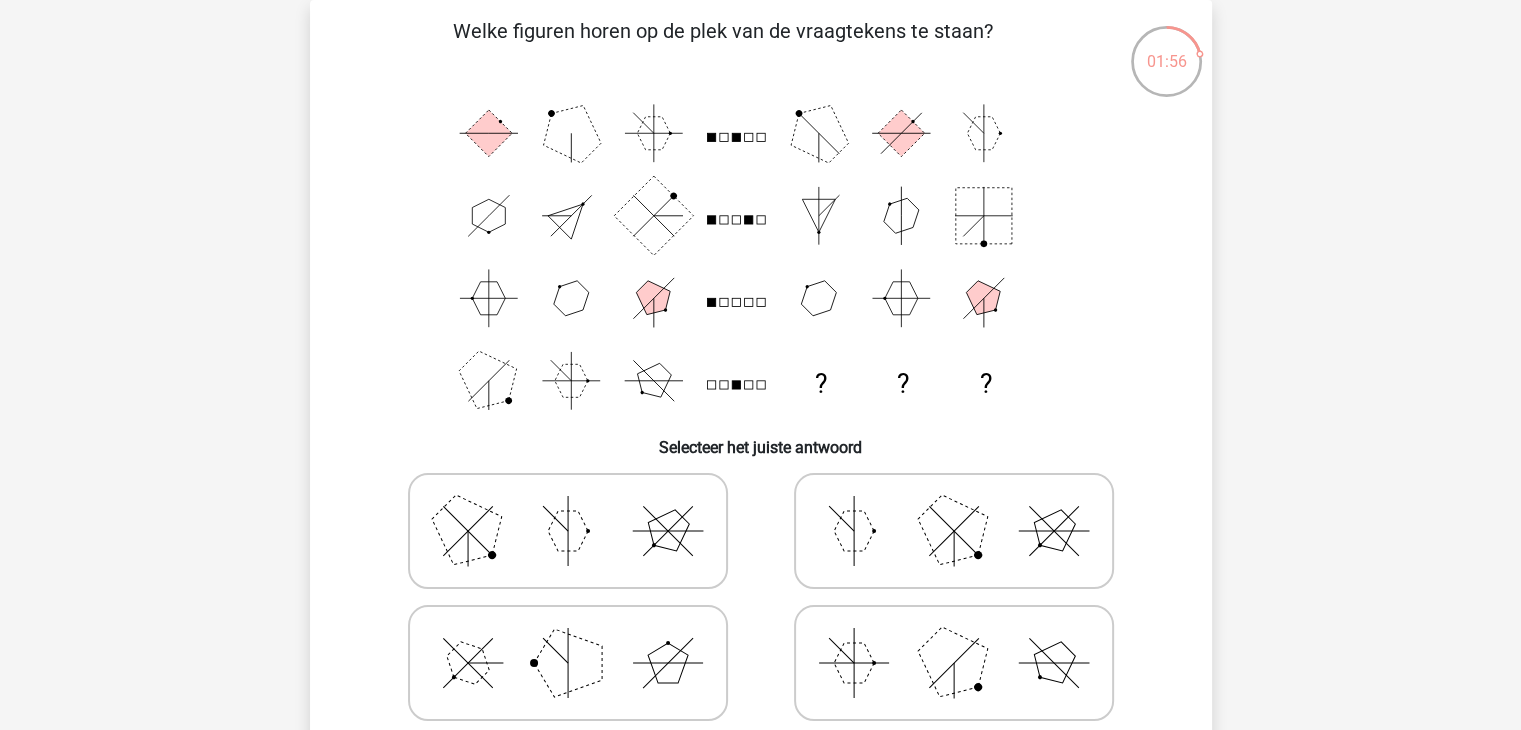 click 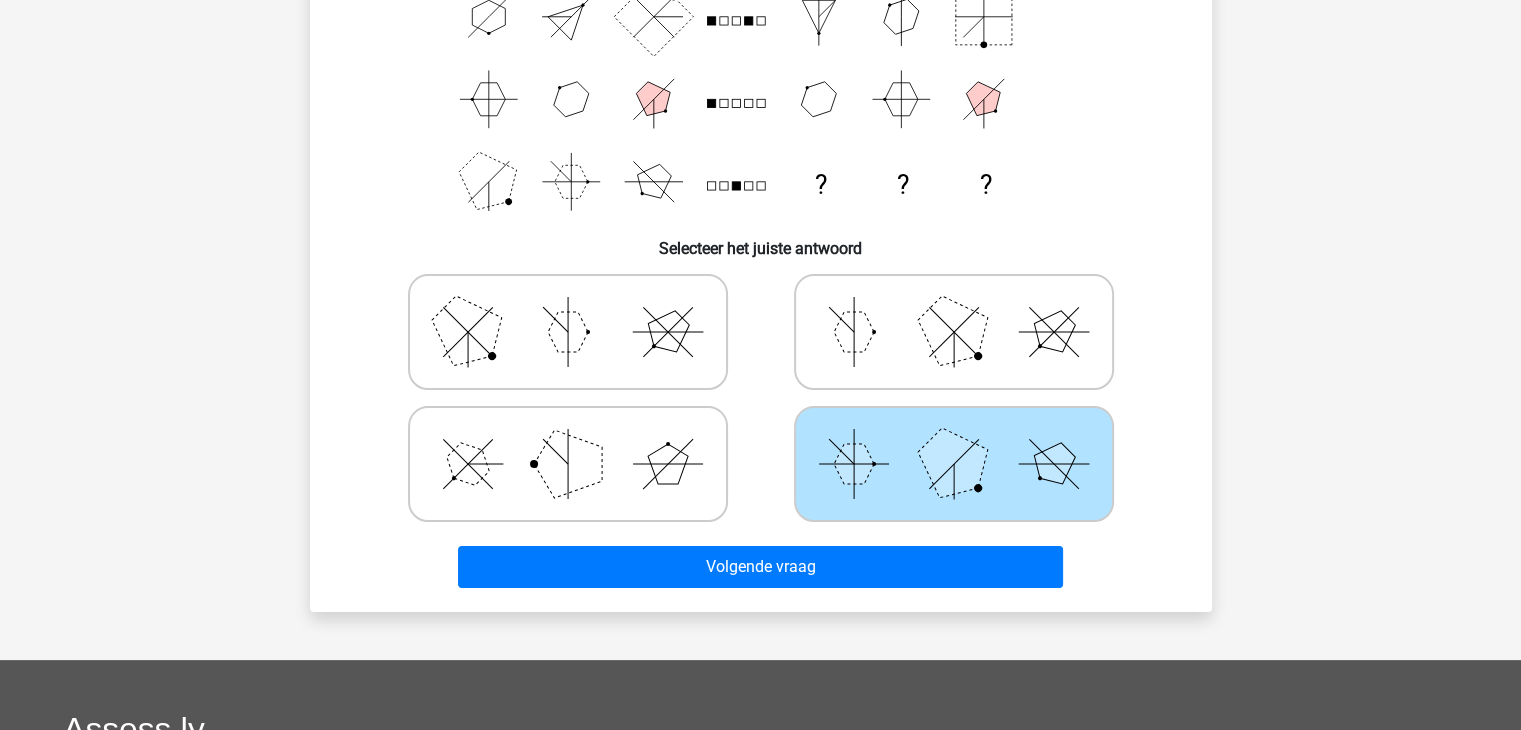 scroll, scrollTop: 292, scrollLeft: 0, axis: vertical 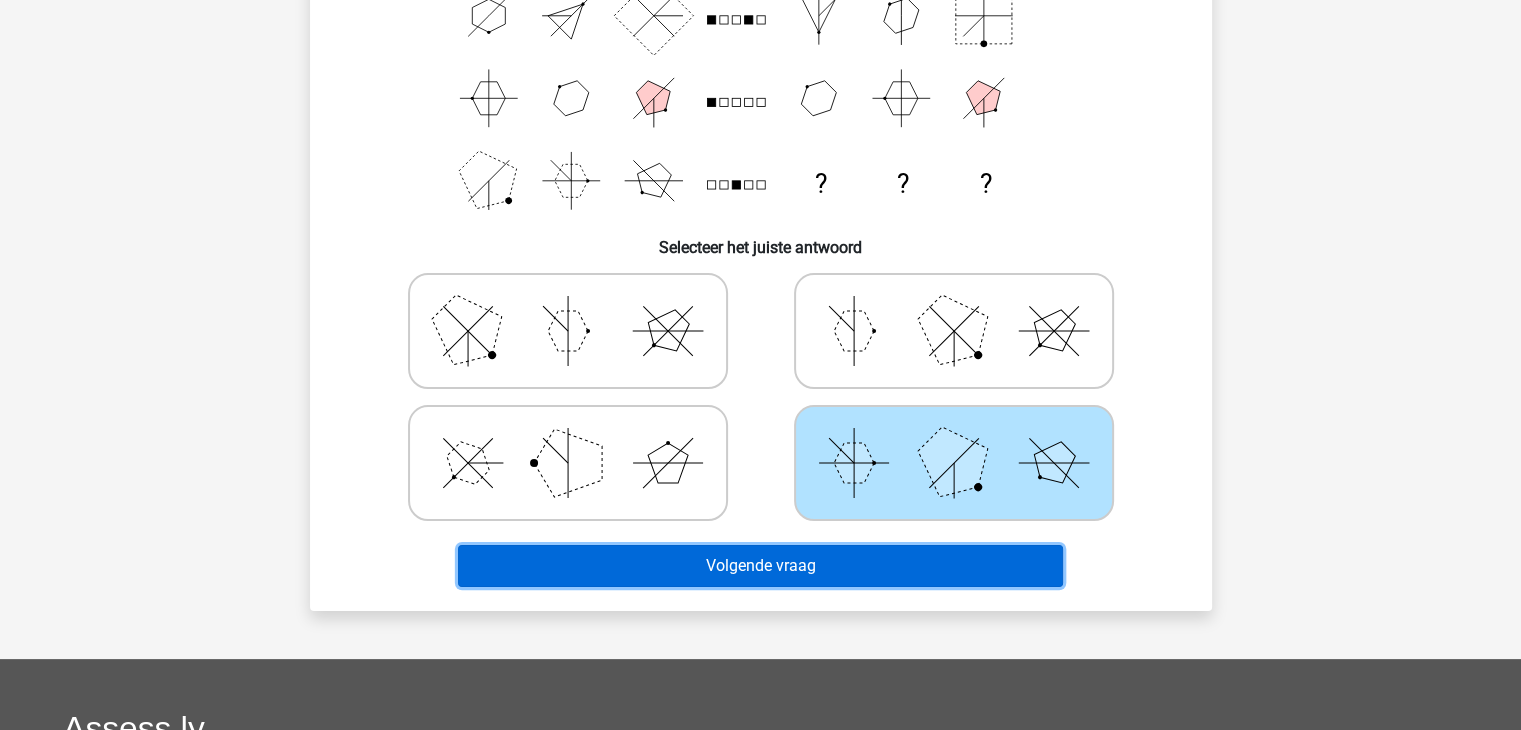 click on "Volgende vraag" at bounding box center (760, 566) 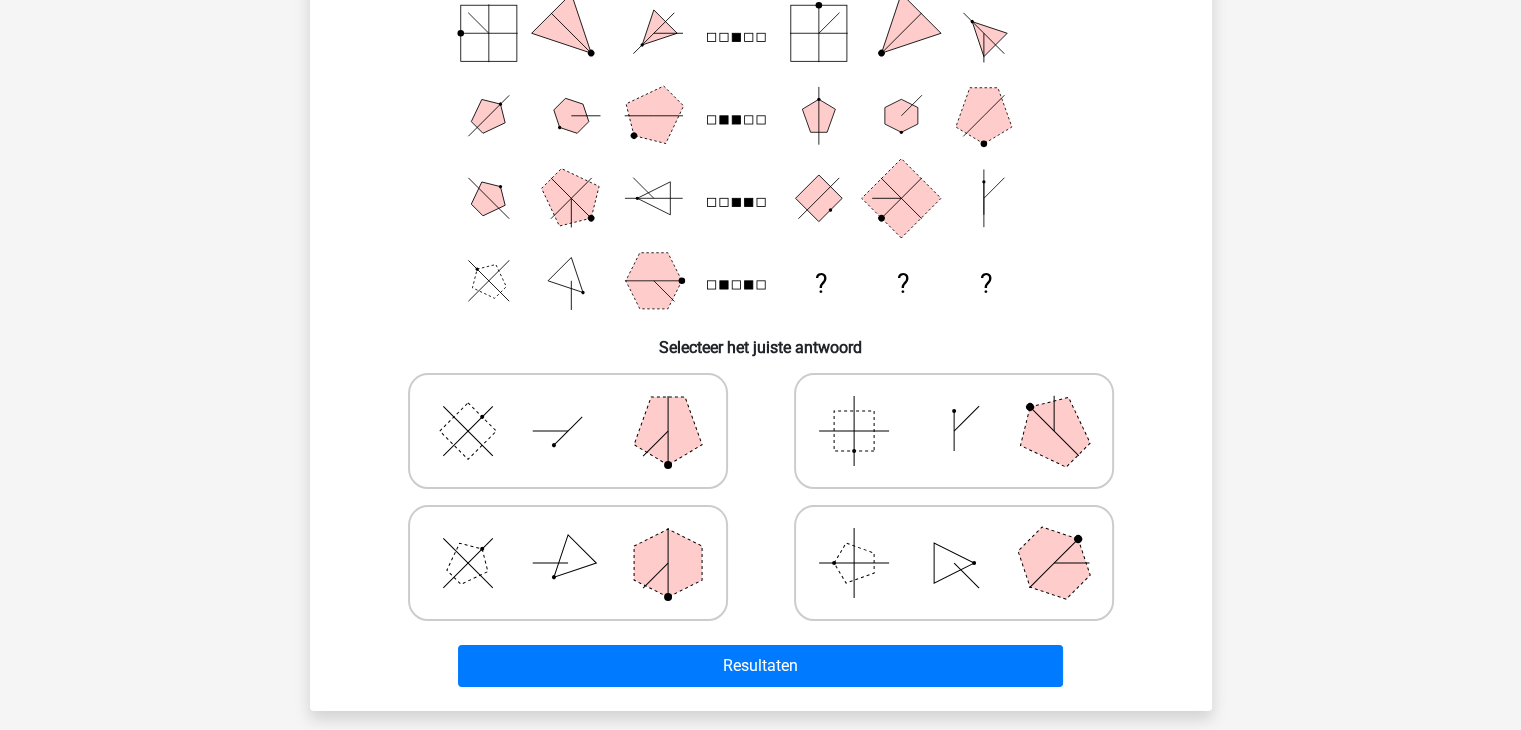 scroll, scrollTop: 292, scrollLeft: 0, axis: vertical 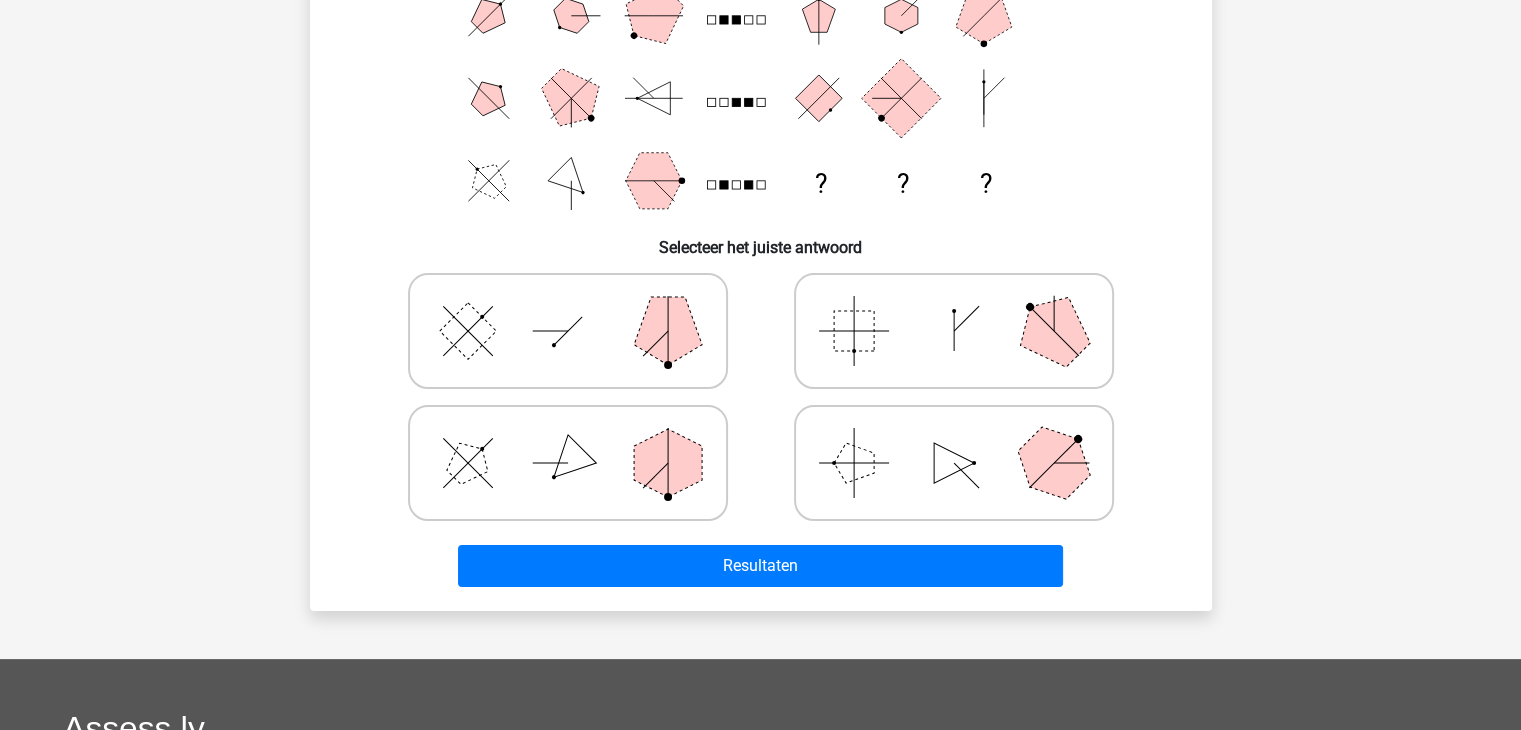 click 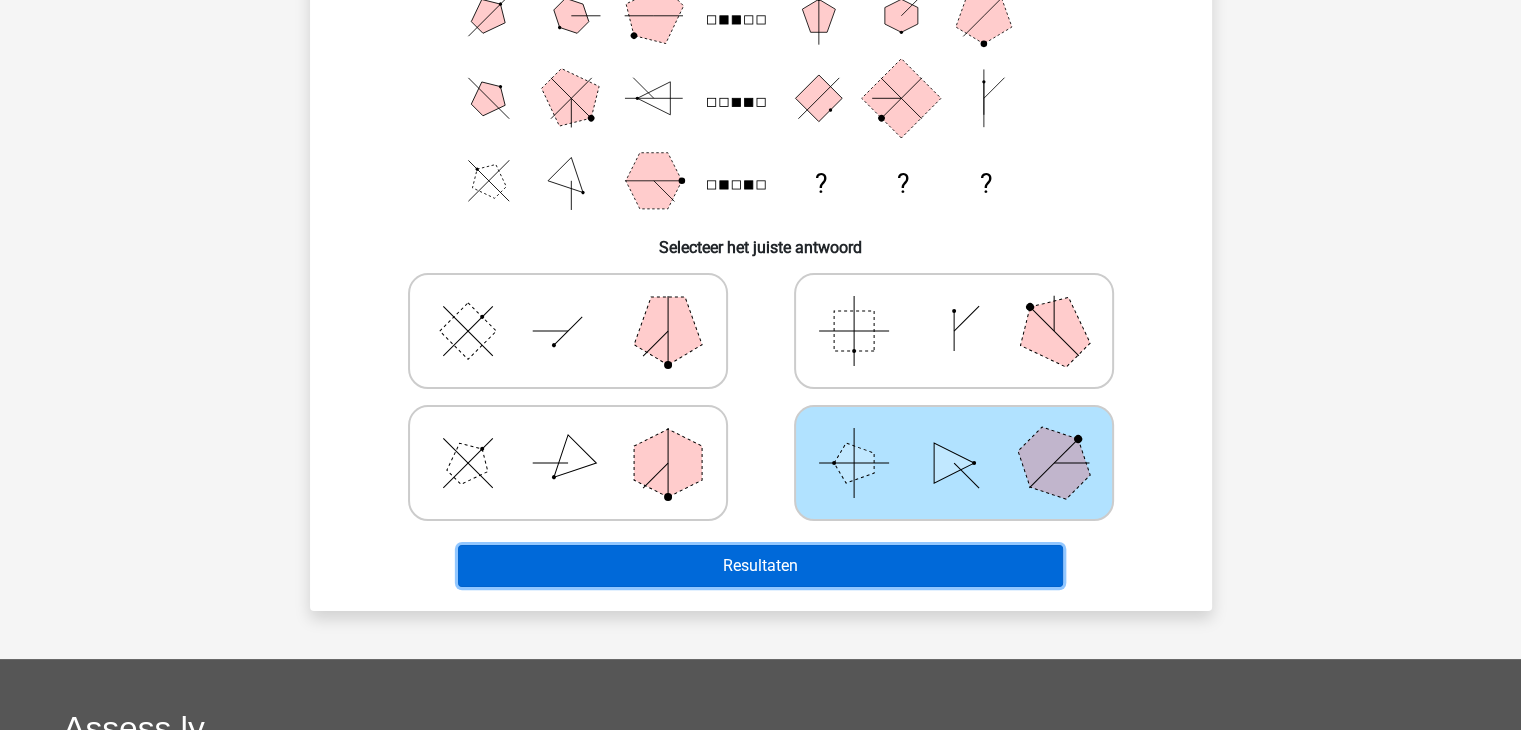 click on "Resultaten" at bounding box center (760, 566) 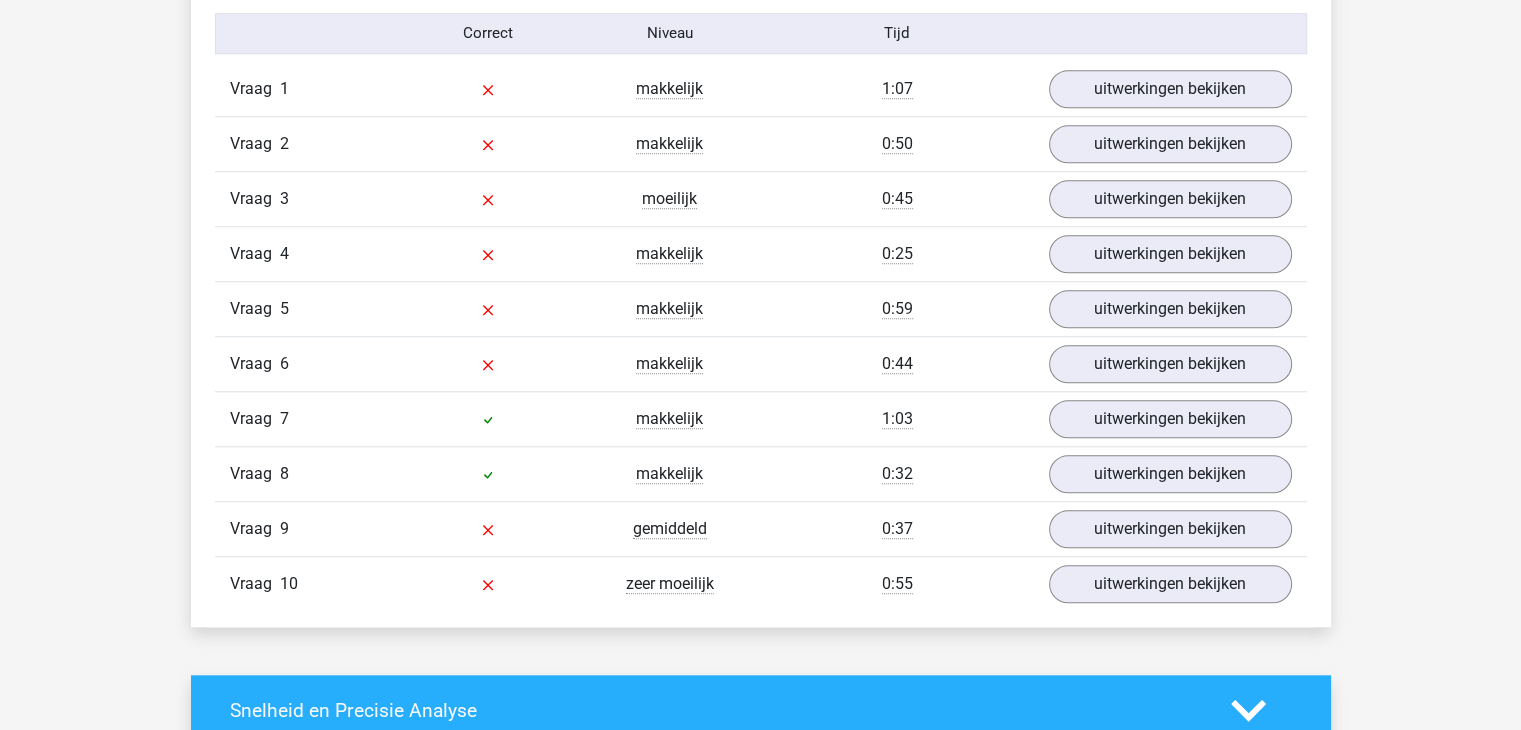 scroll, scrollTop: 1700, scrollLeft: 0, axis: vertical 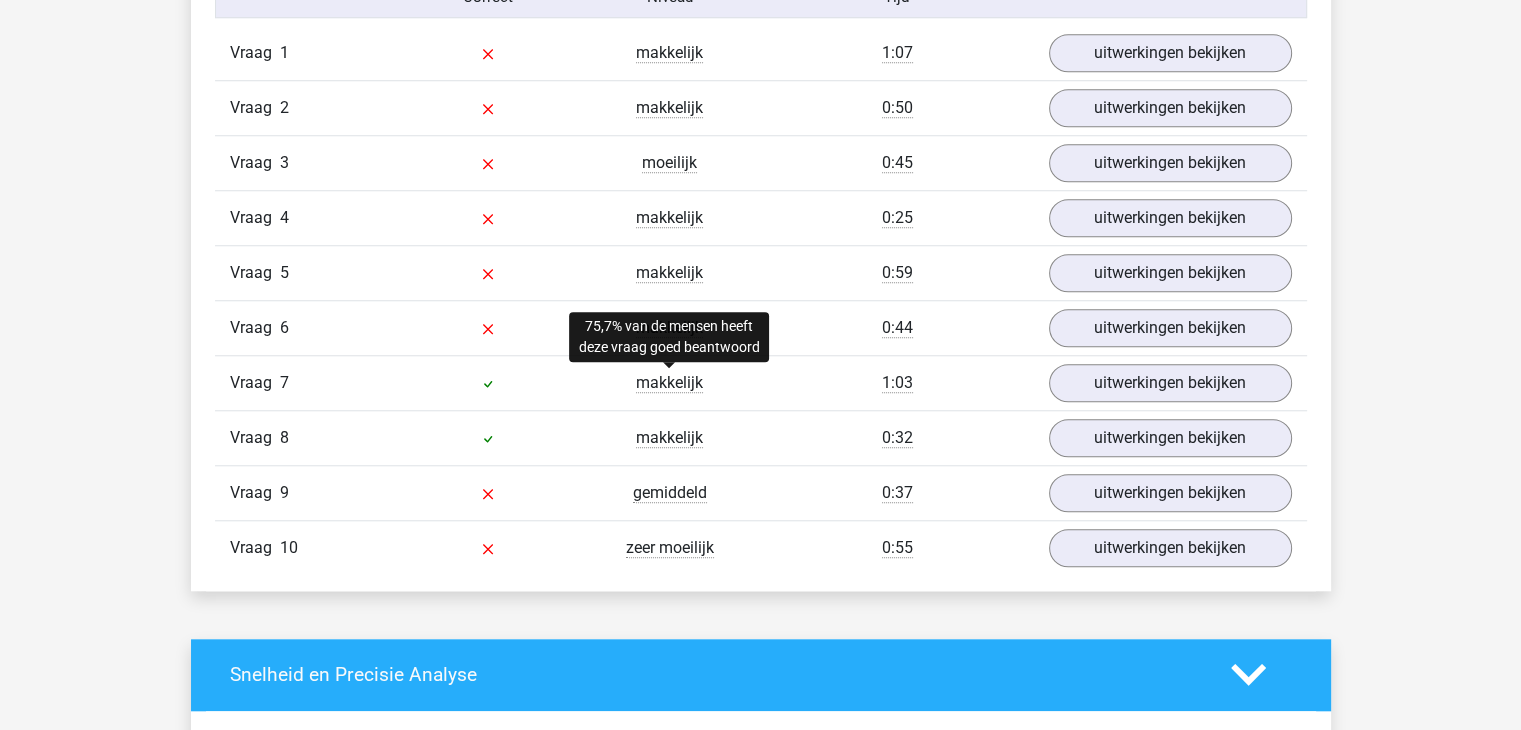 drag, startPoint x: 700, startPoint y: 373, endPoint x: 267, endPoint y: 439, distance: 438.00113 